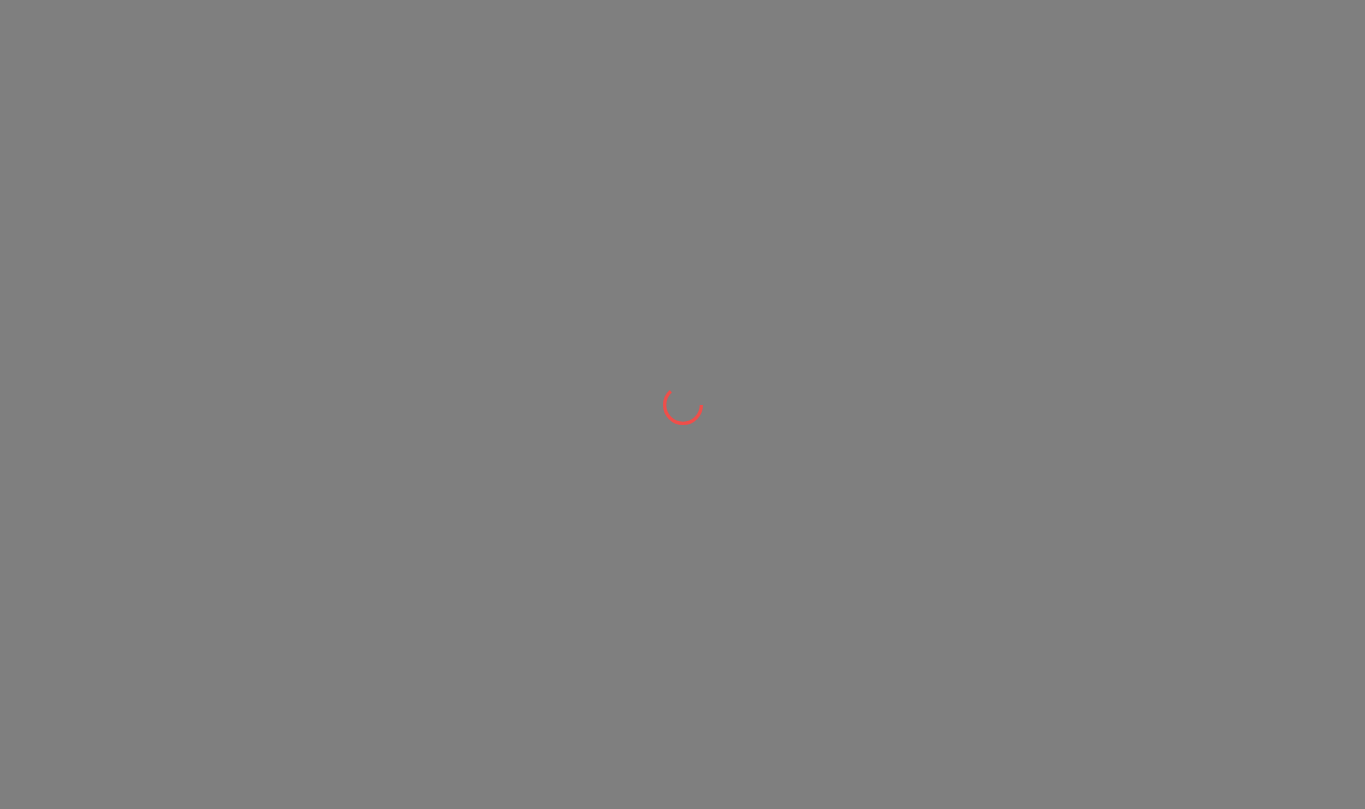 scroll, scrollTop: 0, scrollLeft: 0, axis: both 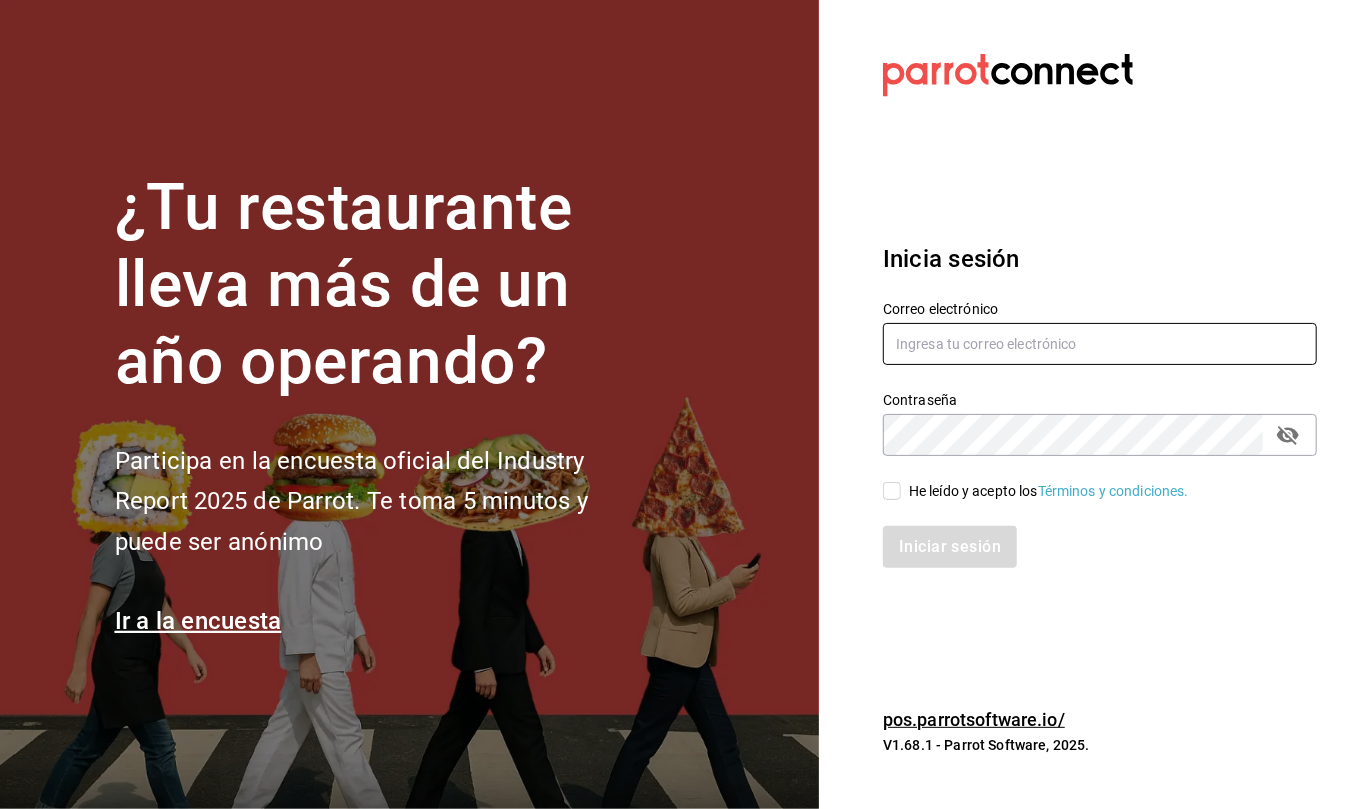 click at bounding box center [1100, 344] 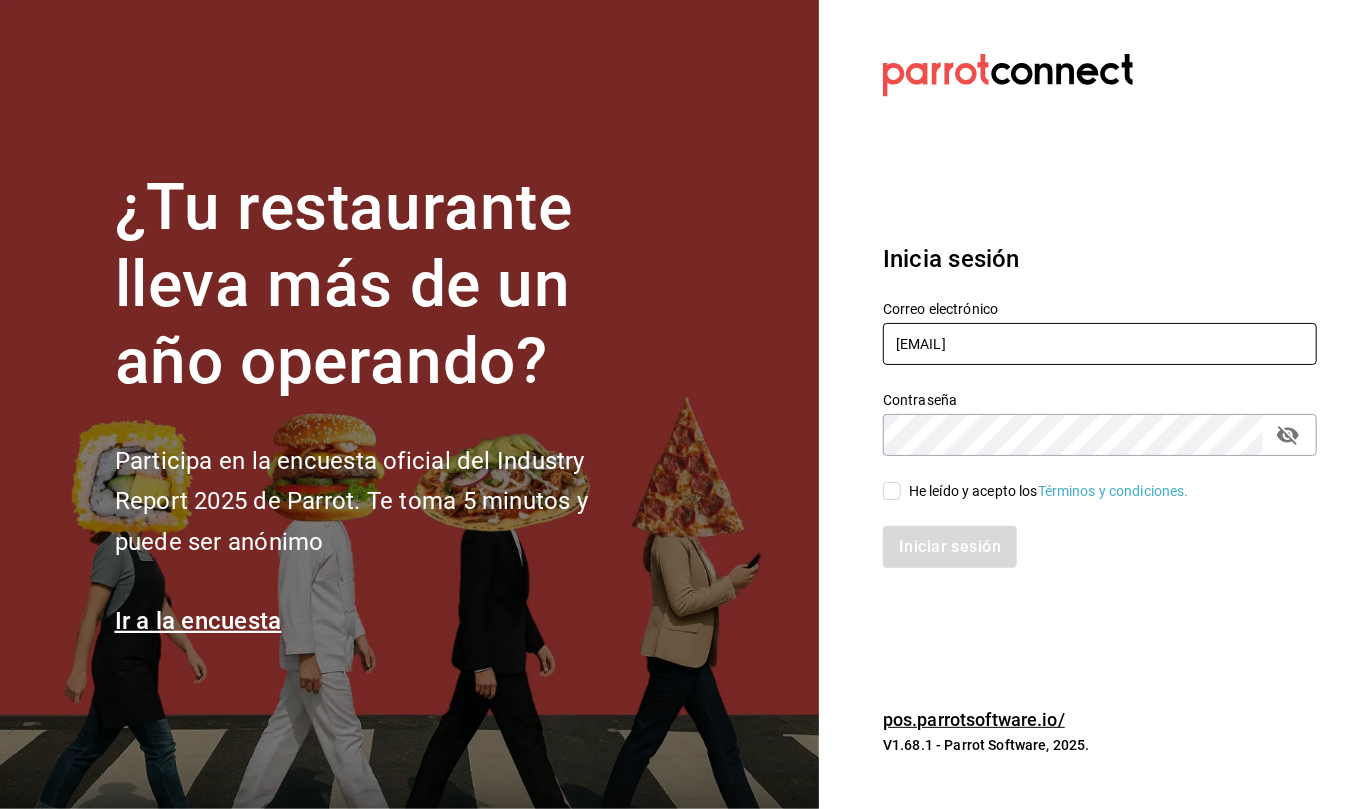 type on "callejongourmet@gmail.com" 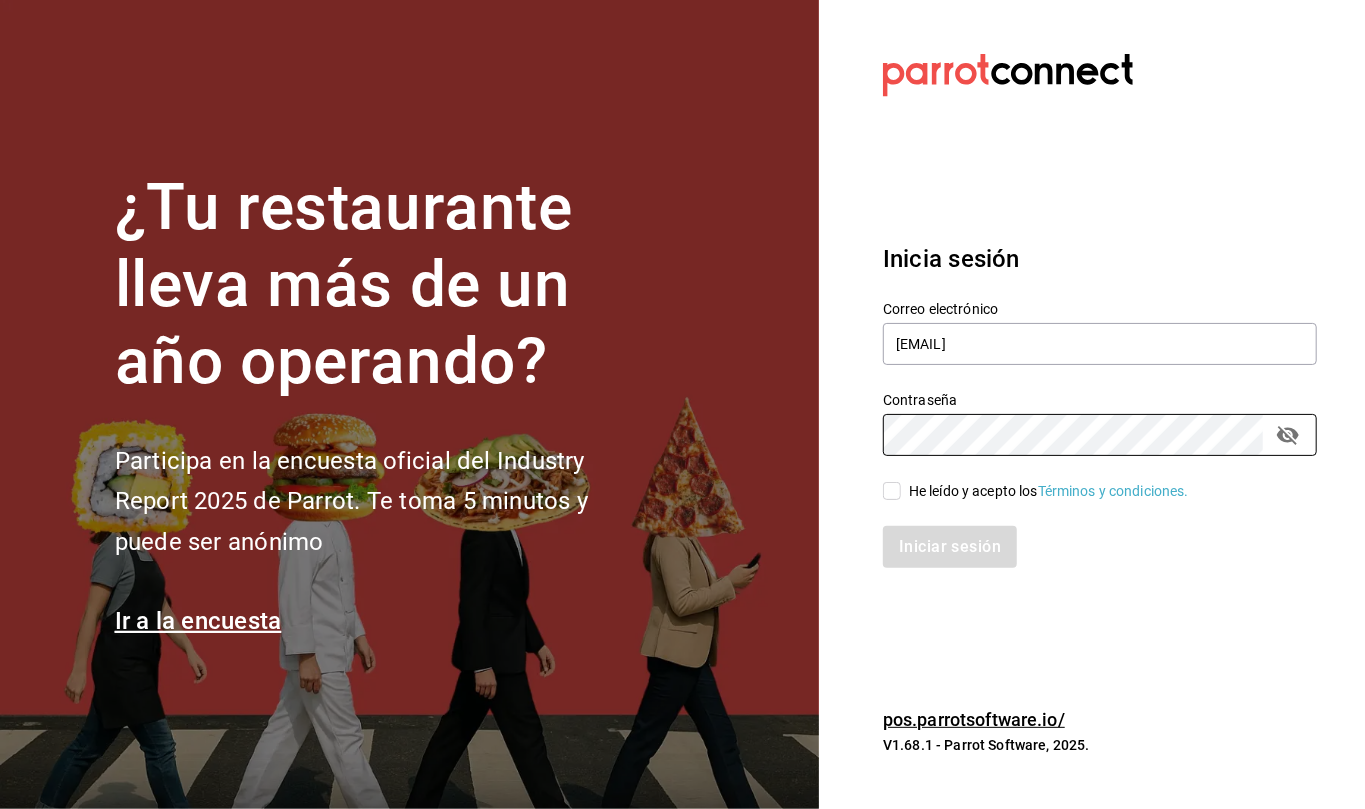 click on "He leído y acepto los  Términos y condiciones." at bounding box center [892, 491] 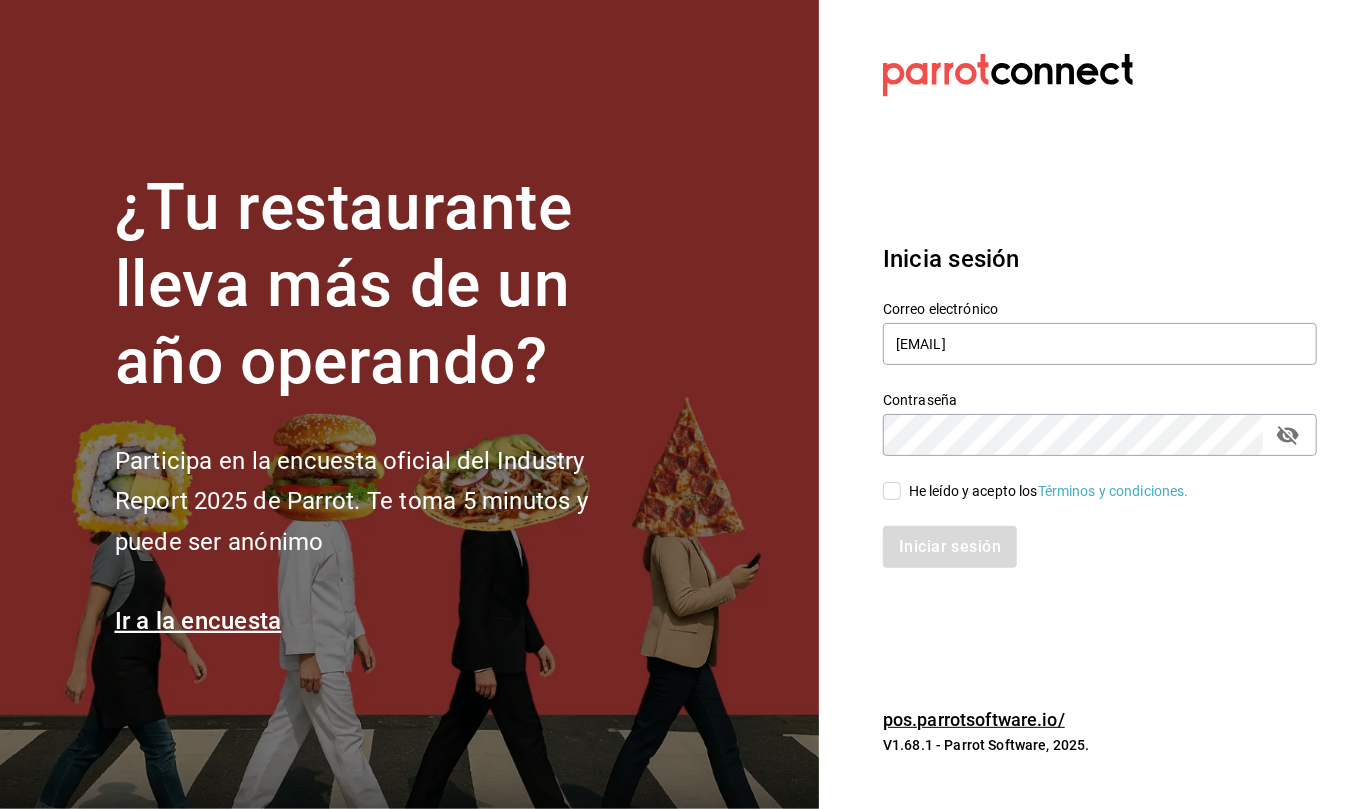 click on "He leído y acepto los  Términos y condiciones." at bounding box center [892, 491] 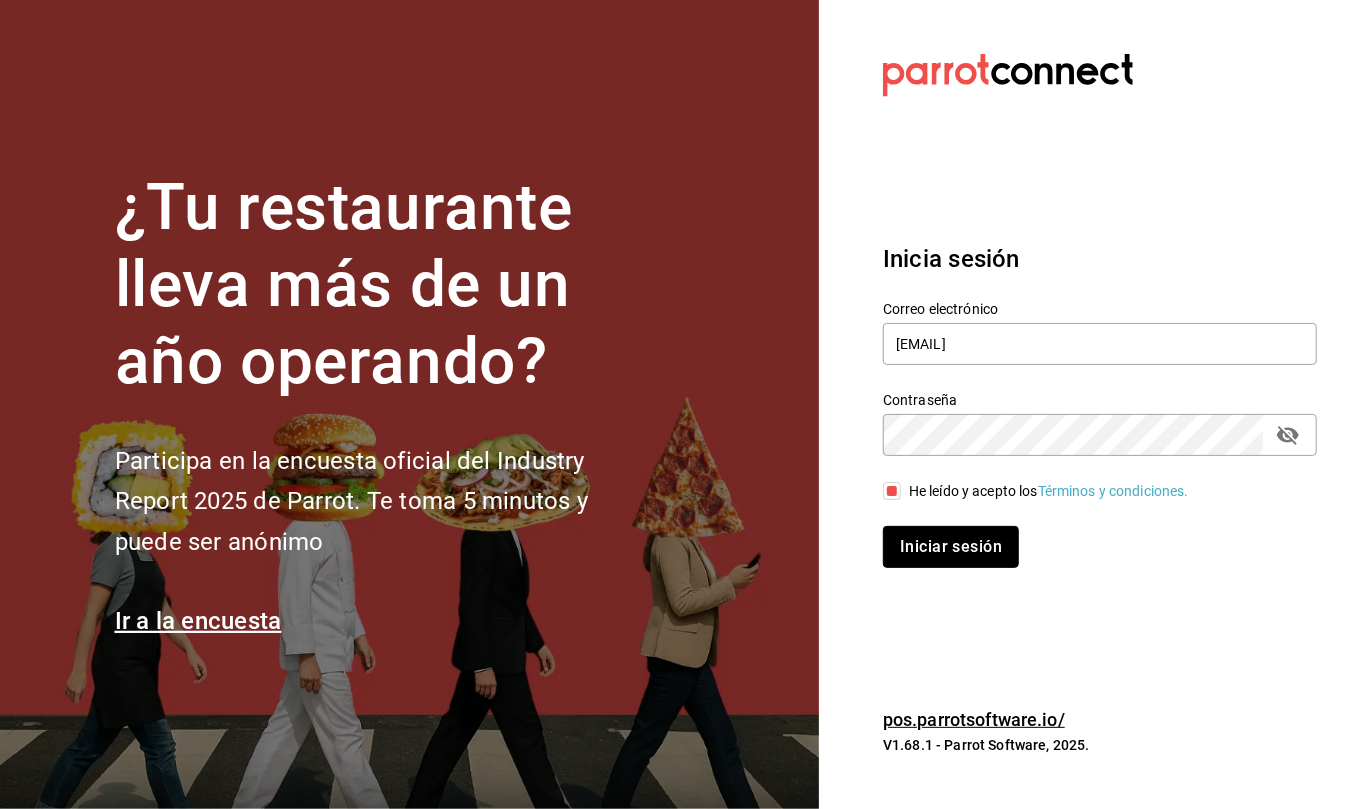 click on "Iniciar sesión" at bounding box center (951, 547) 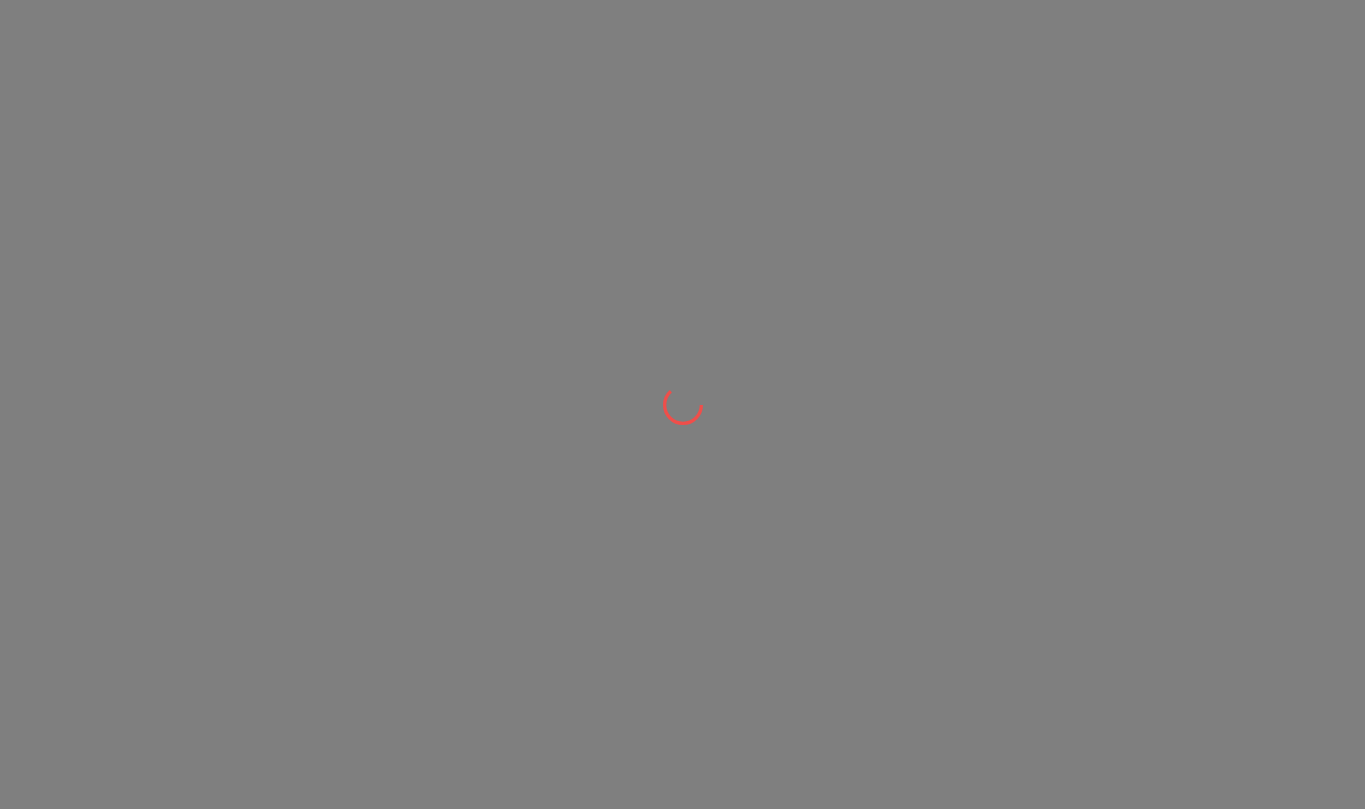 scroll, scrollTop: 0, scrollLeft: 0, axis: both 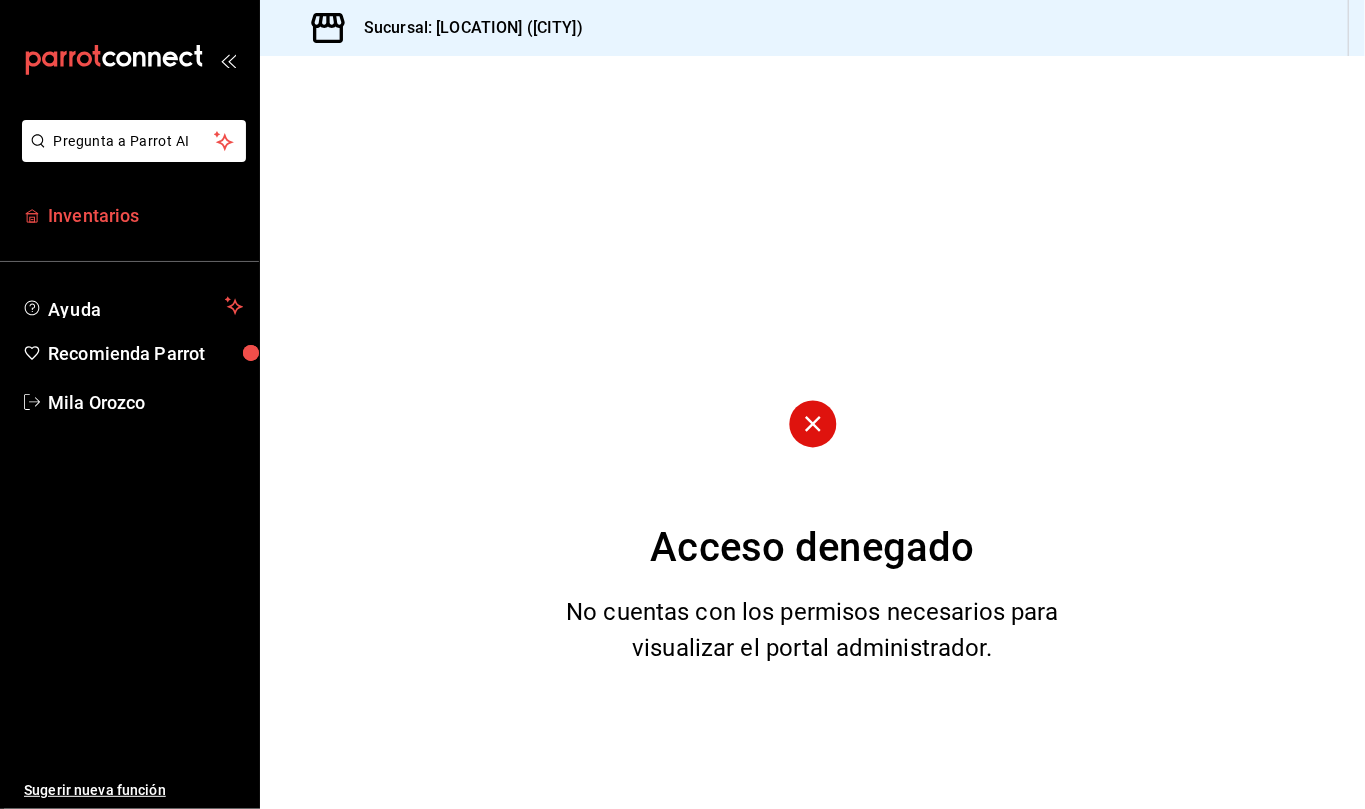 click on "Inventarios" at bounding box center (145, 215) 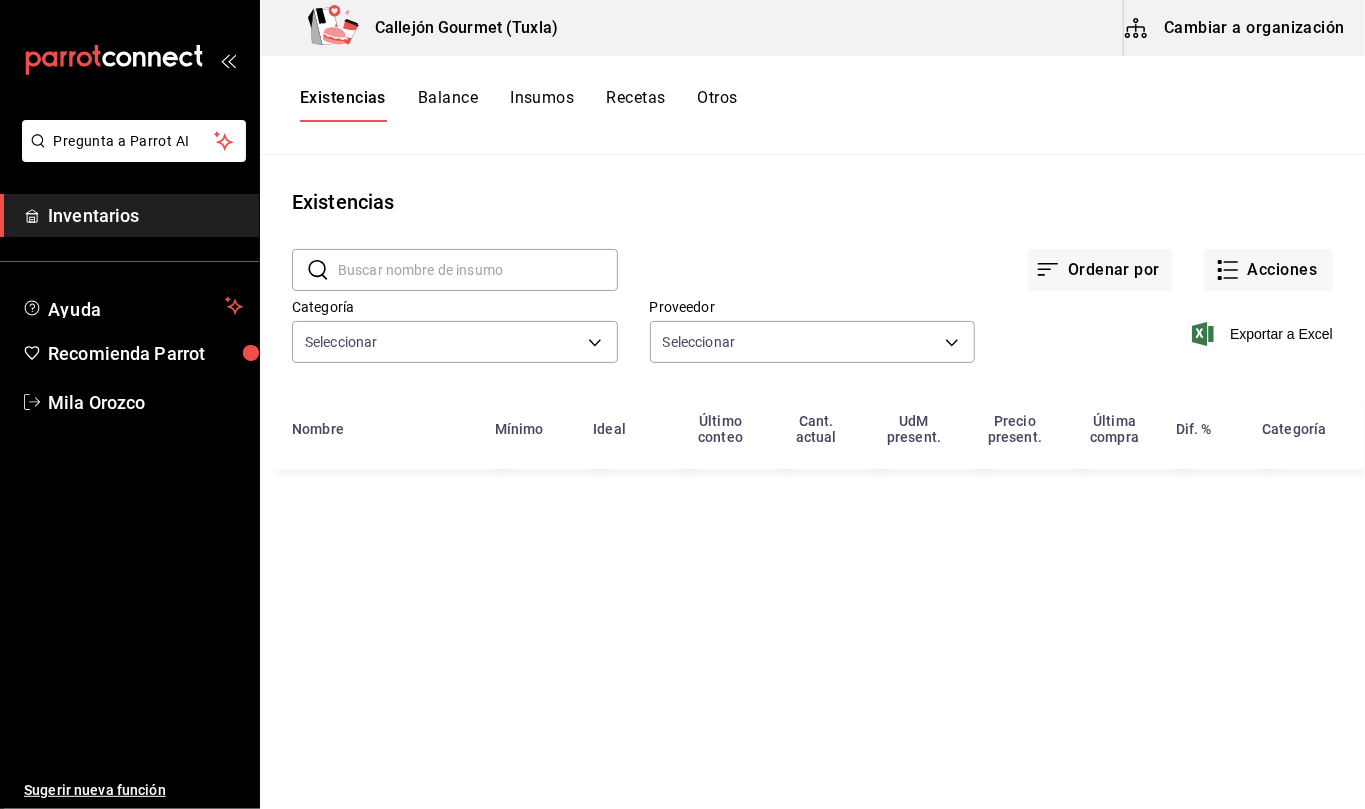 click on "Cambiar a organización" at bounding box center [1236, 28] 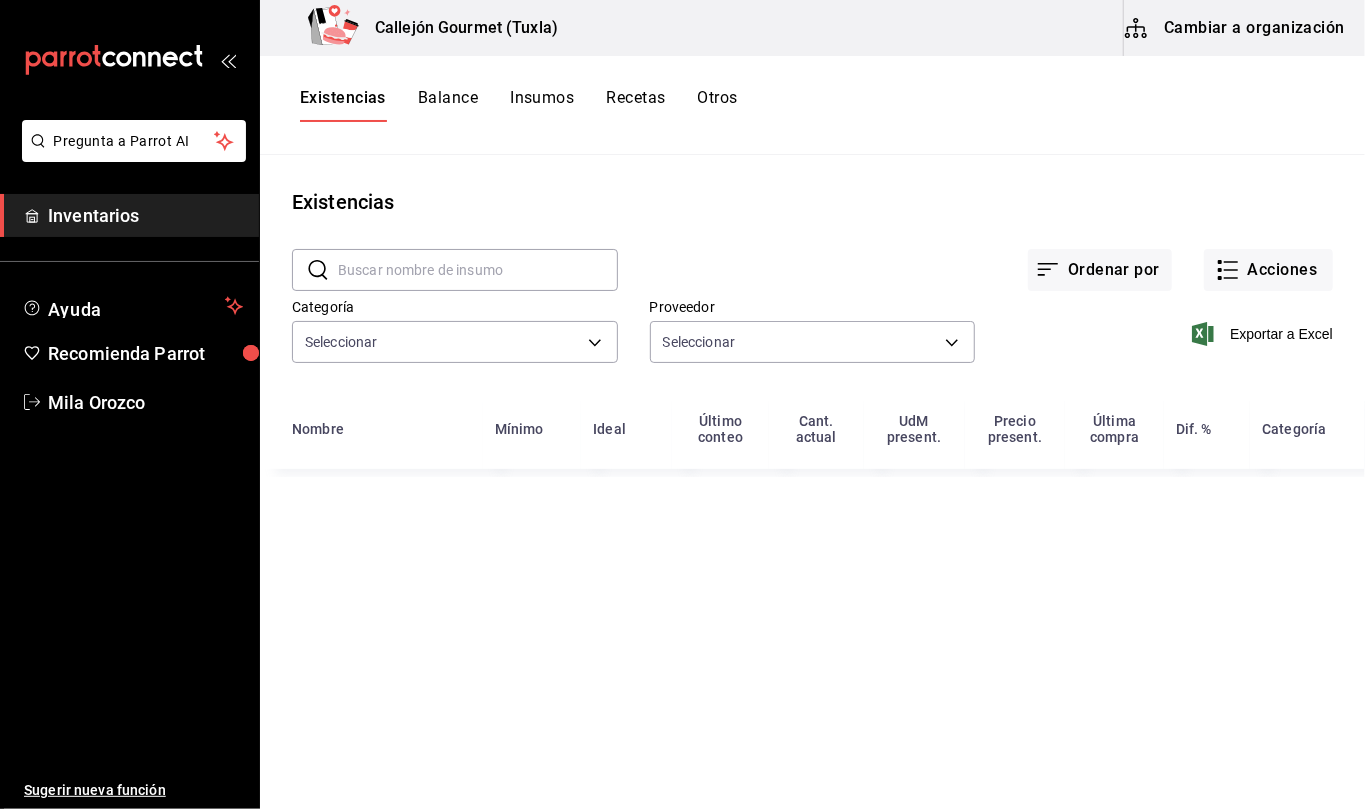 type on "d07e61b9-724f-4f83-8377-ee3ec137bf0e,f22b31a0-3d84-4ac3-8c2c-dc33927ceec7,9be79bfb-cfb8-40e1-9034-6f157fd39d74,11766d4b-751f-42a9-b458-e0c787aa47e9,408448b9-fe63-4e6e-9146-0be7033d645a,8d2aad35-9852-473b-9bc9-97d747b02320,6526cd00-66de-4052-bd5e-24c1a003c3d2,3979618a-8950-438c-9fe0-c691072f5f39,debdffb2-338c-4e6e-9568-ca35510d6301,47251a02-28e9-4cd9-8ad1-aa377b2d917b,ae27b117-7ccf-4158-94a3-49dd70d917a8,3c55a82e-b41a-4f73-b8ee-a7a4c1986f56,7063f492-5444-4c3e-b72d-b5c68131bdcb,350862eb-371b-4282-981b-7cdcef8936f0,93768c9e-bfac-4147-b745-d32d2cc6f4ad,fd8af45b-13b0-46d5-82e6-f808aa1b66bb,b931116b-dd74-4983-a08f-f2d104411684,bb9d8bb6-2744-445e-b96d-320bb2bc8aea,059fdeeb-9bda-4a08-ad41-ce9b1b8cd30a,33286246-531d-4495-8c66-de469a8d7c45" 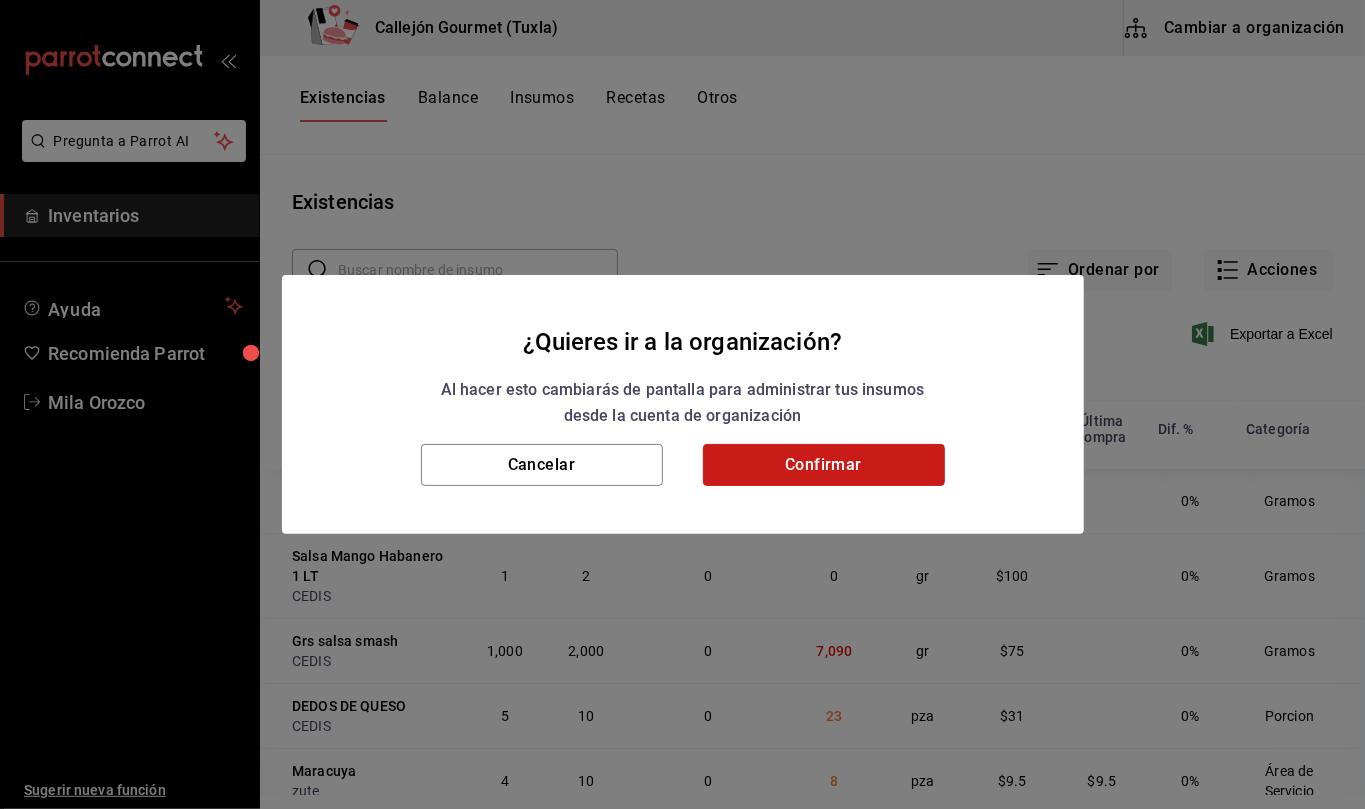 click on "Confirmar" at bounding box center (824, 465) 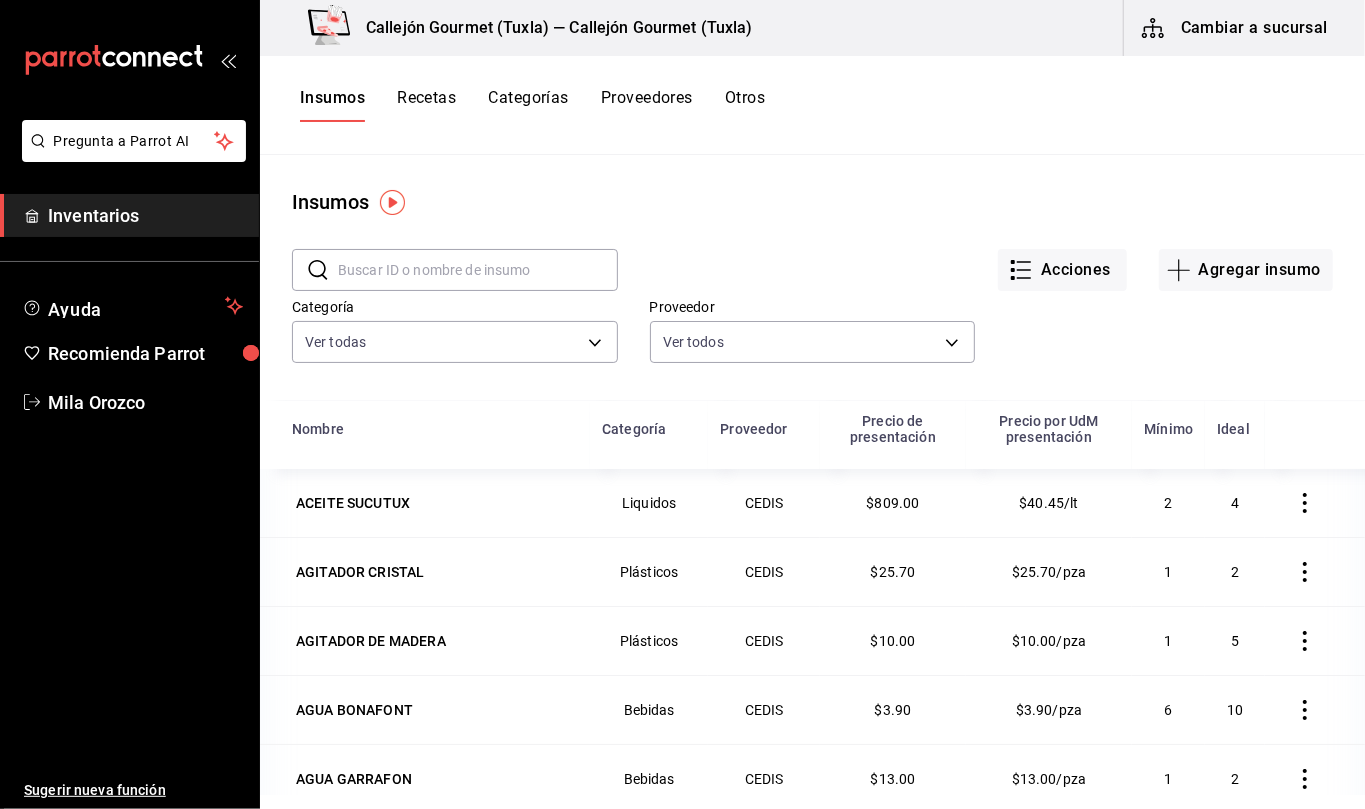 click on "Otros" at bounding box center (745, 105) 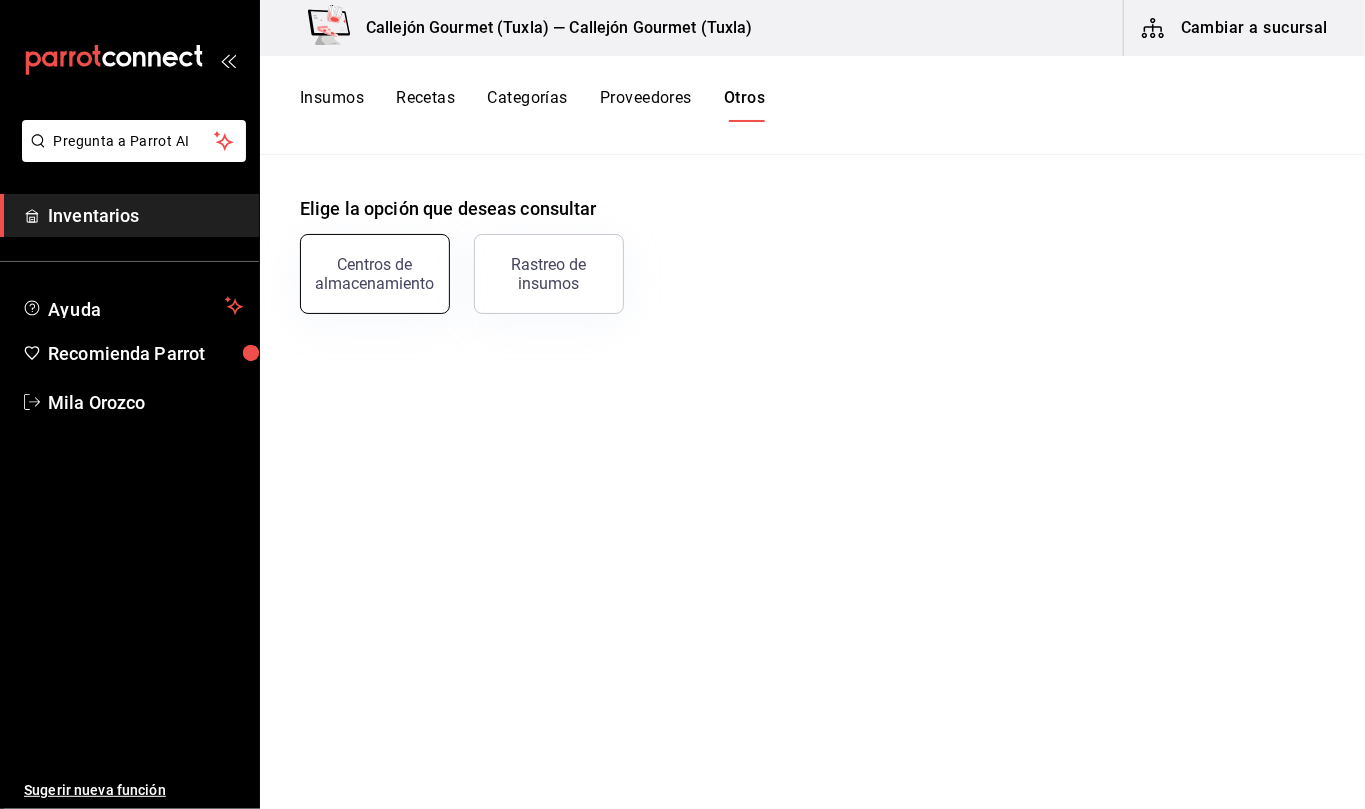 click on "Centros de almacenamiento" at bounding box center [375, 274] 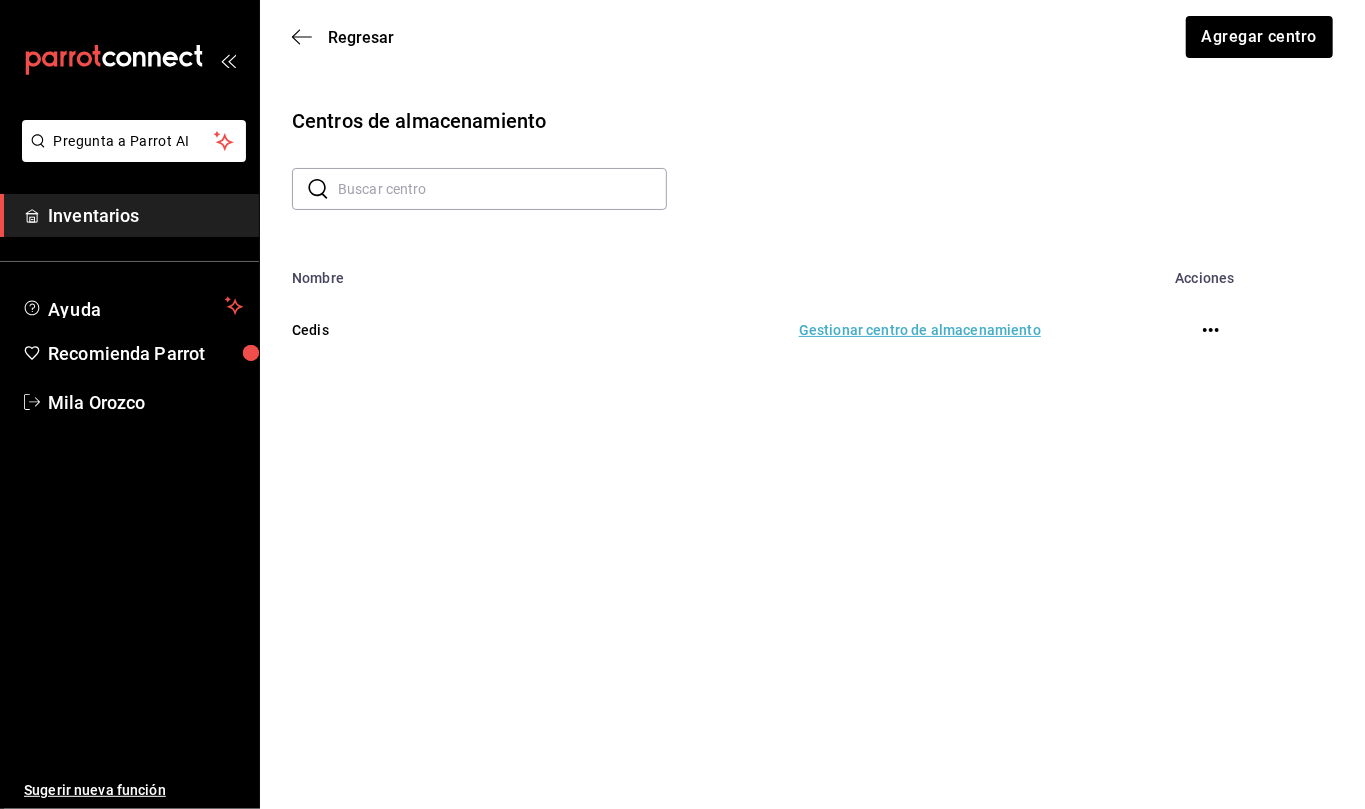 click on "Gestionar centro de almacenamiento" at bounding box center (762, 330) 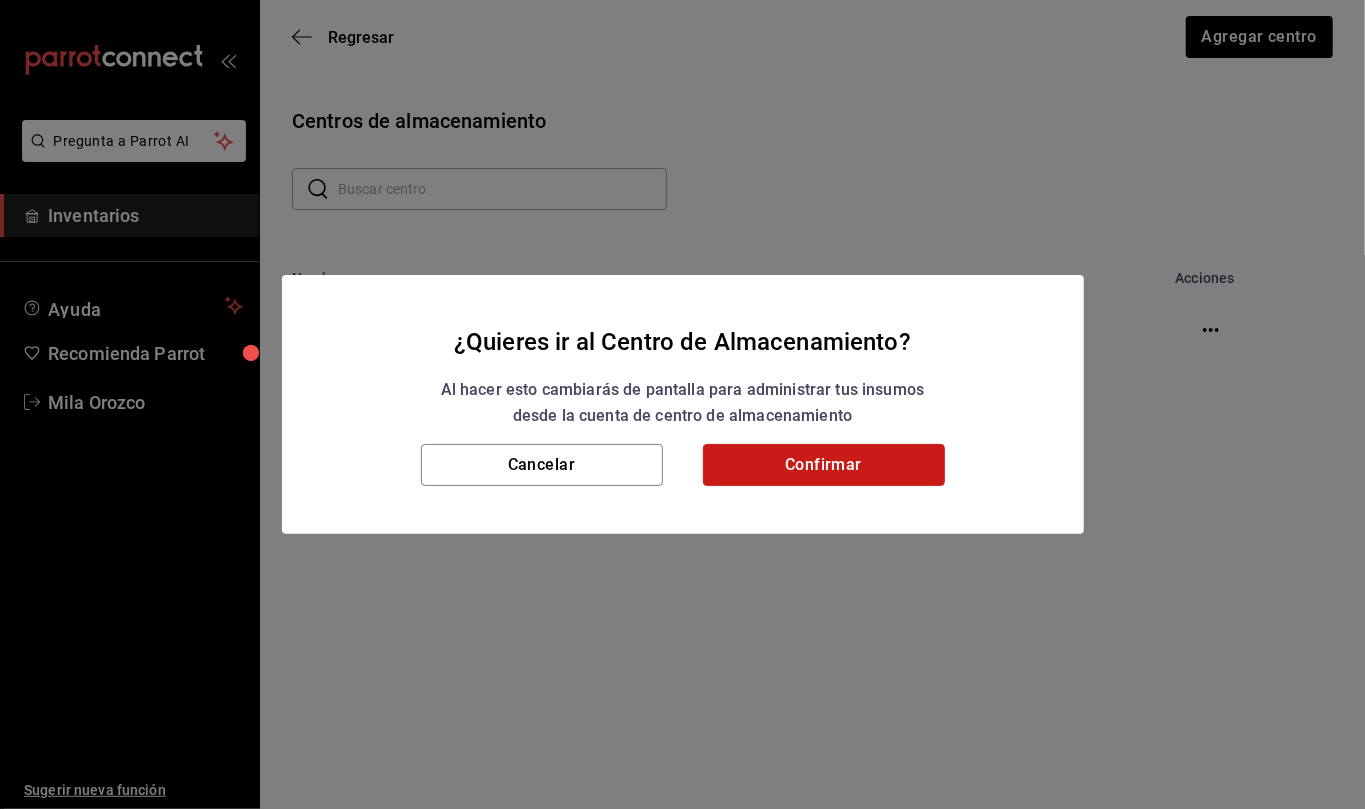 click on "Confirmar" at bounding box center (824, 465) 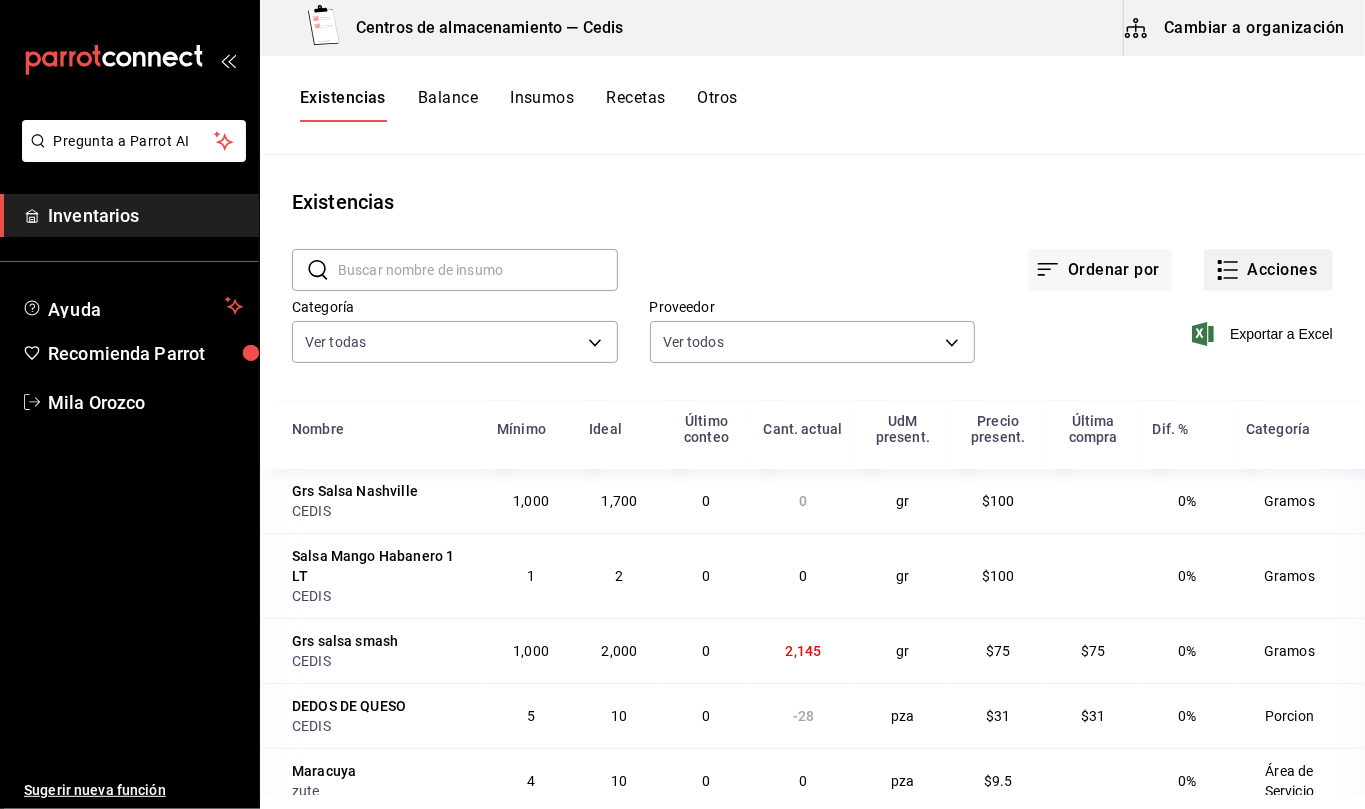 click on "Acciones" at bounding box center (1268, 270) 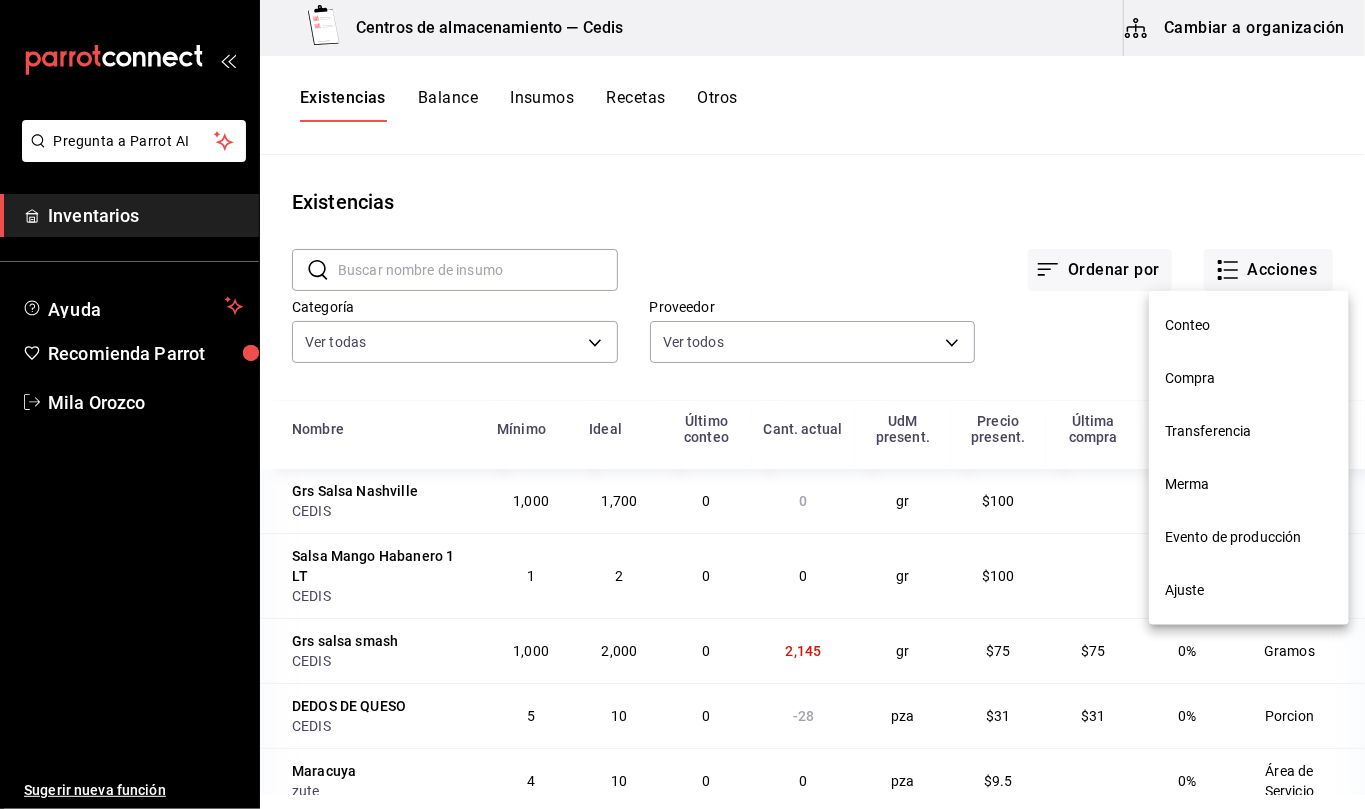 click on "Transferencia" at bounding box center (1249, 431) 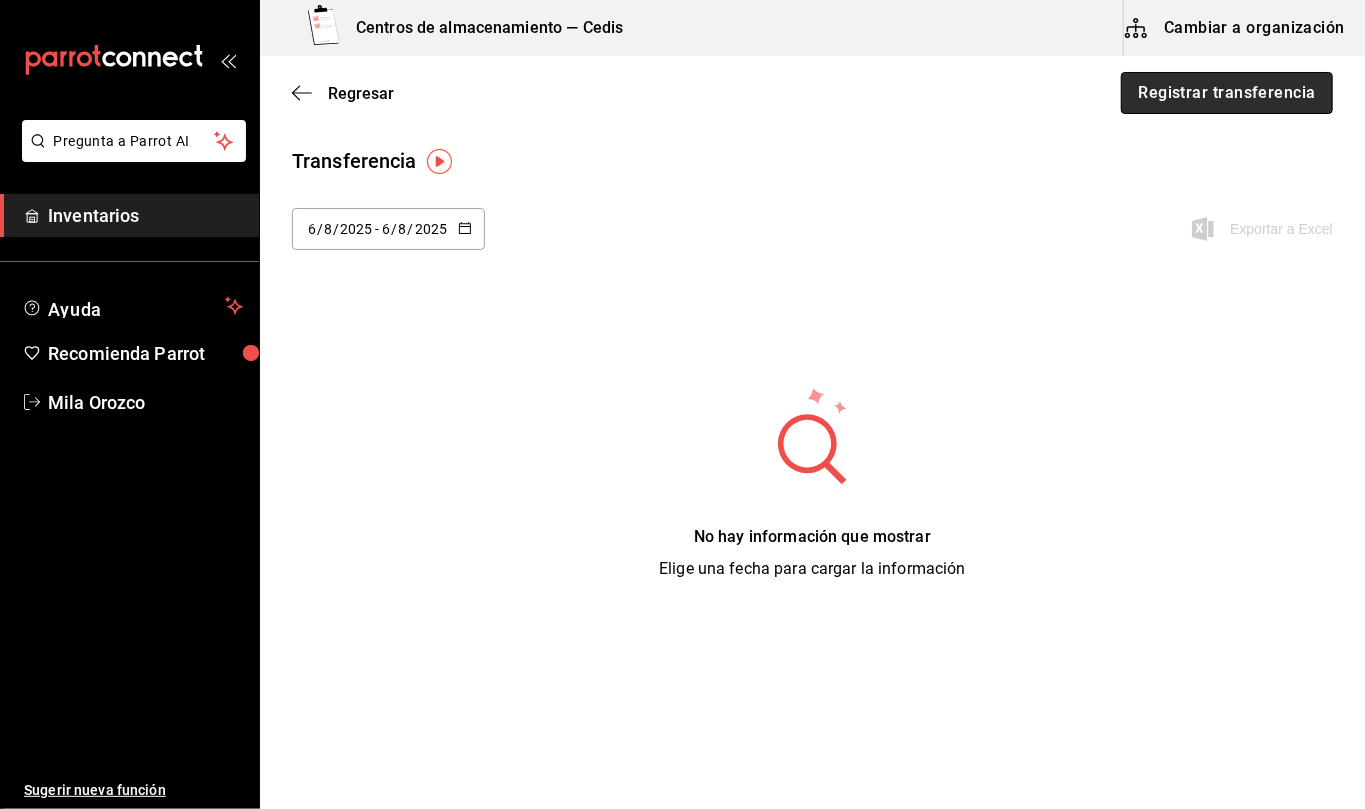 click on "Registrar transferencia" at bounding box center (1227, 93) 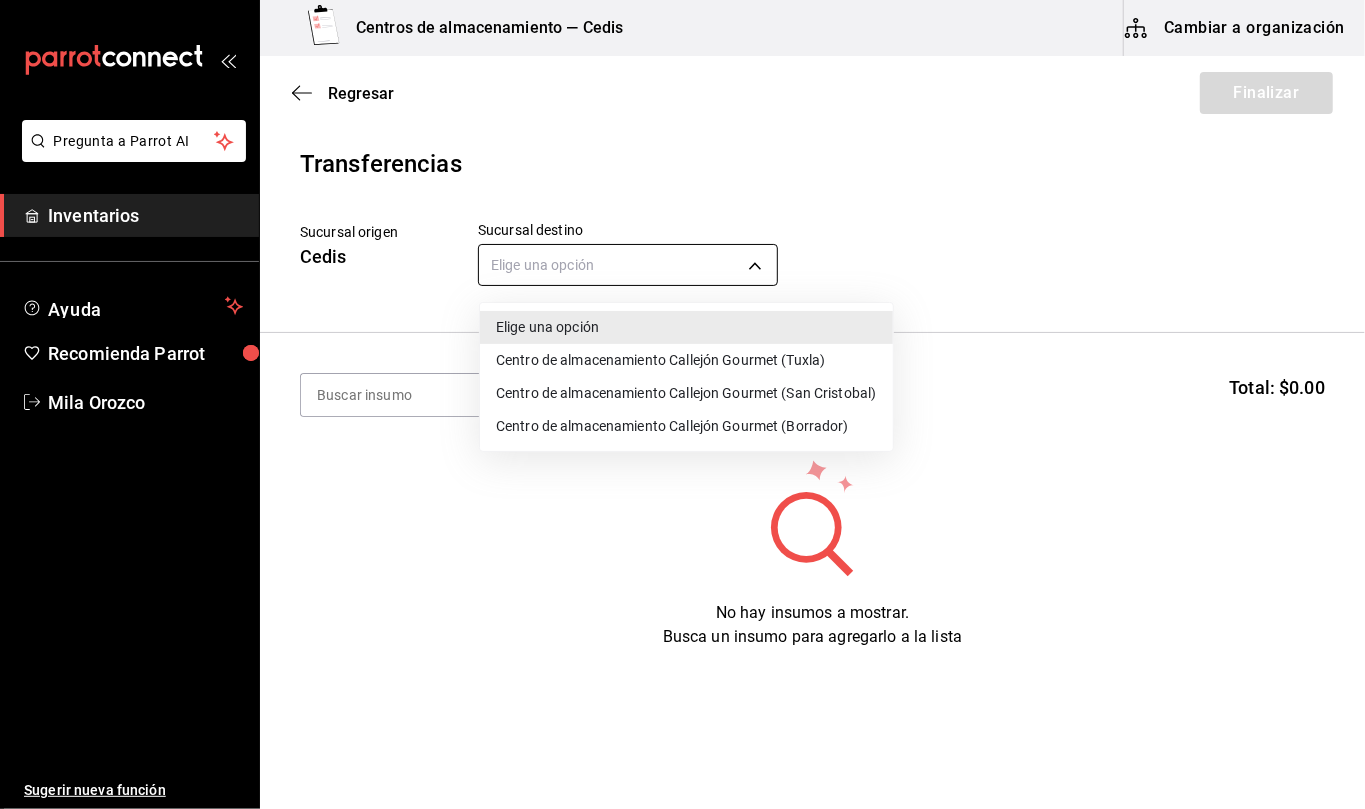 click on "Pregunta a Parrot AI Inventarios   Ayuda Recomienda Parrot   Mila Orozco   Sugerir nueva función   Centros de almacenamiento — Cedis Cambiar a organización Regresar Finalizar Transferencias Sucursal origen Cedis Sucursal destino Elige una opción default Buscar Total: $0.00 No hay insumos a mostrar. Busca un insumo para agregarlo a la lista GANA 1 MES GRATIS EN TU SUSCRIPCIÓN AQUÍ ¿Recuerdas cómo empezó tu restaurante?
Hoy puedes ayudar a un colega a tener el mismo cambio que tú viviste.
Recomienda Parrot directamente desde tu Portal Administrador.
Es fácil y rápido.
🎁 Por cada restaurante que se una, ganas 1 mes gratis. Pregunta a Parrot AI Inventarios   Ayuda Recomienda Parrot   Mila Orozco   Sugerir nueva función   Editar Eliminar Visitar centro de ayuda (81) 2046 6363 soporte@parrotsoftware.io Visitar centro de ayuda (81) 2046 6363 soporte@parrotsoftware.io Elige una opción Centro de almacenamiento Callejón Gourmet (Tuxla) Centro de almacenamiento Callejon Gourmet (San Cristobal)" at bounding box center (682, 348) 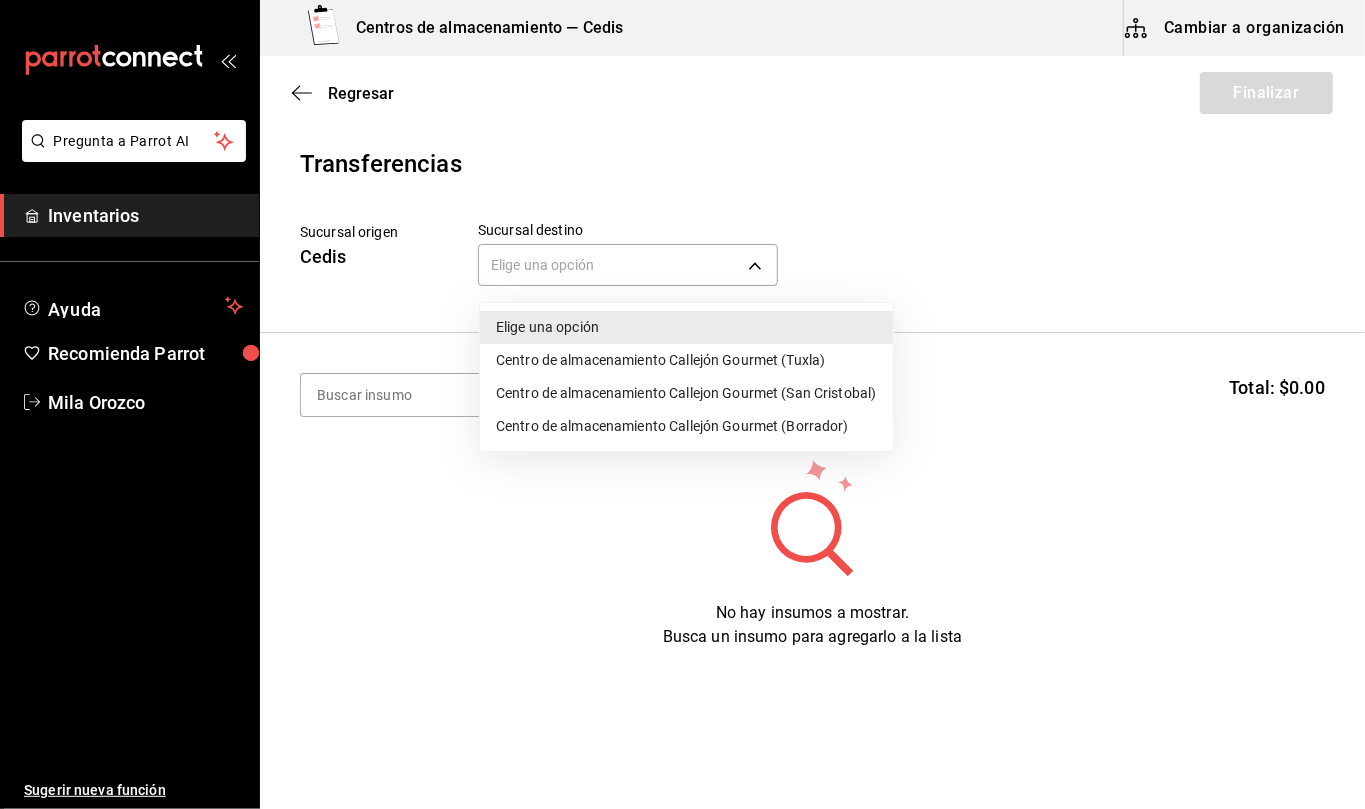 click on "Centro de almacenamiento Callejón Gourmet (Tuxla)" at bounding box center (686, 360) 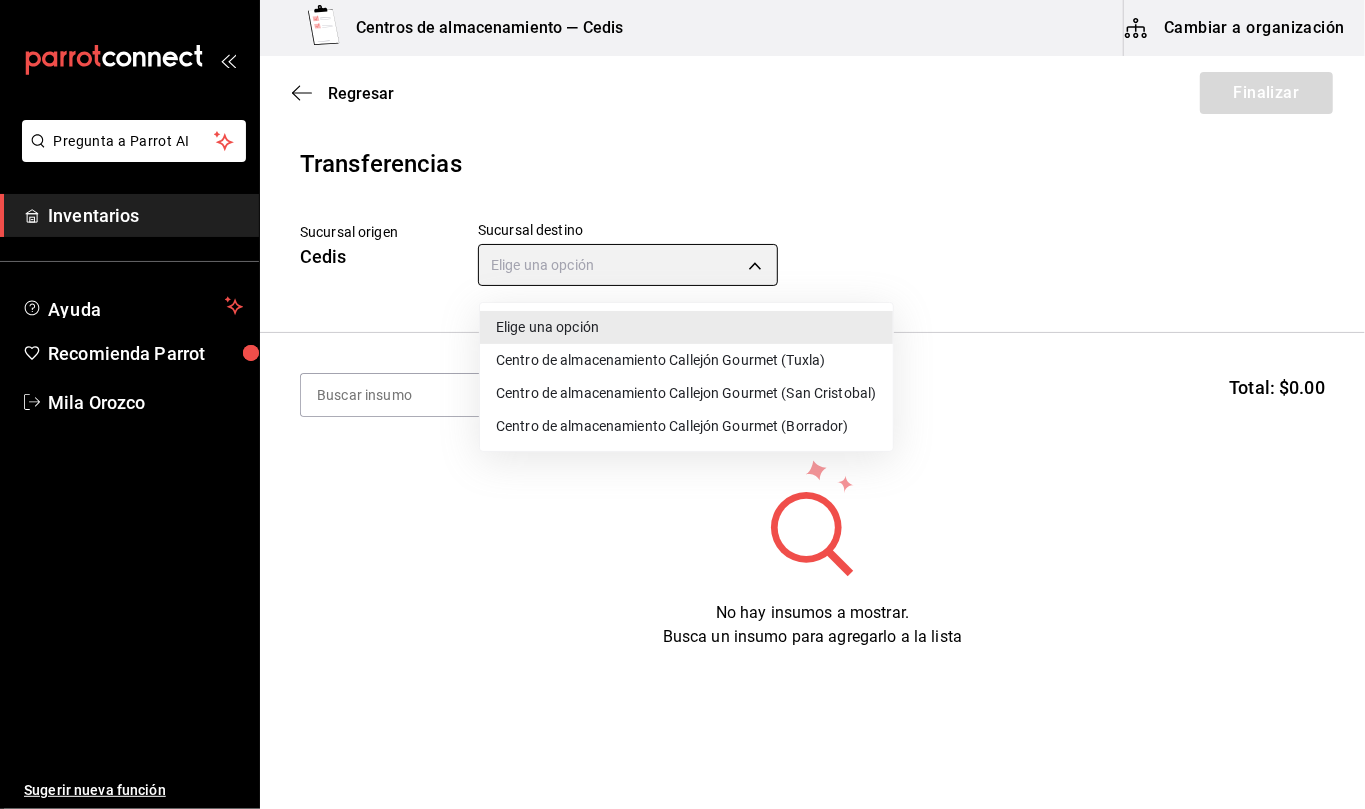type on "d2402ae1-2240-4bf4-a726-90d4a248e191" 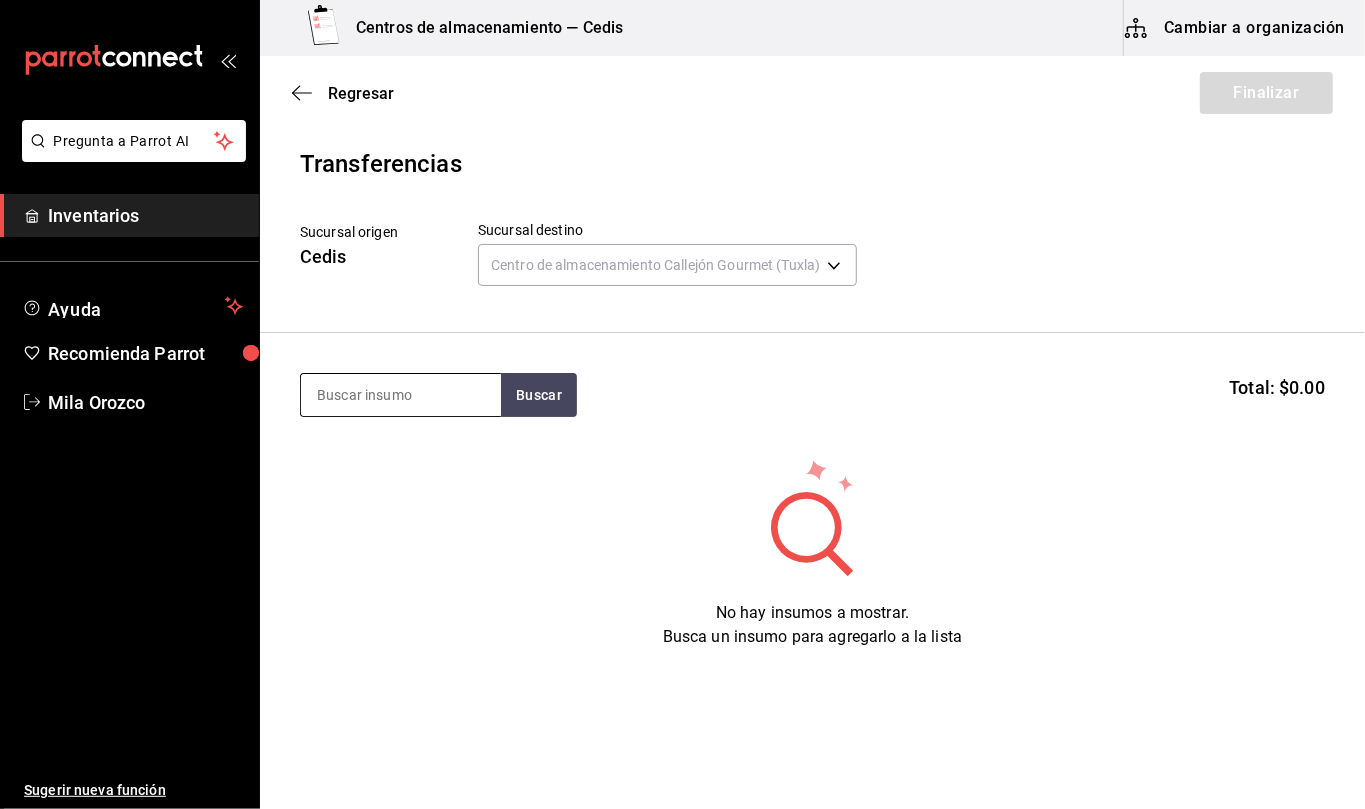 click at bounding box center [401, 395] 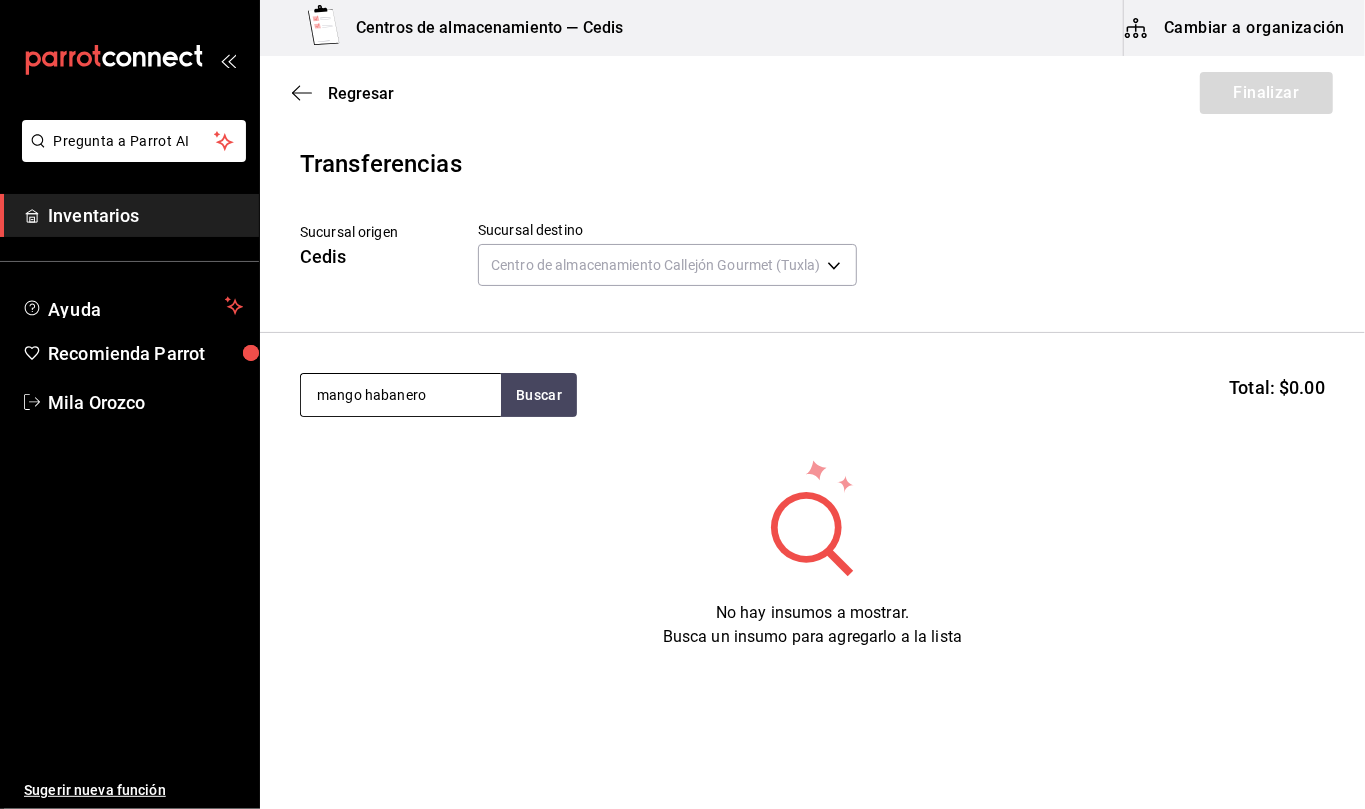 type on "mango habanero" 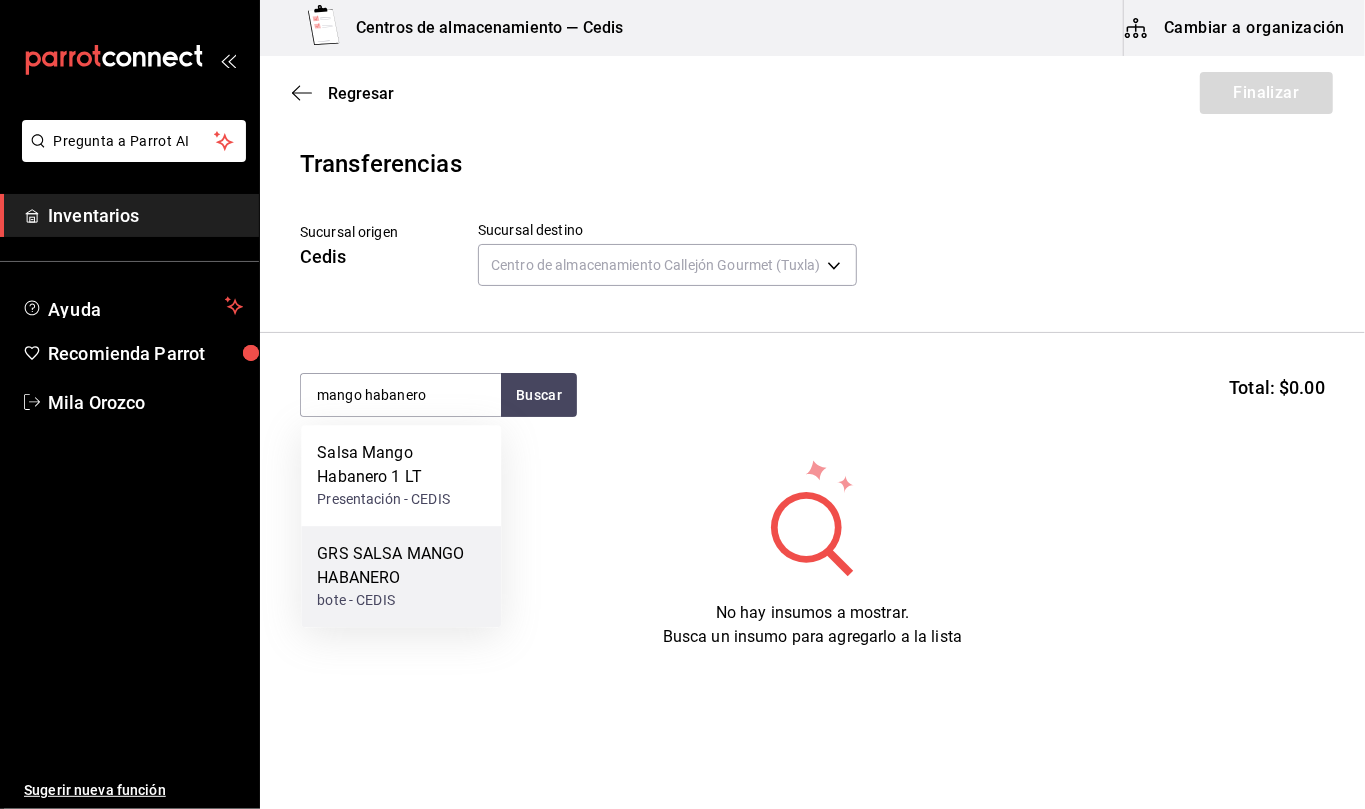click on "GRS SALSA MANGO HABANERO" at bounding box center [401, 566] 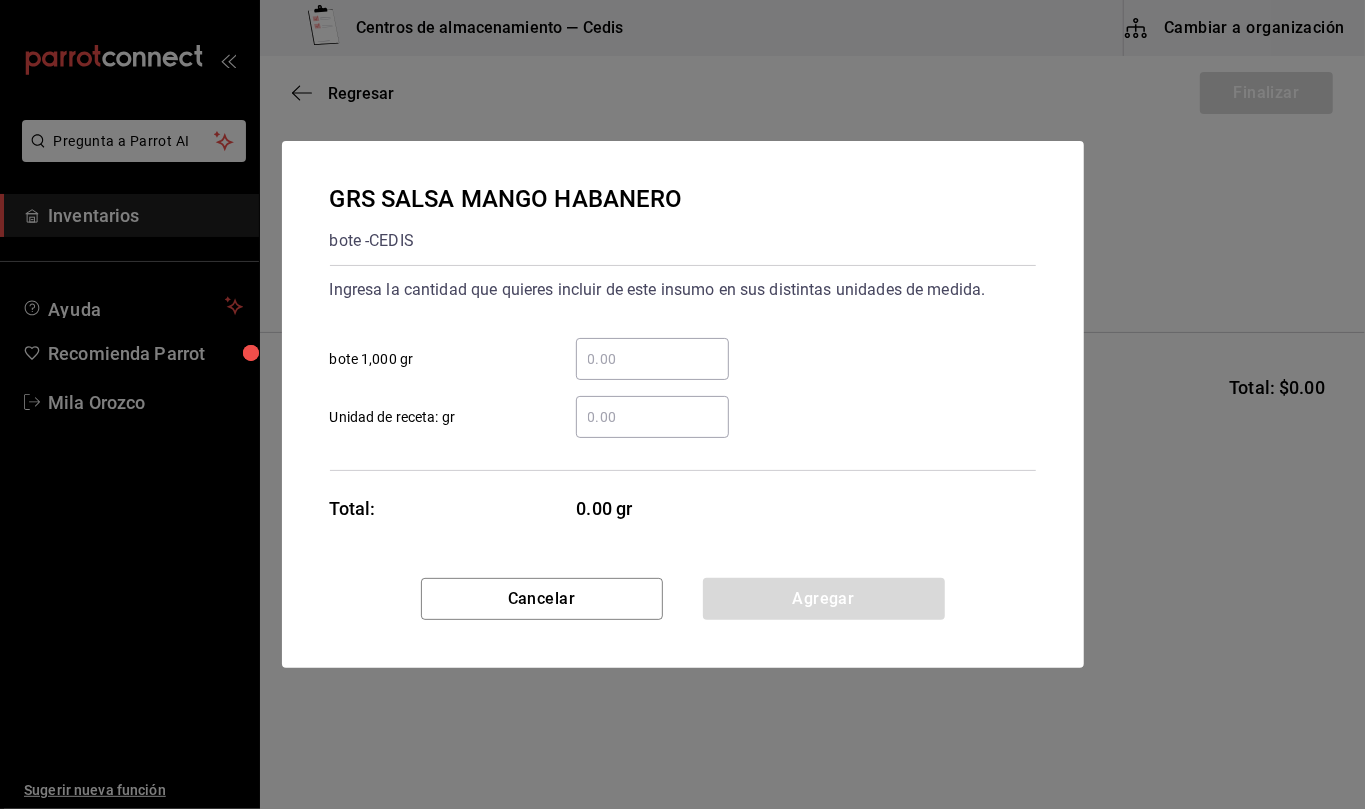 click on "​ Unidad de receta: gr" at bounding box center [652, 417] 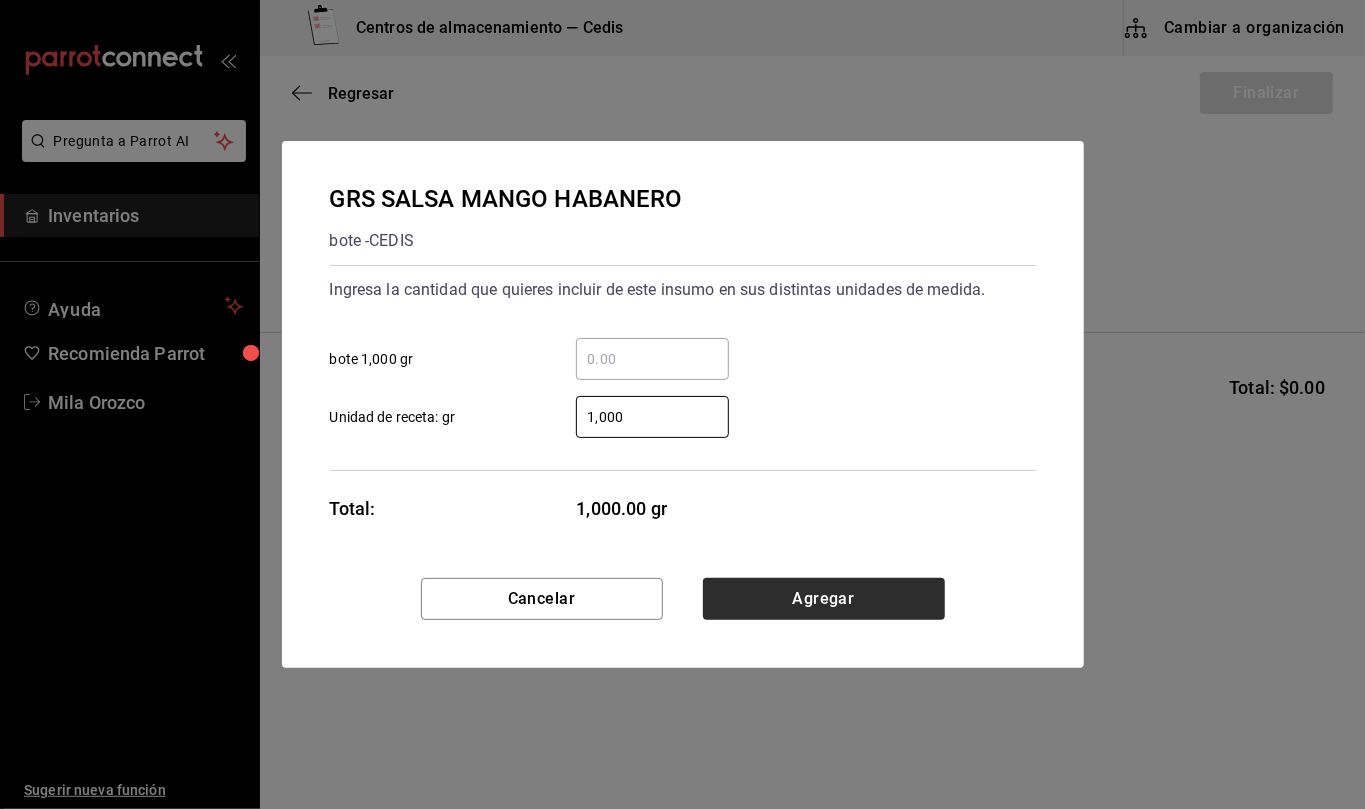 type on "1,000" 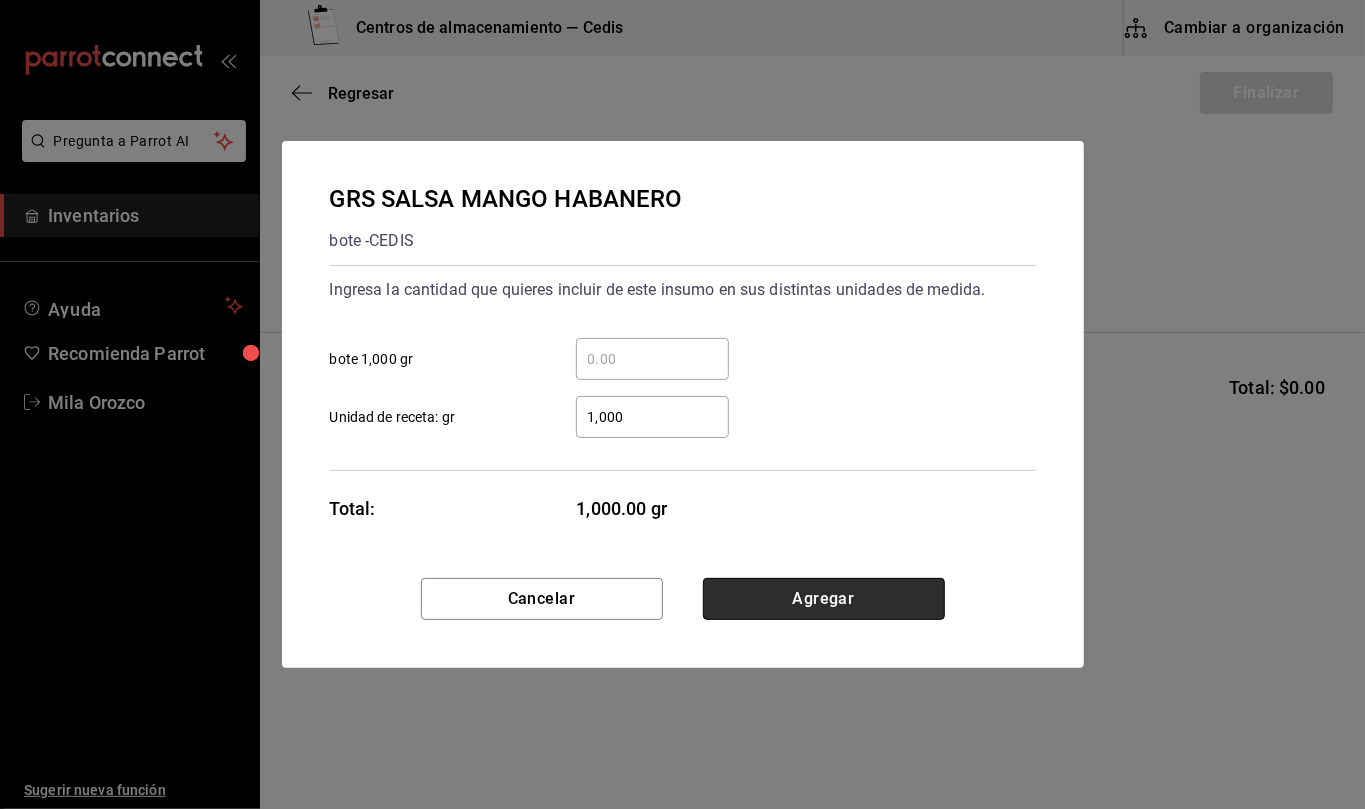 click on "Agregar" at bounding box center [824, 599] 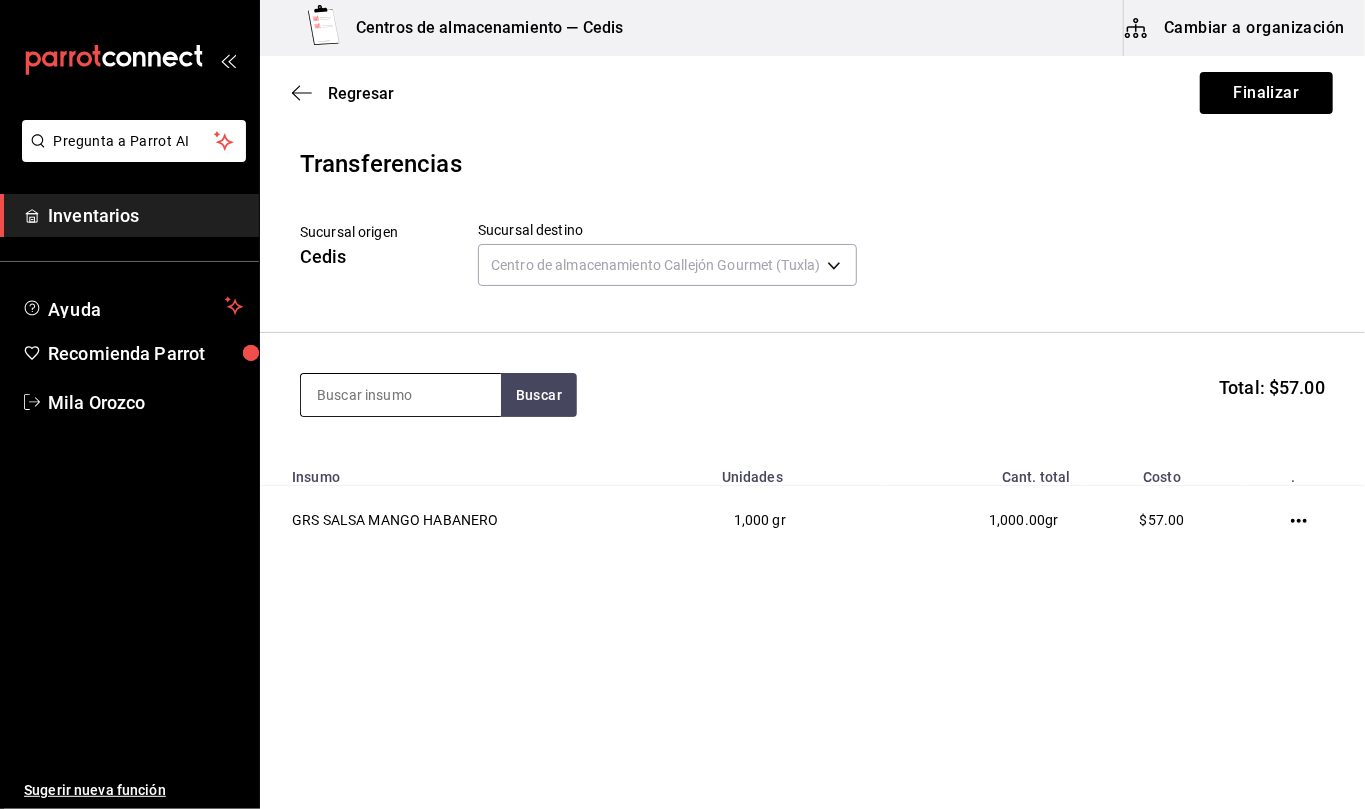 click at bounding box center [401, 395] 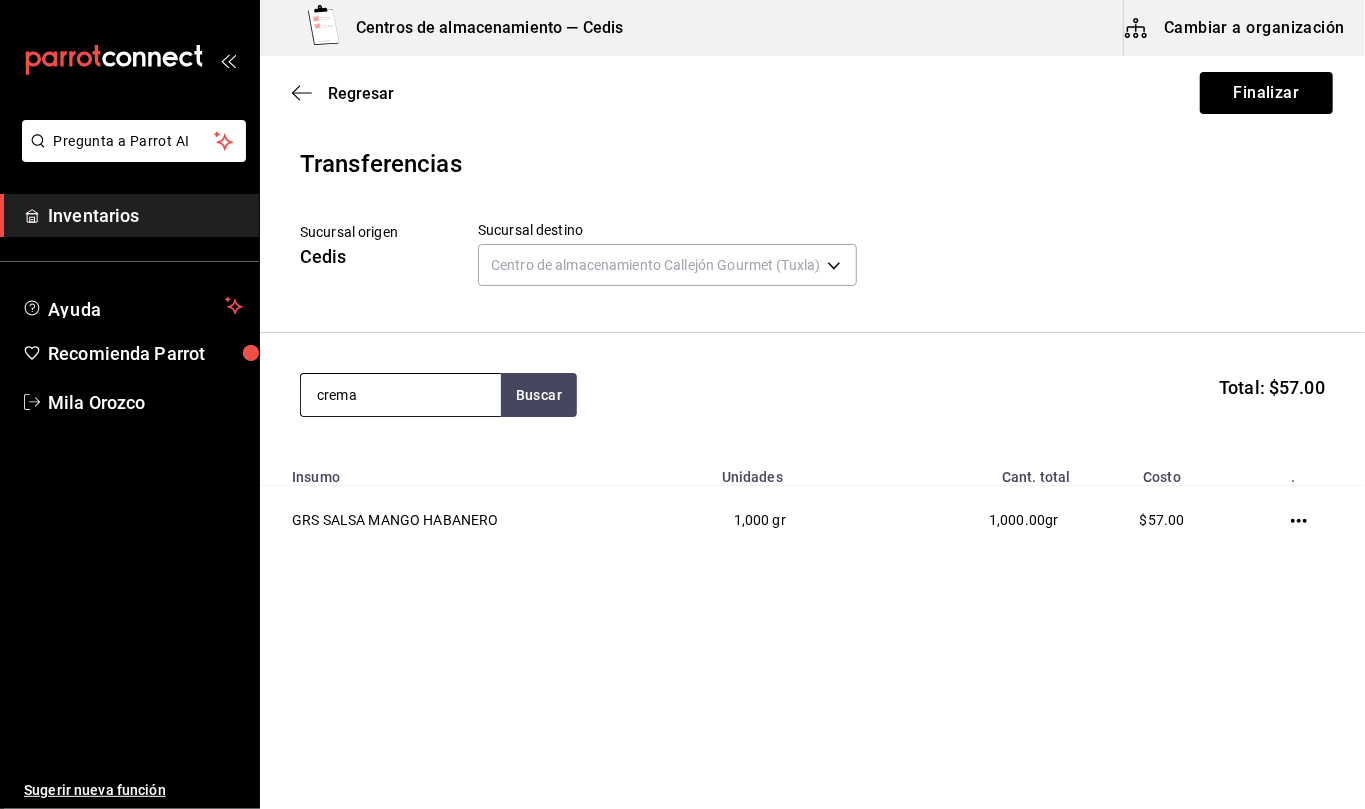 type on "crema" 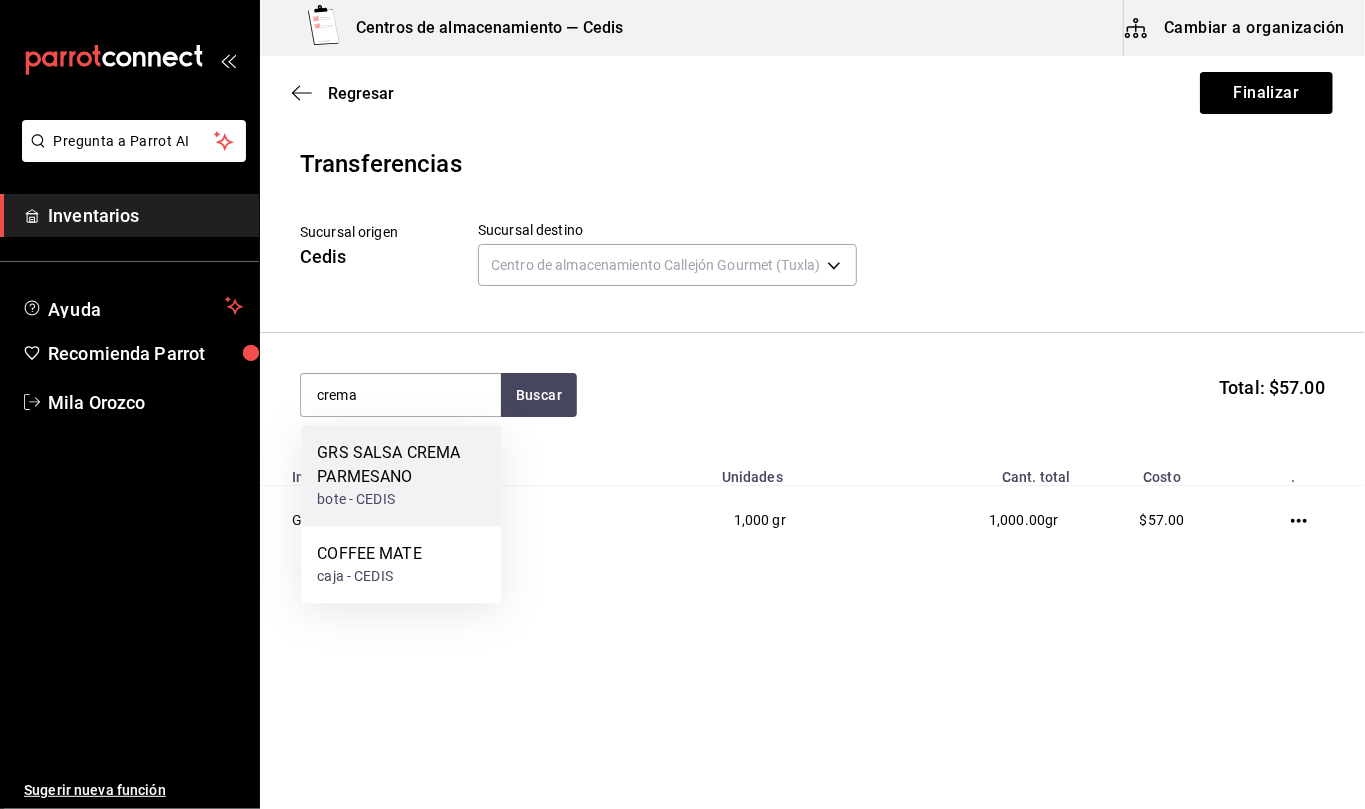 click on "GRS SALSA CREMA PARMESANO" at bounding box center (401, 465) 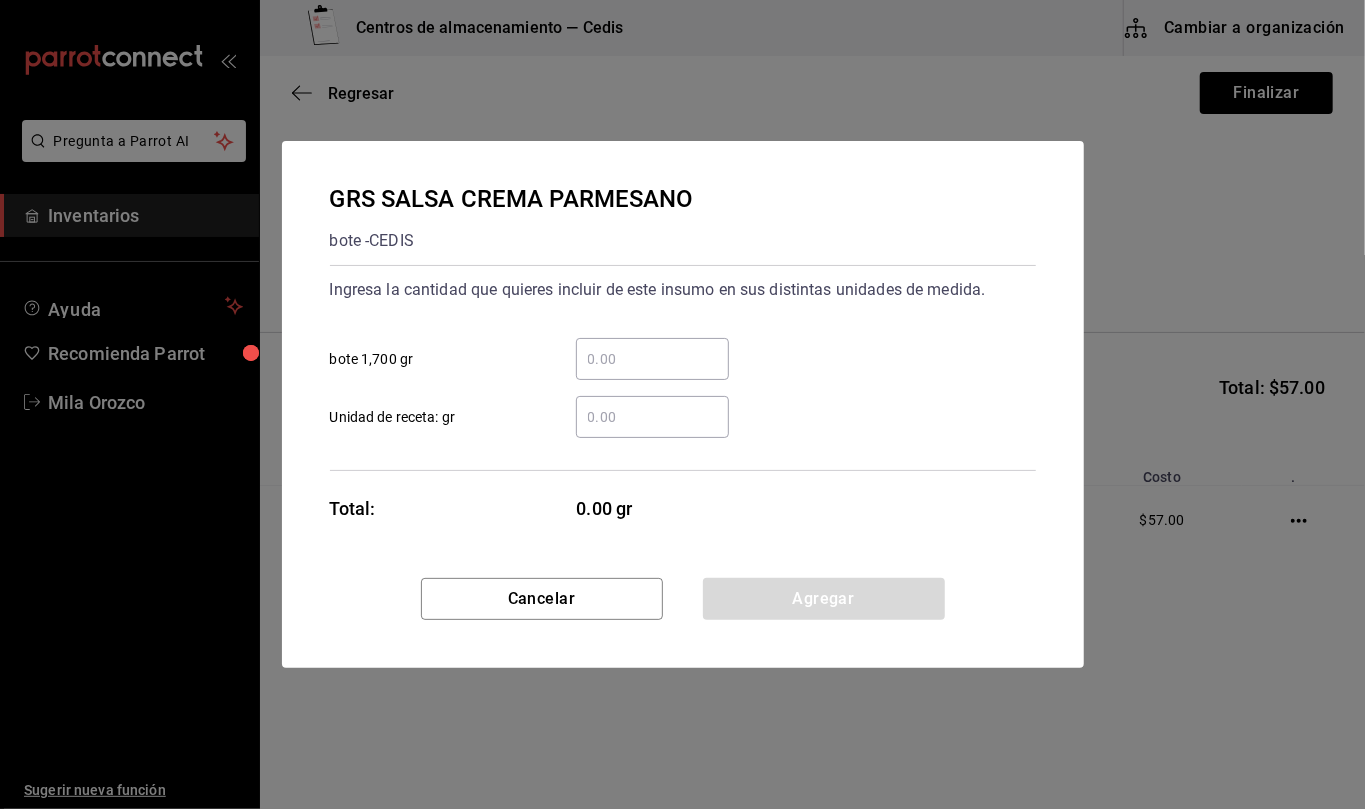 click on "​ Unidad de receta: gr" at bounding box center [652, 417] 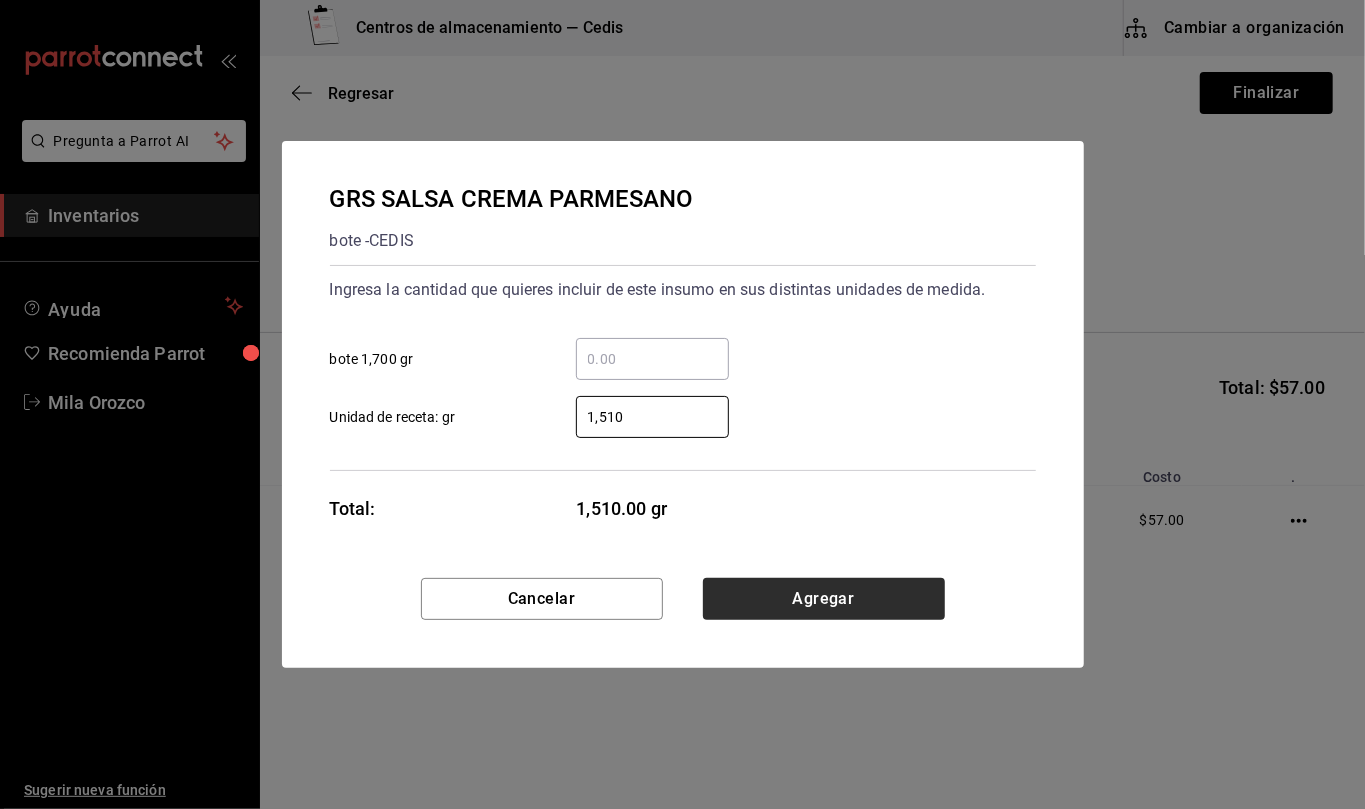 type on "1,510" 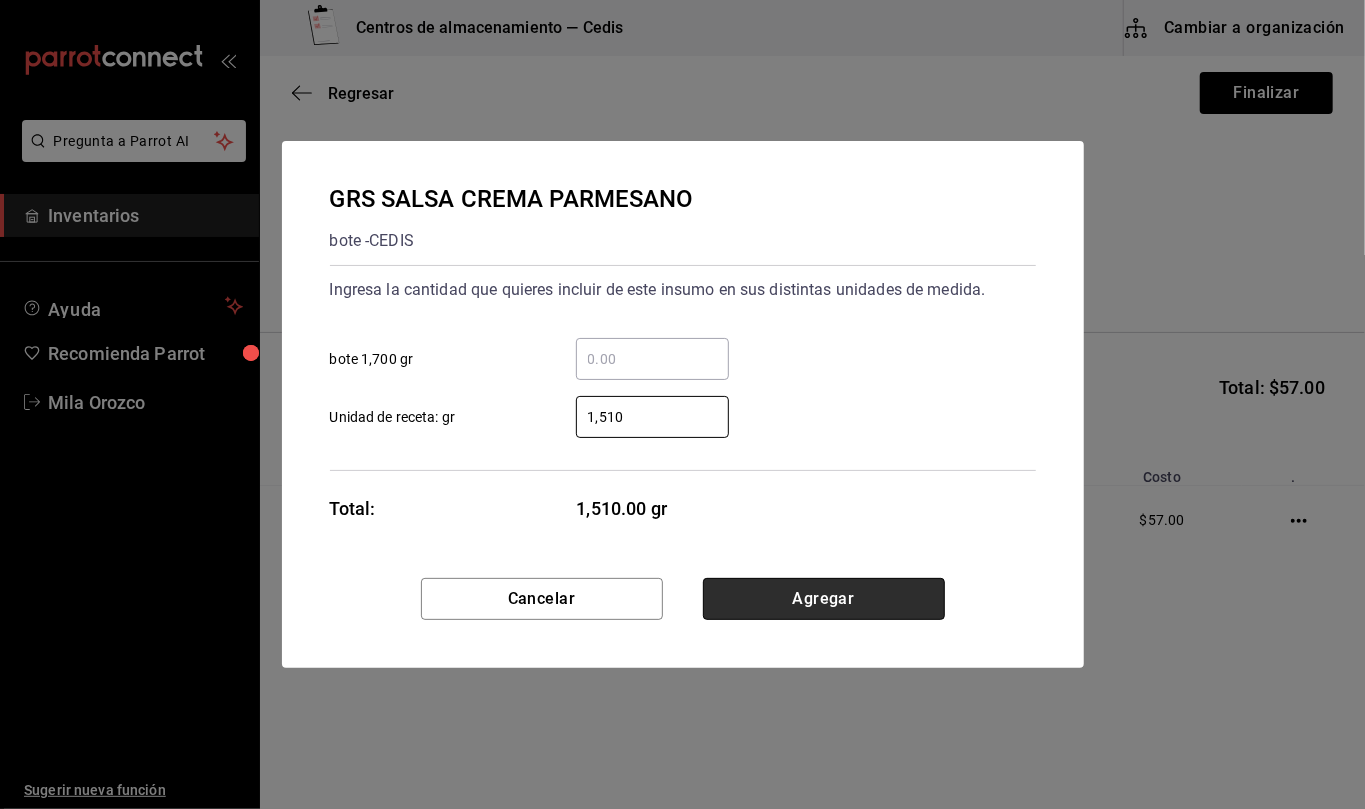click on "Agregar" at bounding box center [824, 599] 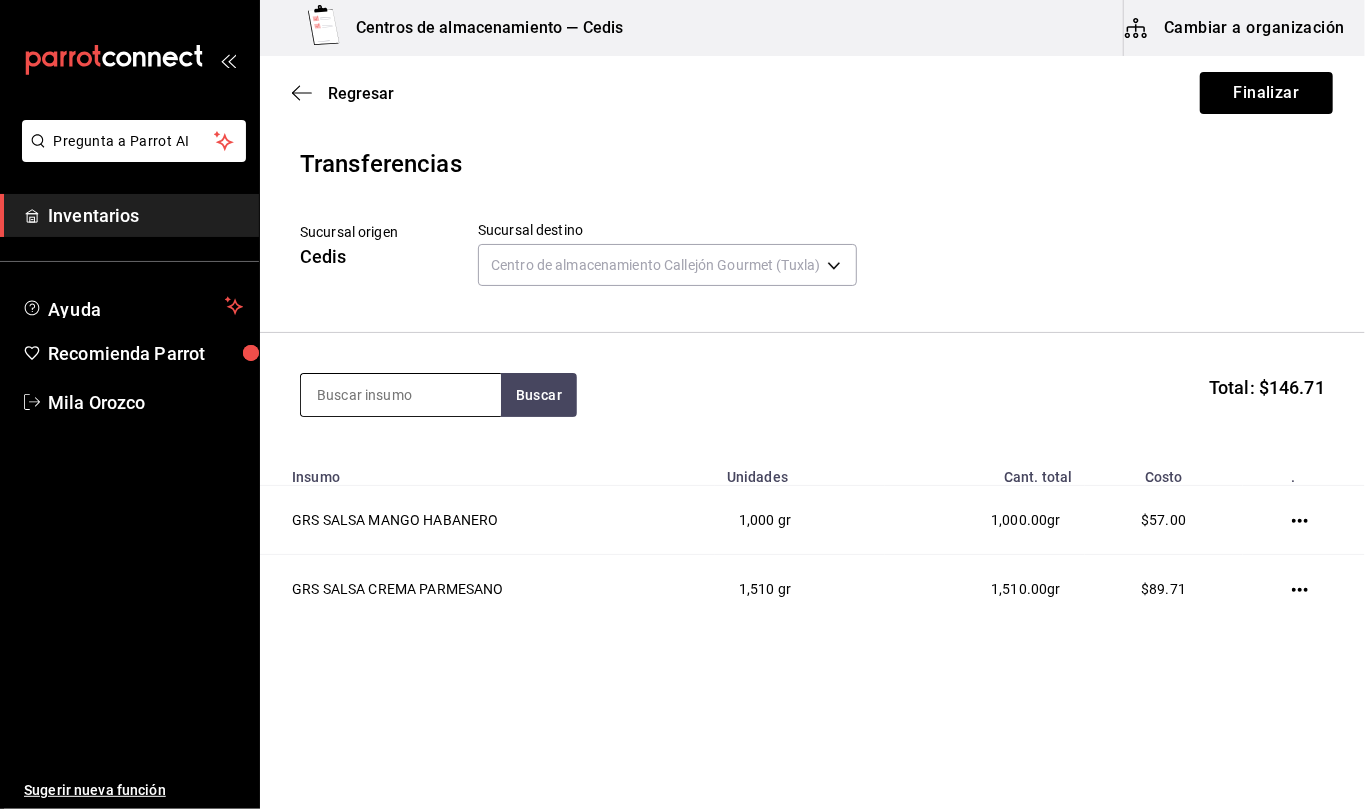 click at bounding box center [401, 395] 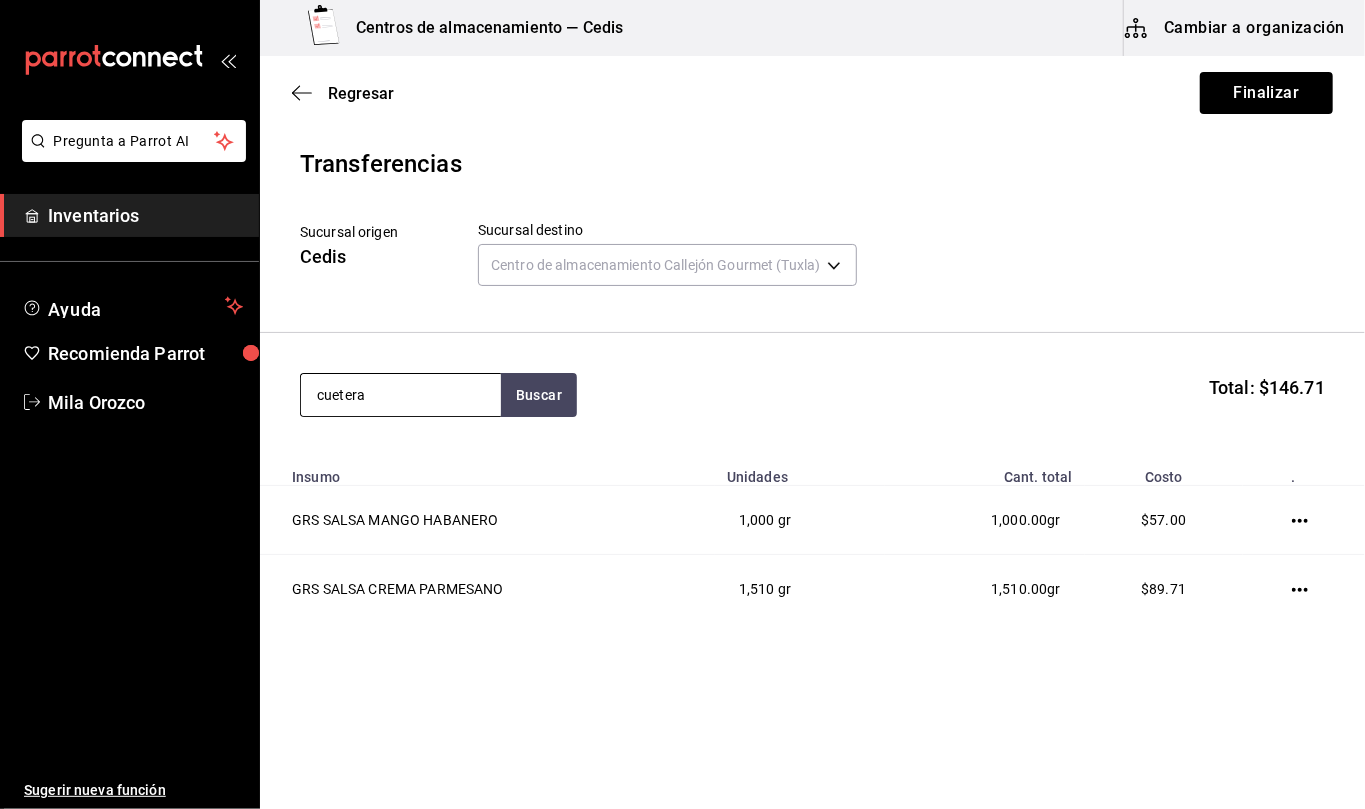 type on "cuetera" 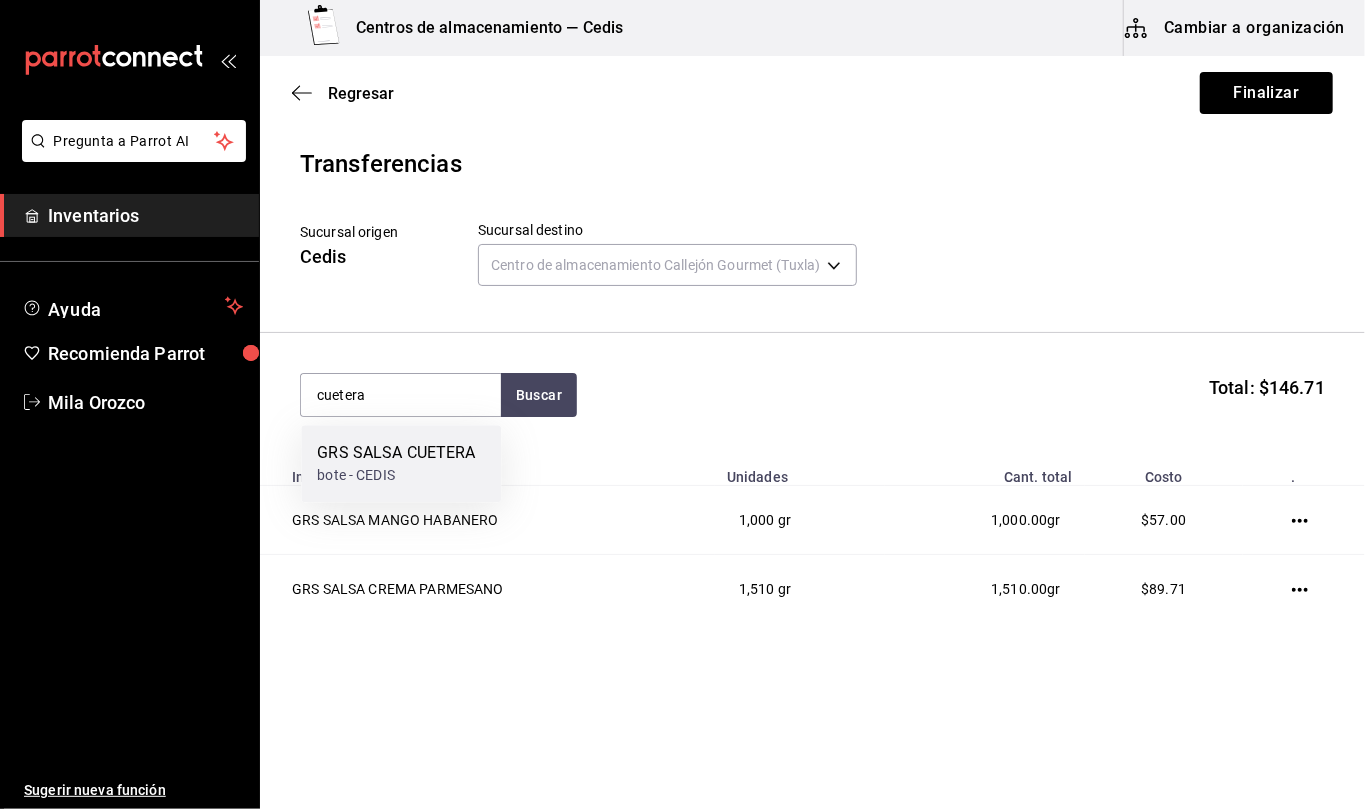click on "GRS SALSA CUETERA" at bounding box center [396, 453] 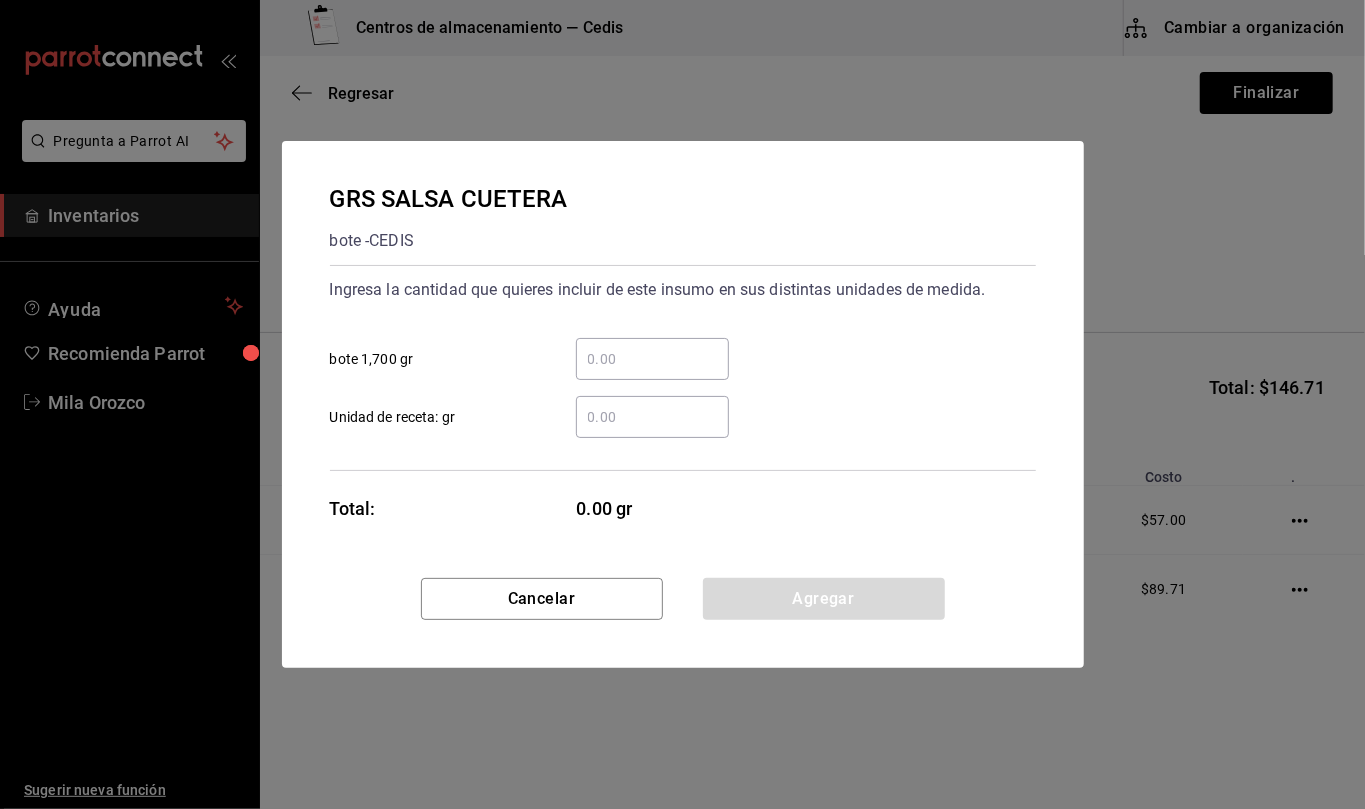 click on "​ Unidad de receta: gr" at bounding box center (652, 417) 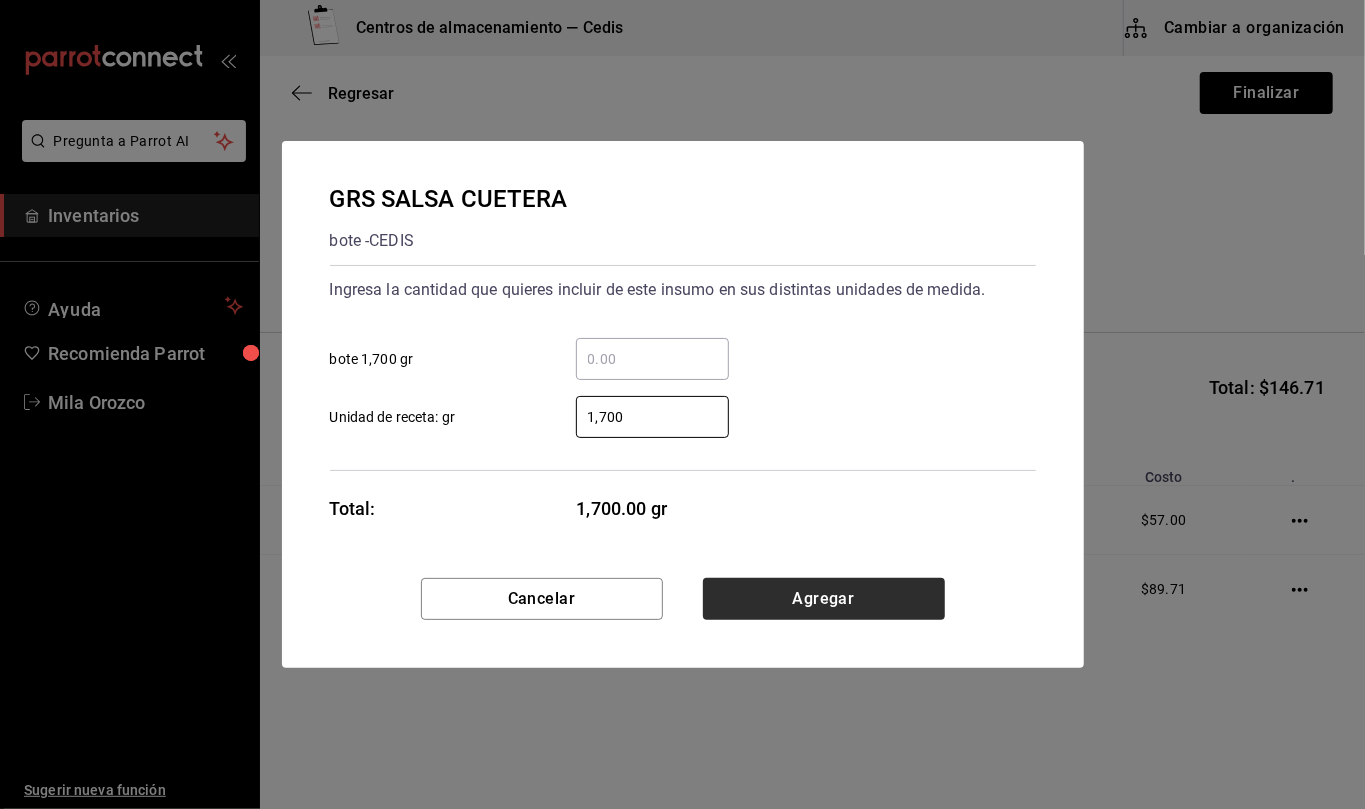 type on "1,700" 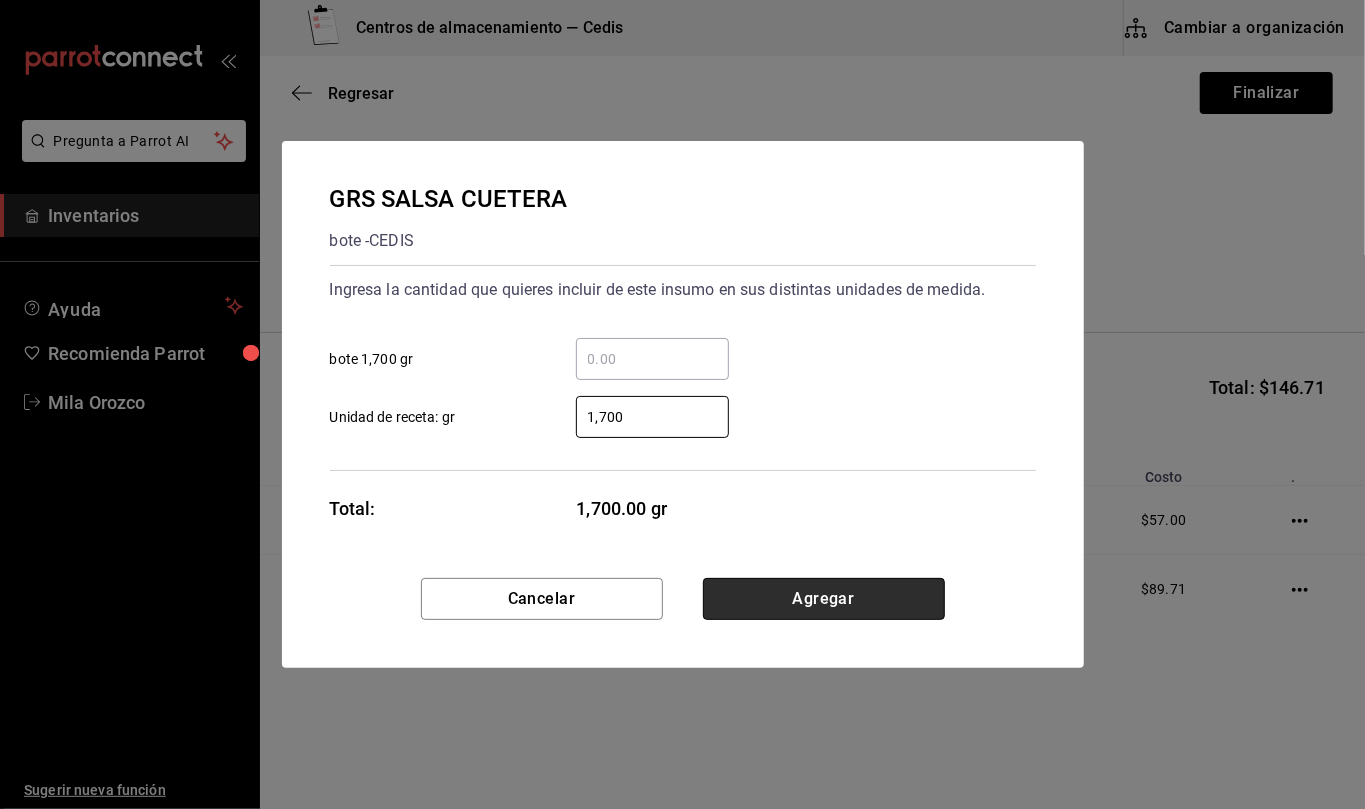 click on "Agregar" at bounding box center [824, 599] 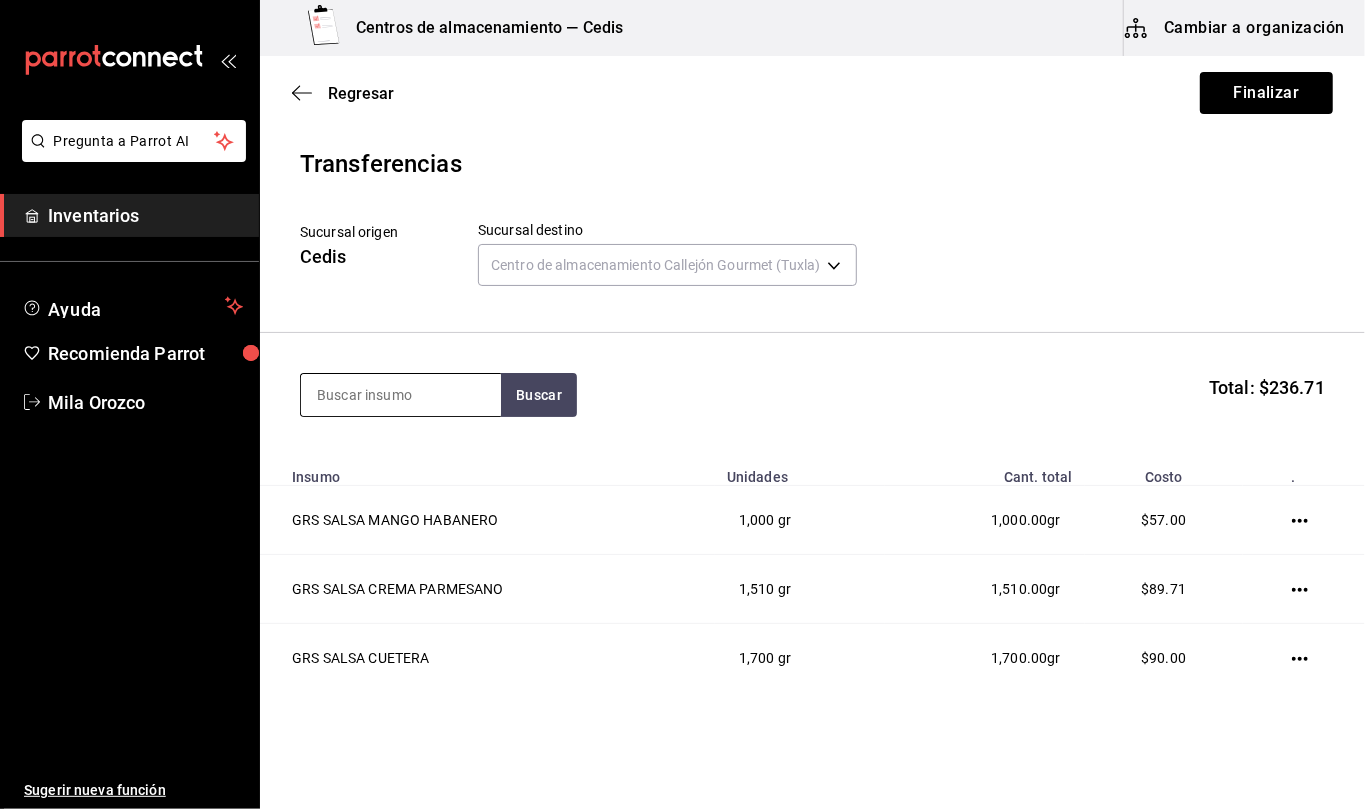 click at bounding box center [401, 395] 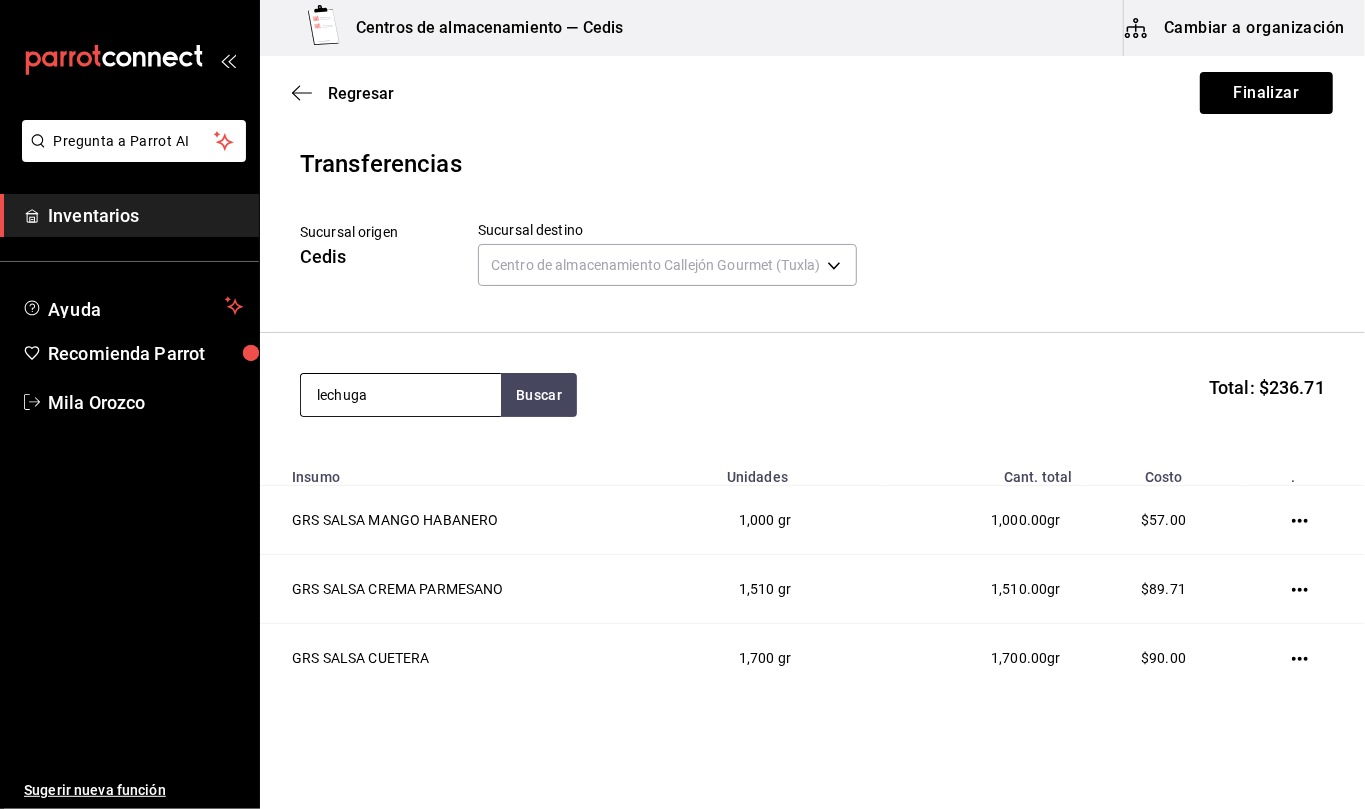 type on "lechuga" 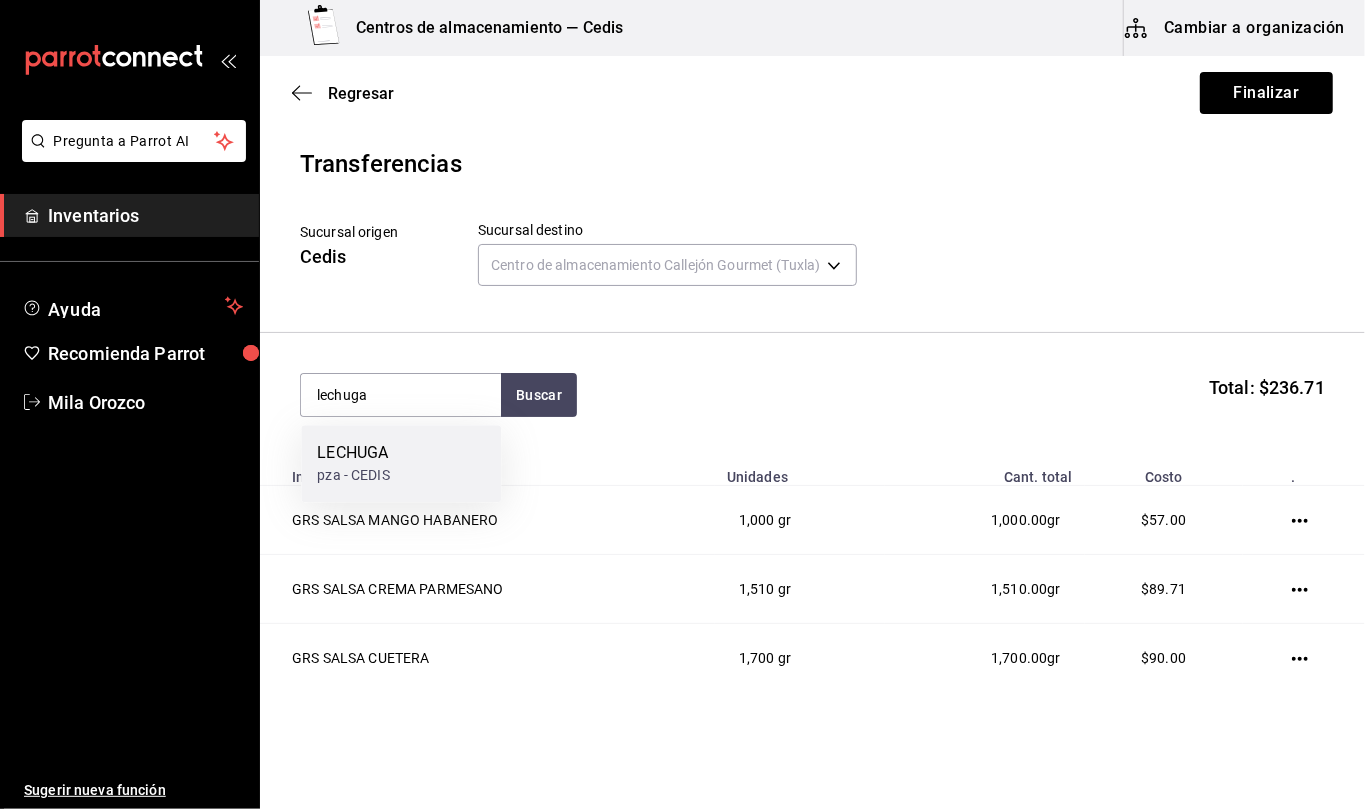 click on "LECHUGA" at bounding box center (353, 453) 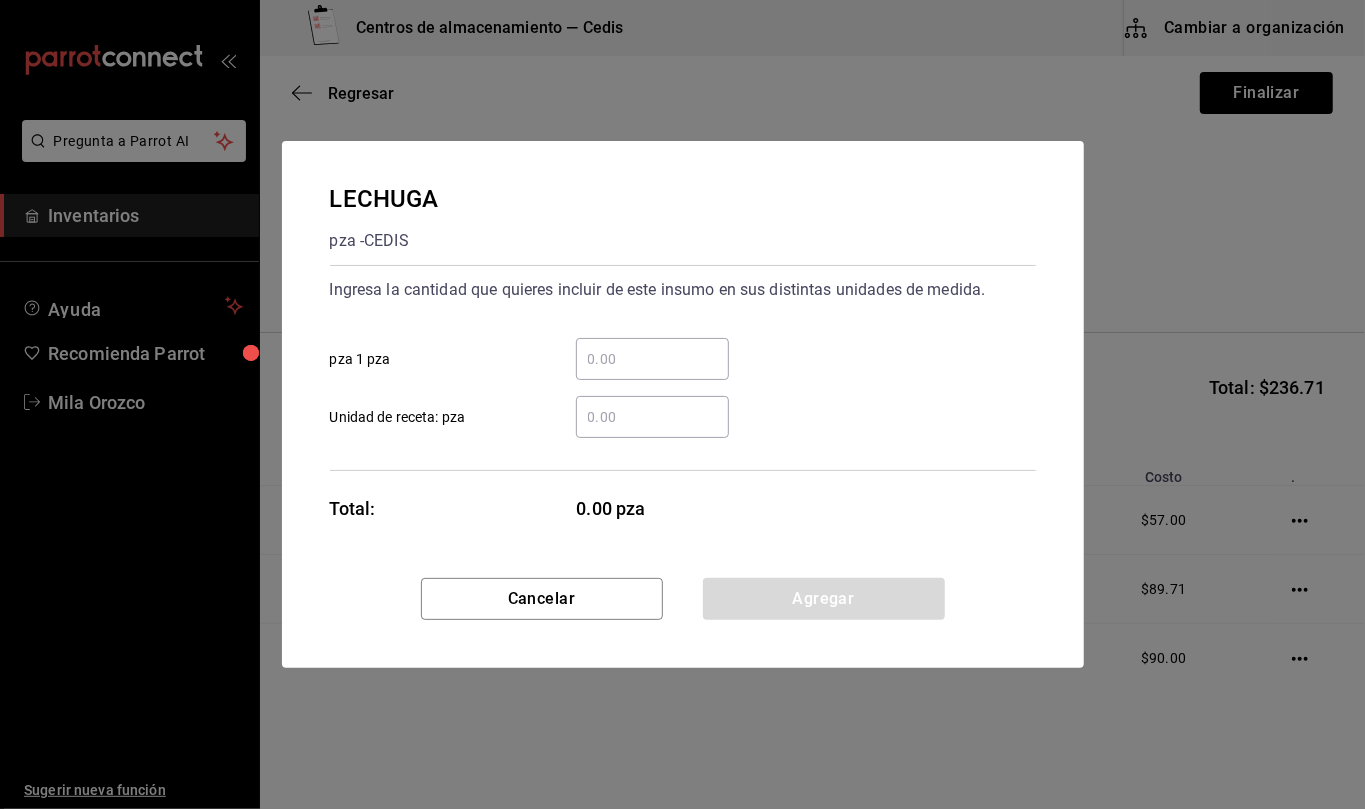 click on "​ Unidad de receta: pza" at bounding box center (652, 417) 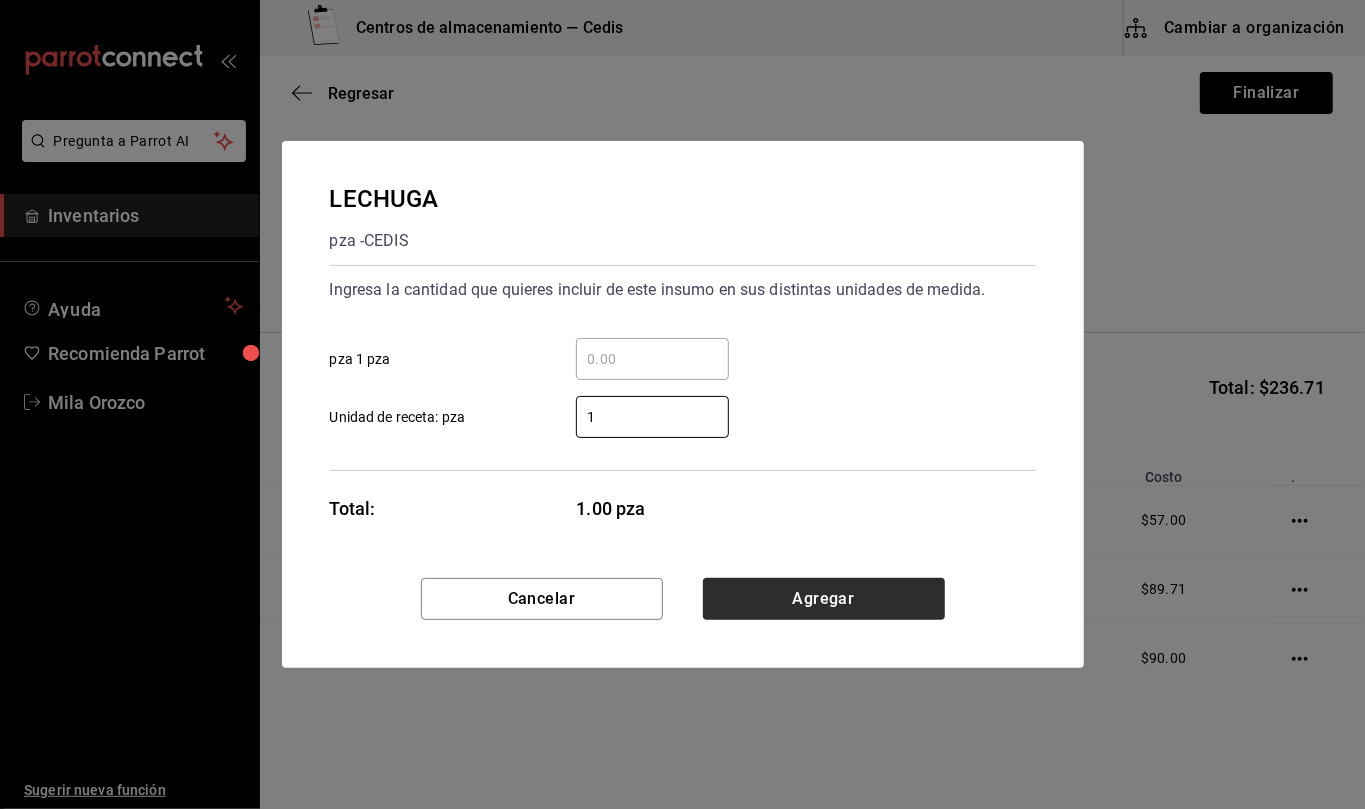 type on "1" 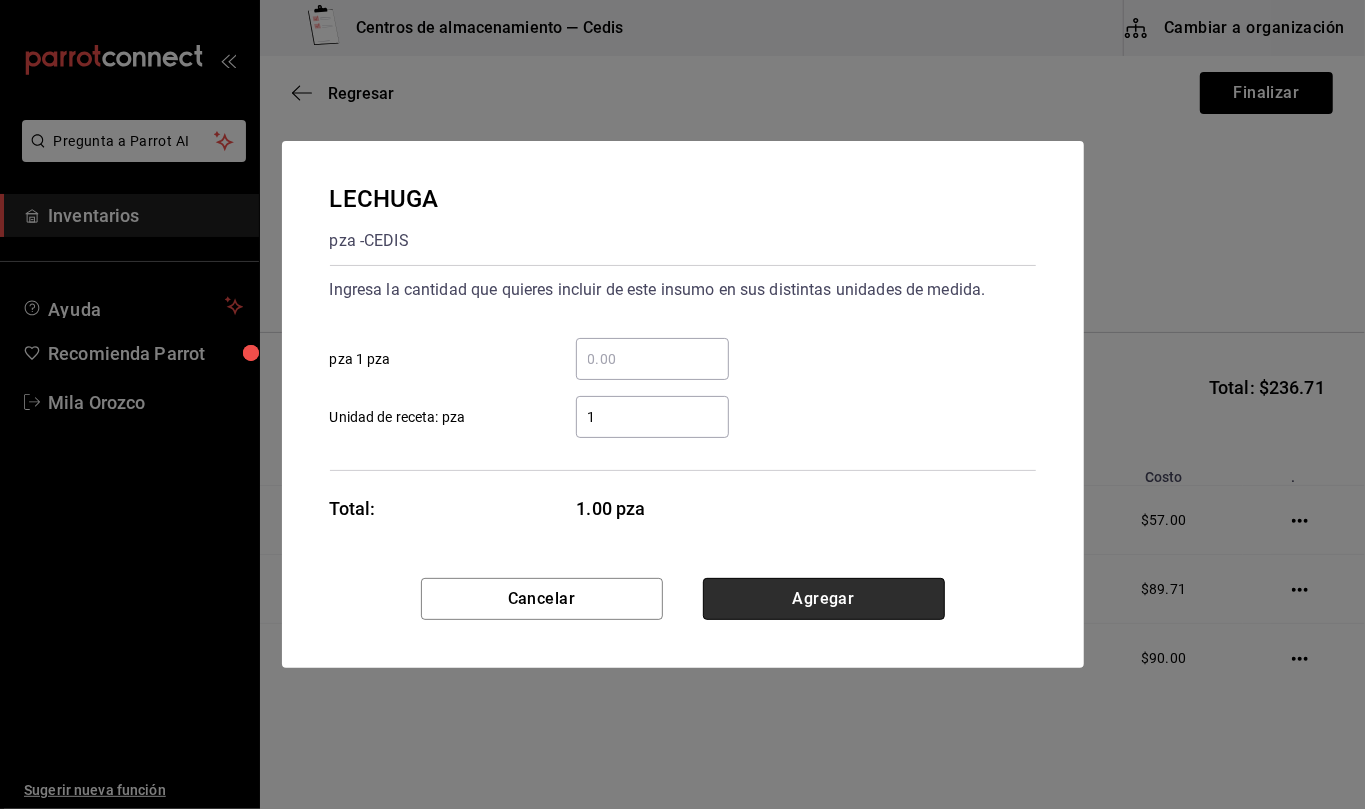 click on "Agregar" at bounding box center [824, 599] 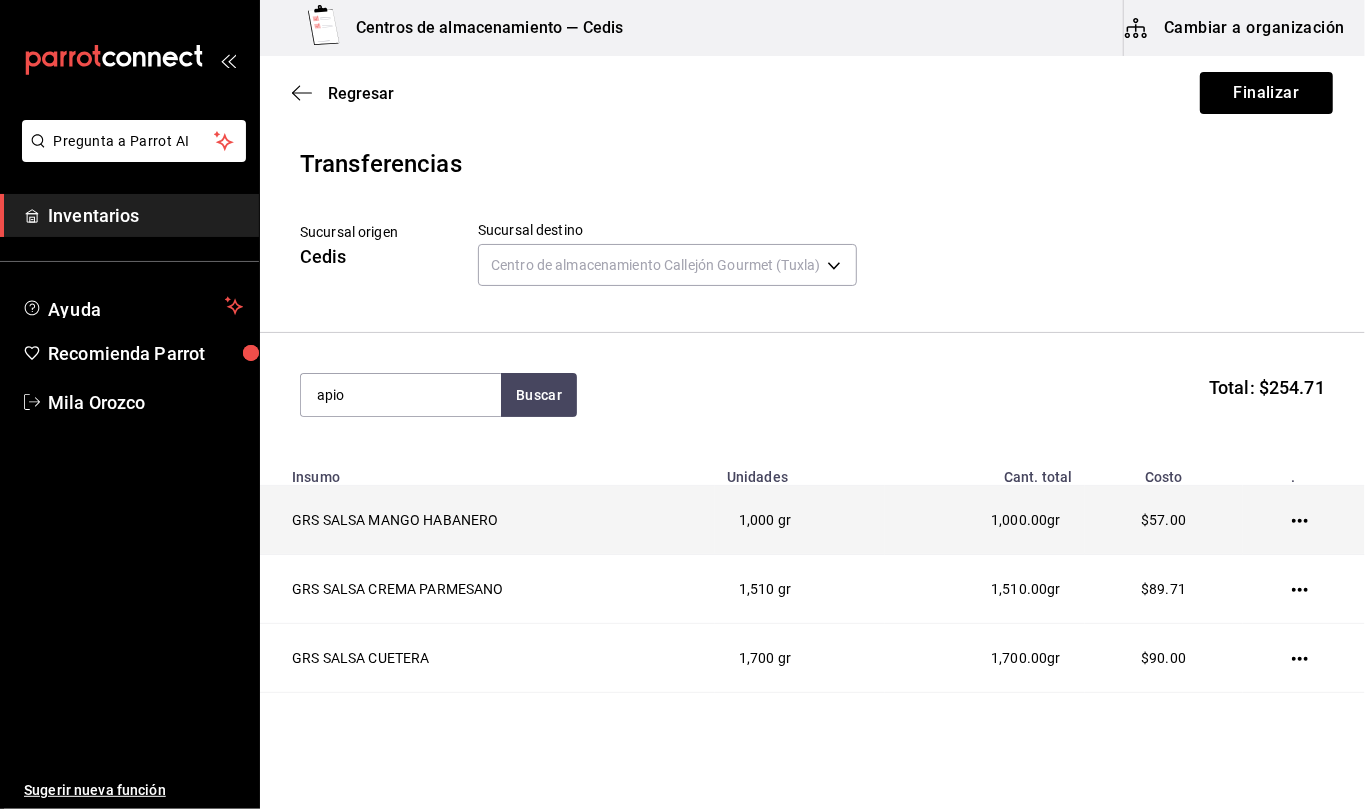 type on "apio" 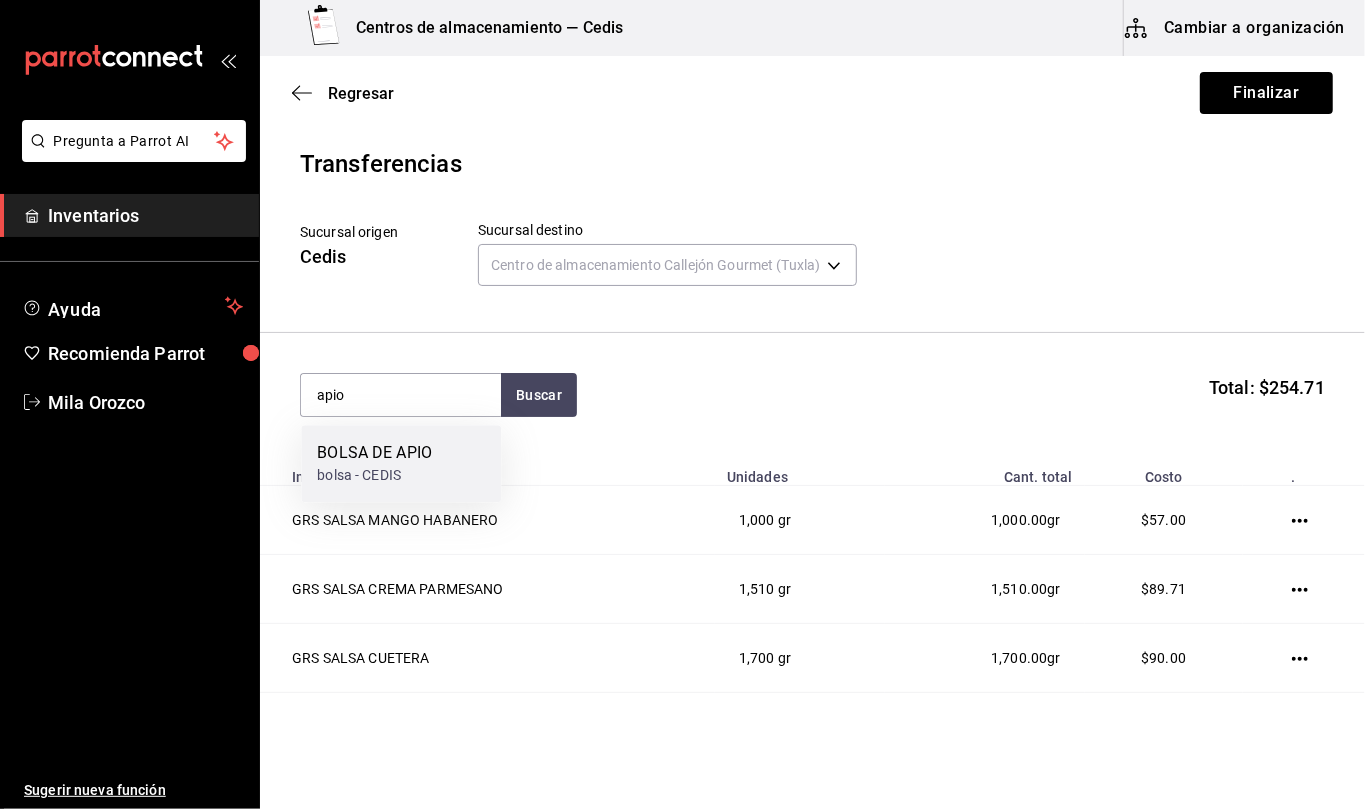 click on "BOLSA DE APIO bolsa - CEDIS" at bounding box center [401, 463] 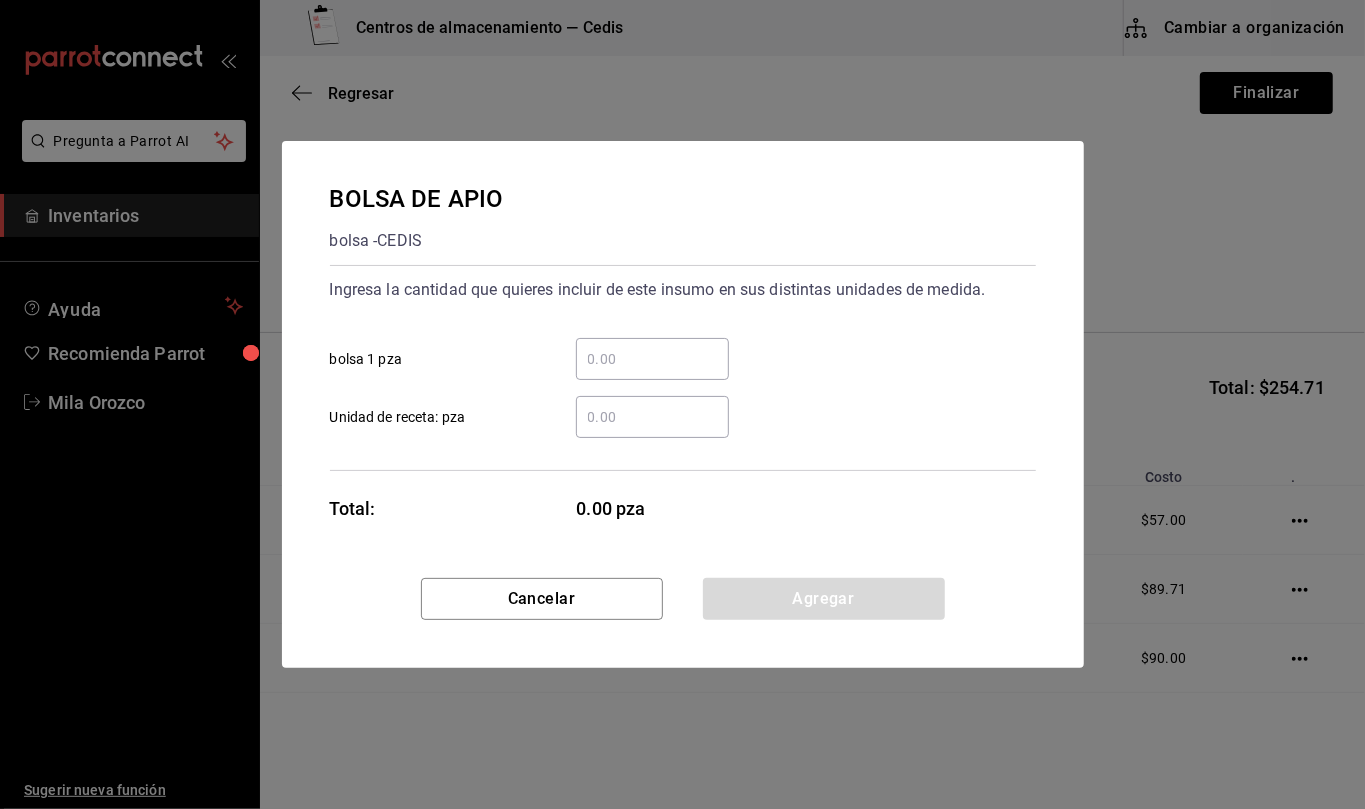 click on "​ Unidad de receta: pza" at bounding box center (652, 417) 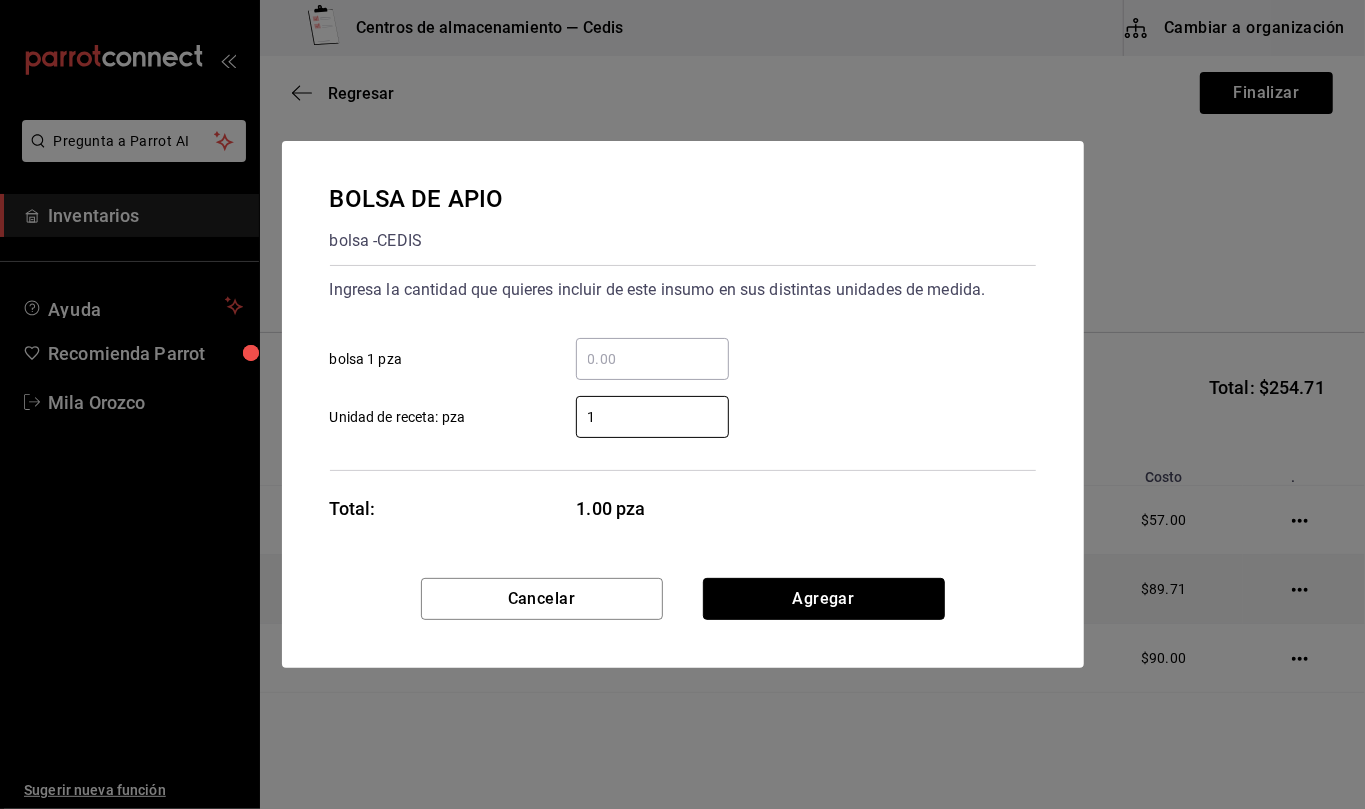 drag, startPoint x: 912, startPoint y: 606, endPoint x: 884, endPoint y: 616, distance: 29.732138 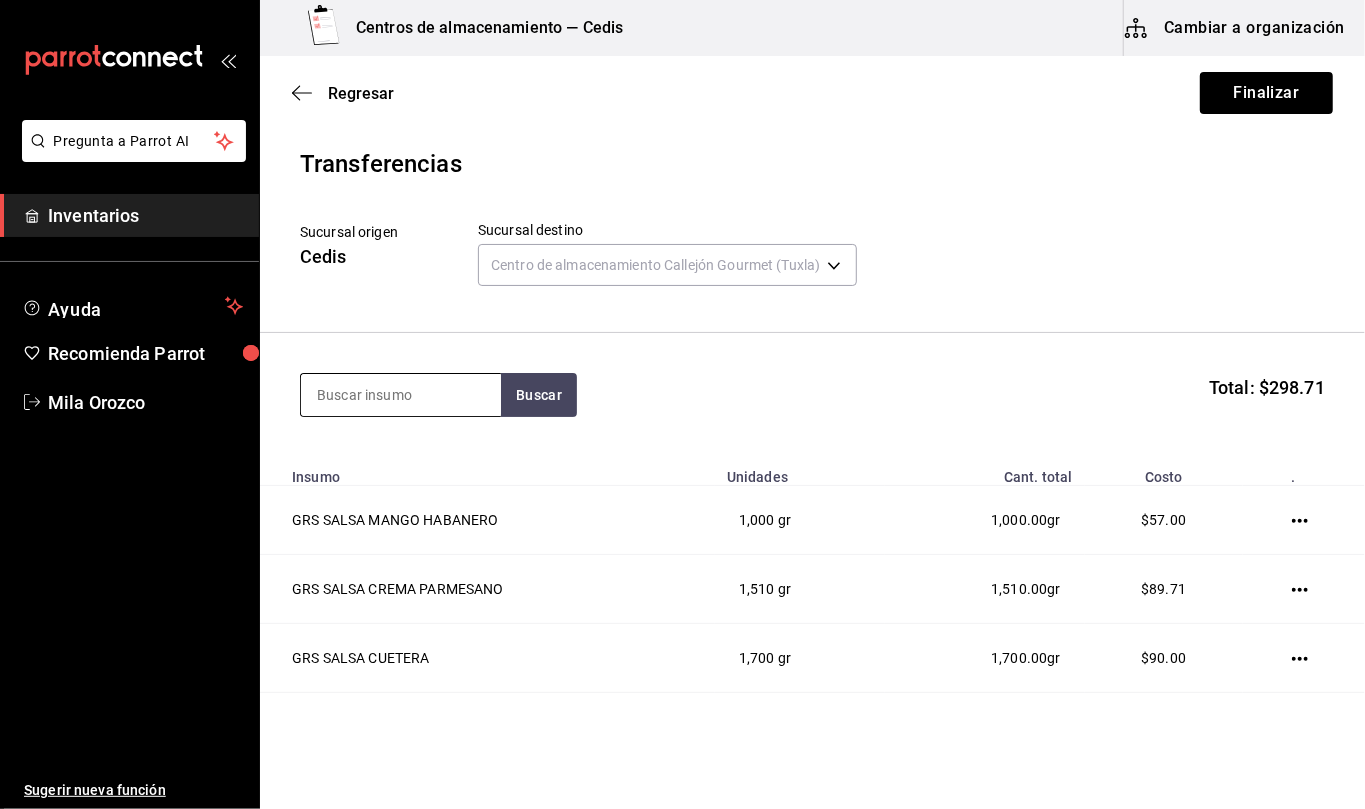 click at bounding box center (401, 395) 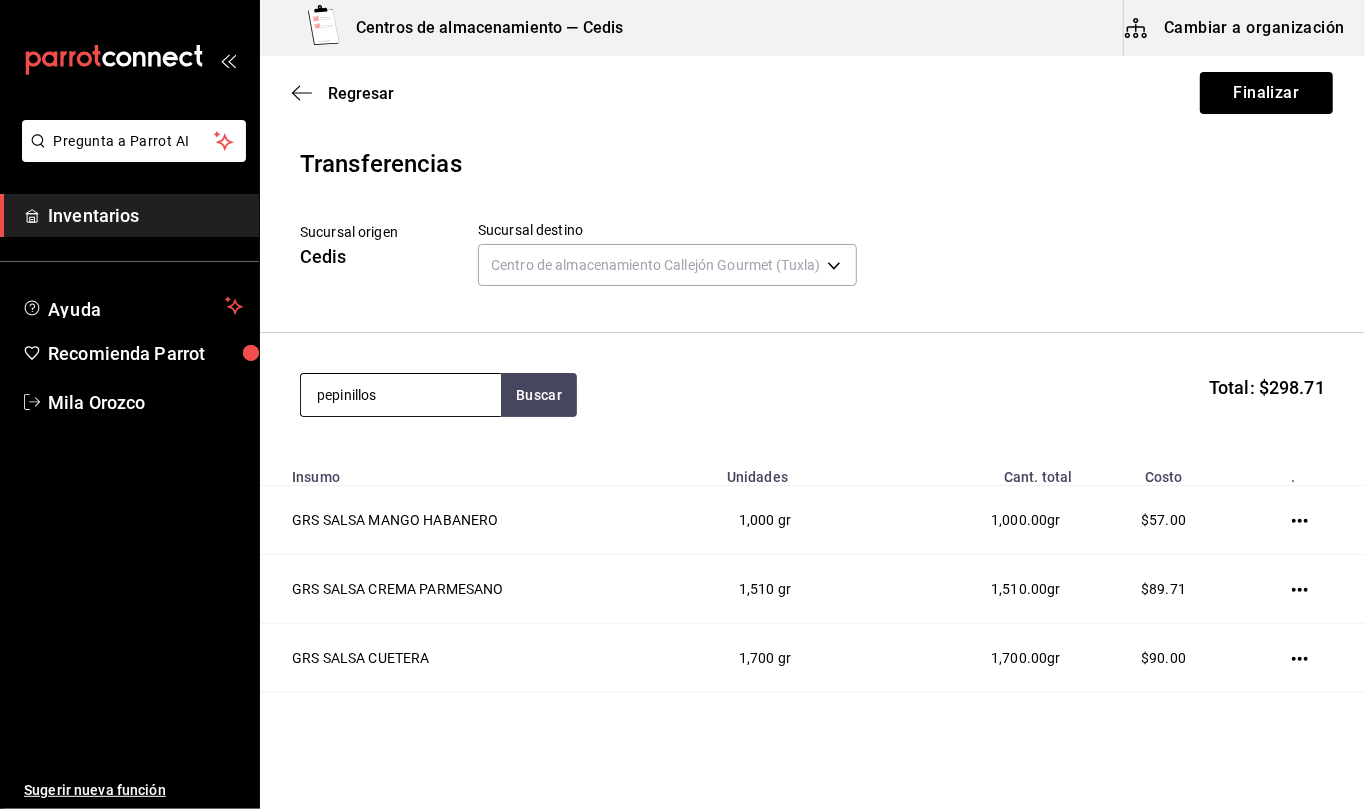 type on "pepinillos" 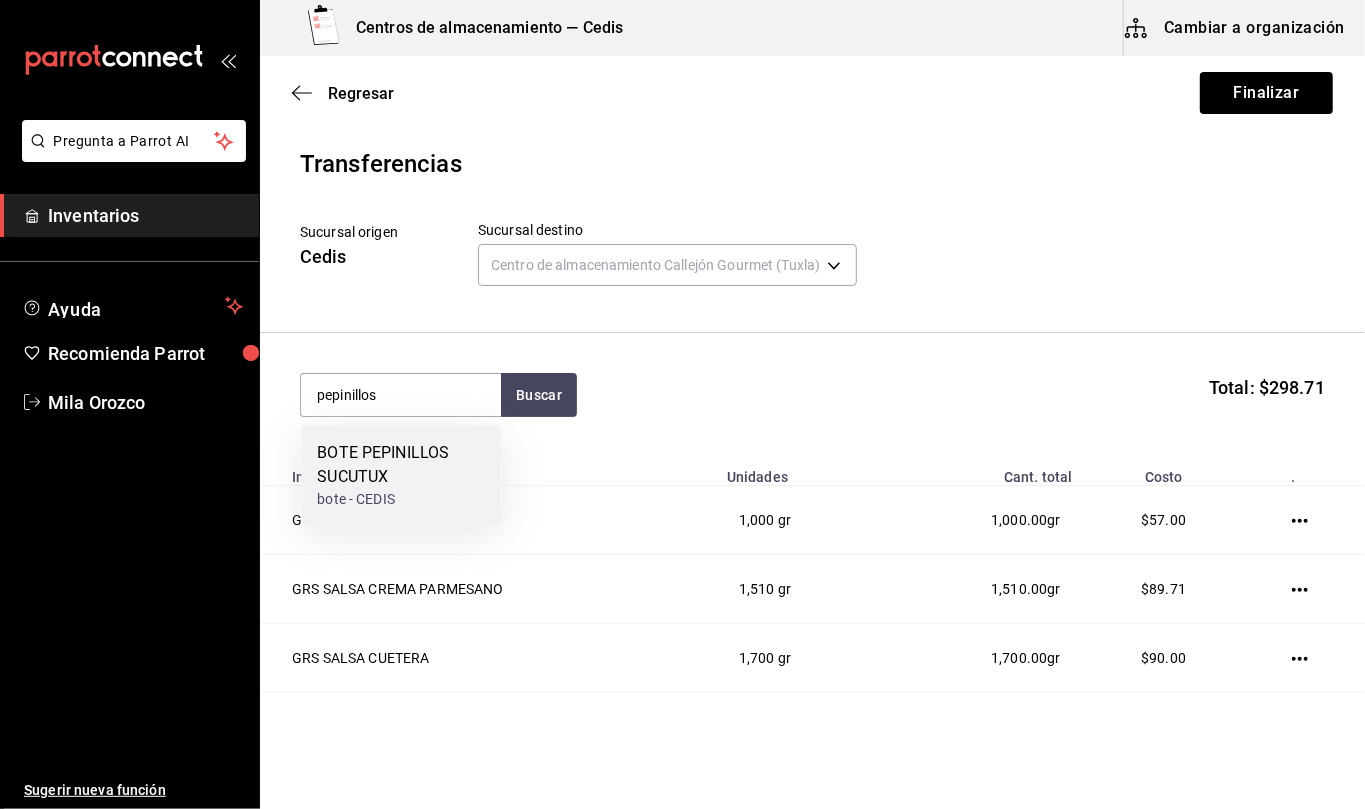 click on "BOTE PEPINILLOS SUCUTUX" at bounding box center (401, 465) 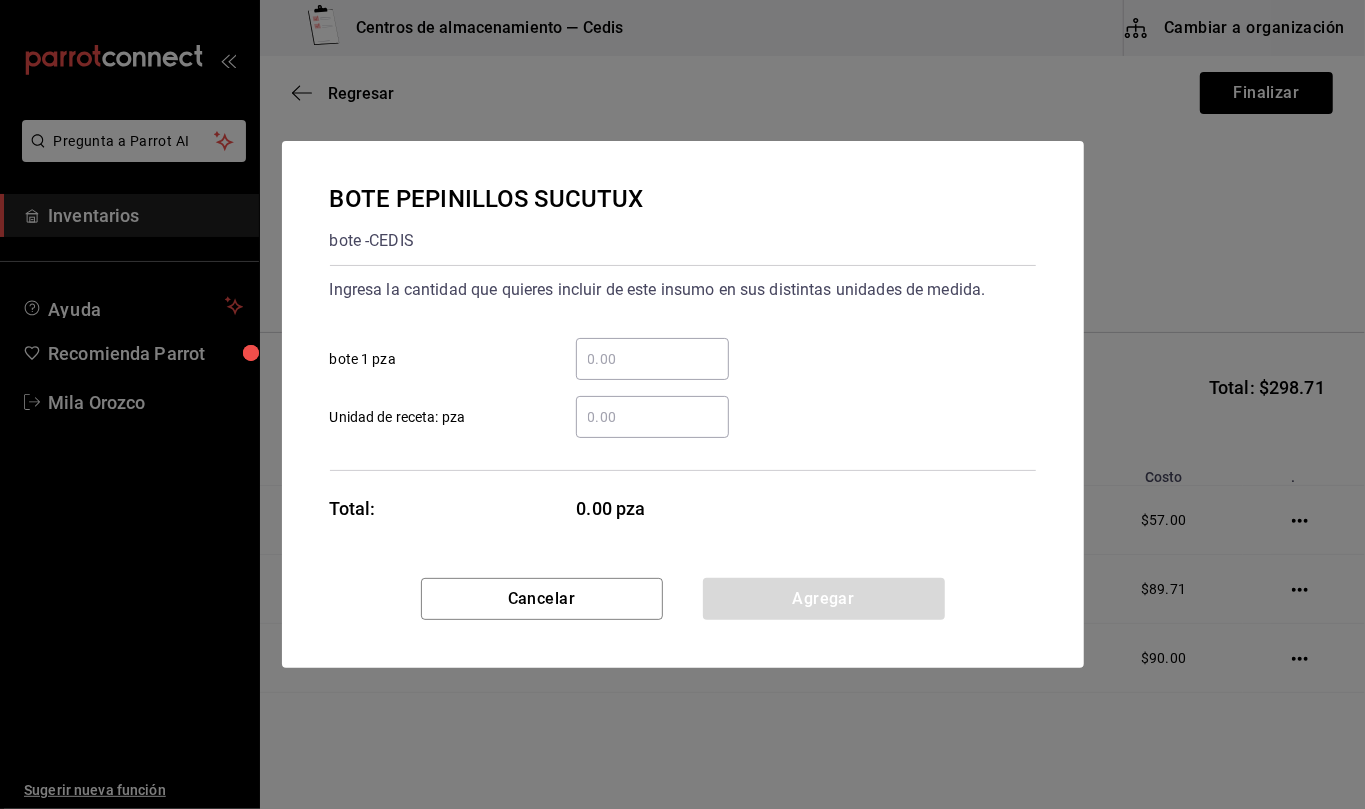 click on "​ Unidad de receta: pza" at bounding box center (652, 417) 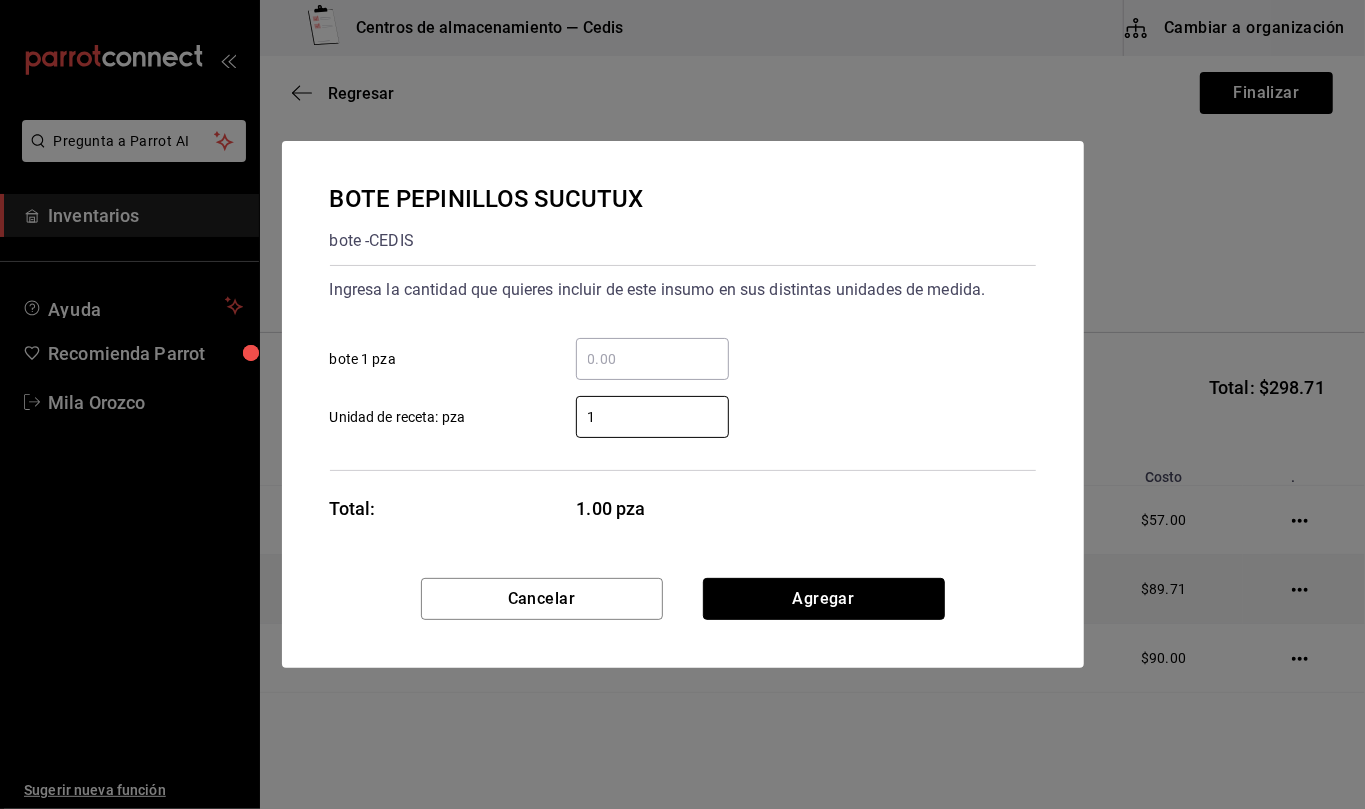 click on "Agregar" at bounding box center [824, 599] 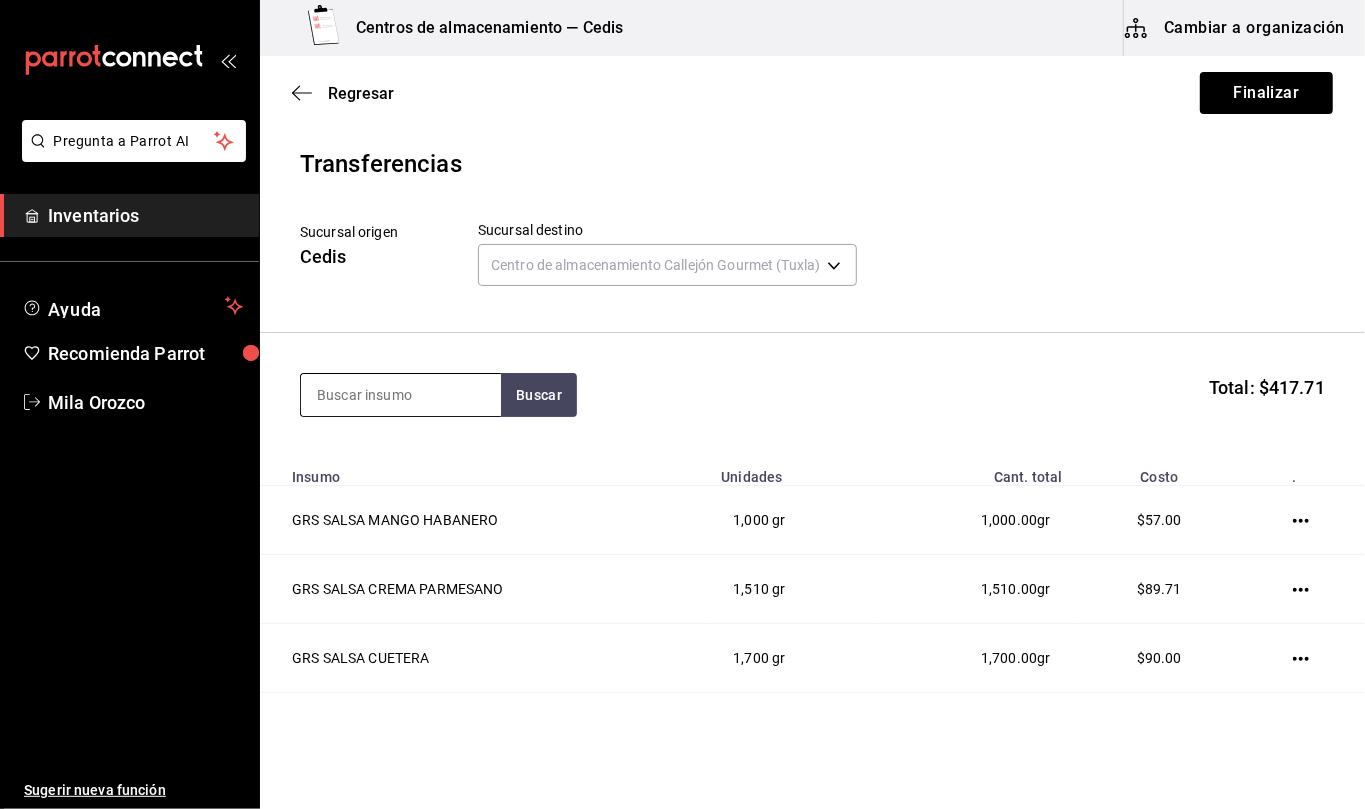 click at bounding box center [401, 395] 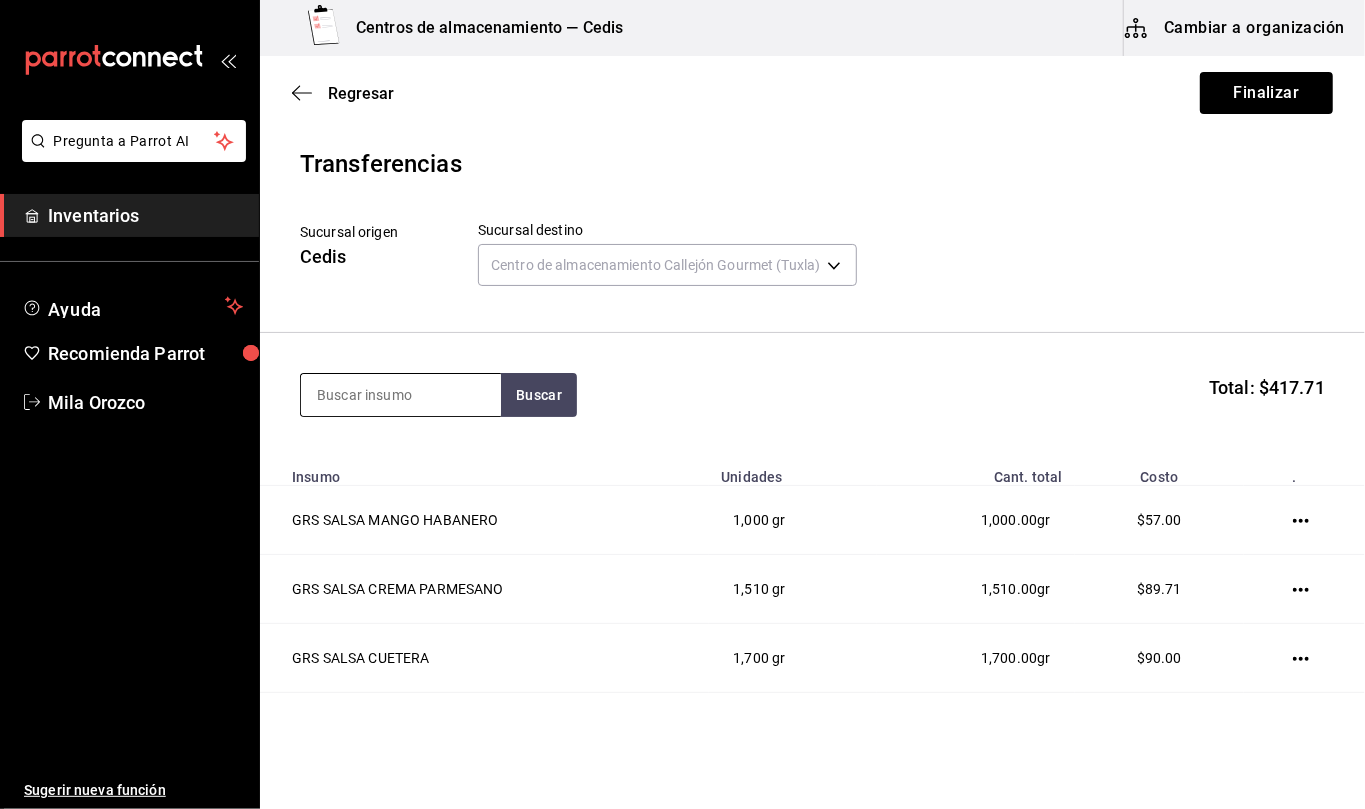 click at bounding box center (401, 395) 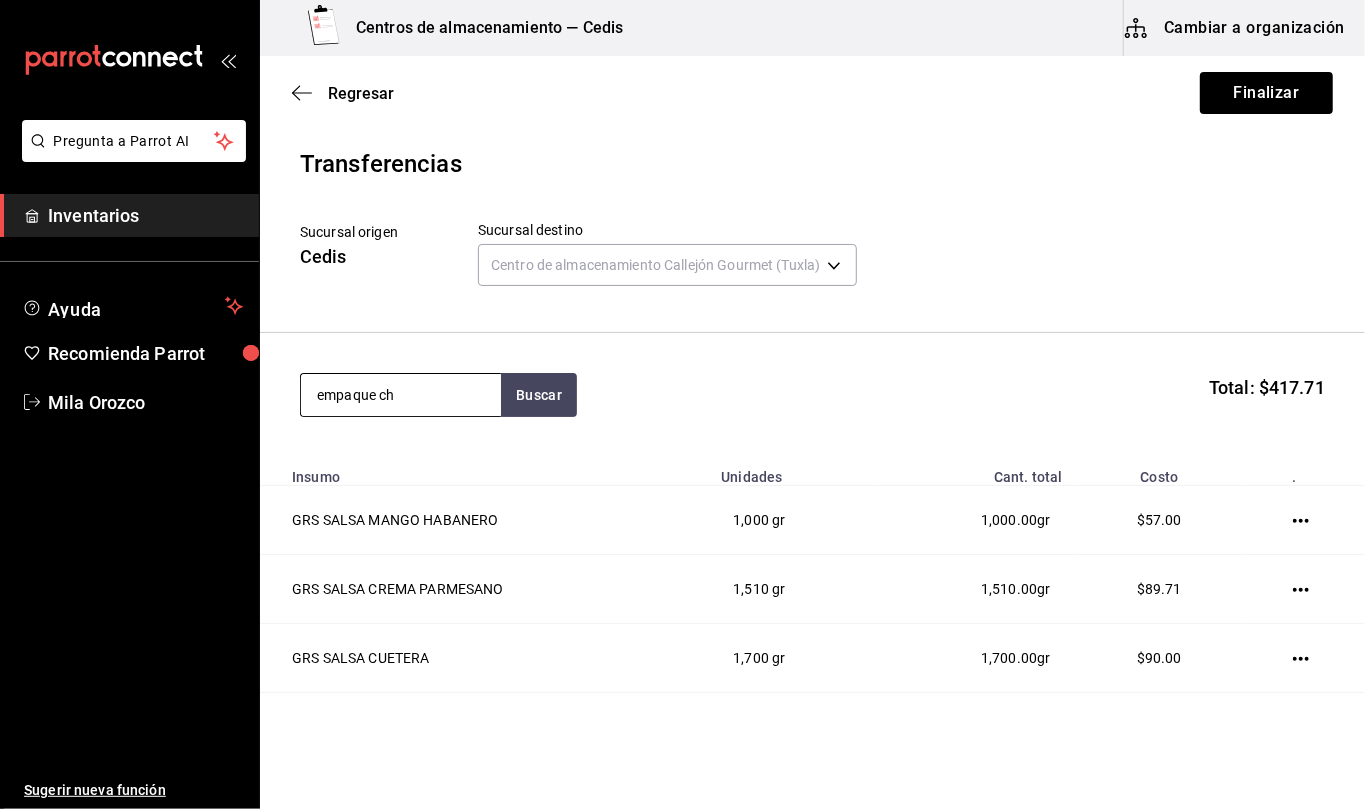 type on "empaque ch" 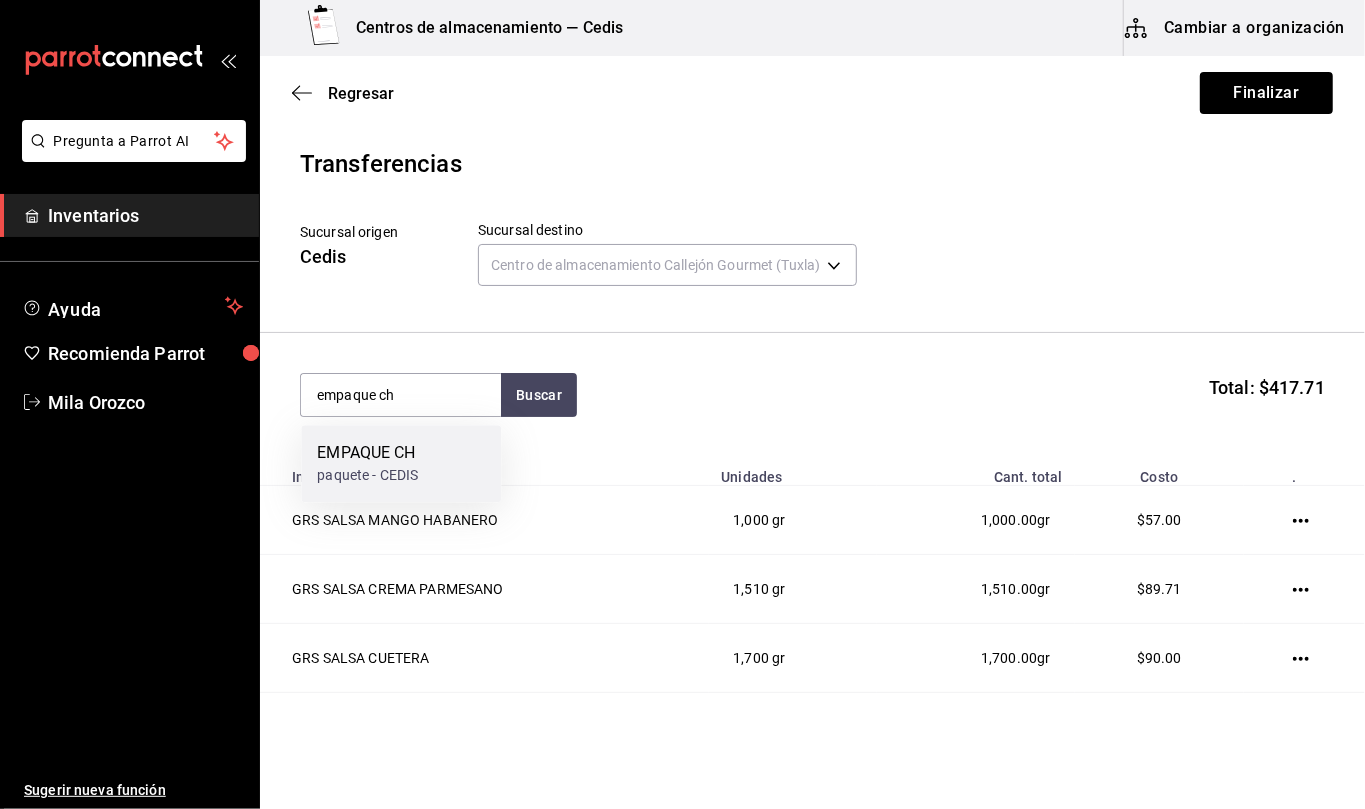 click on "EMPAQUE CH paquete - CEDIS" at bounding box center [401, 463] 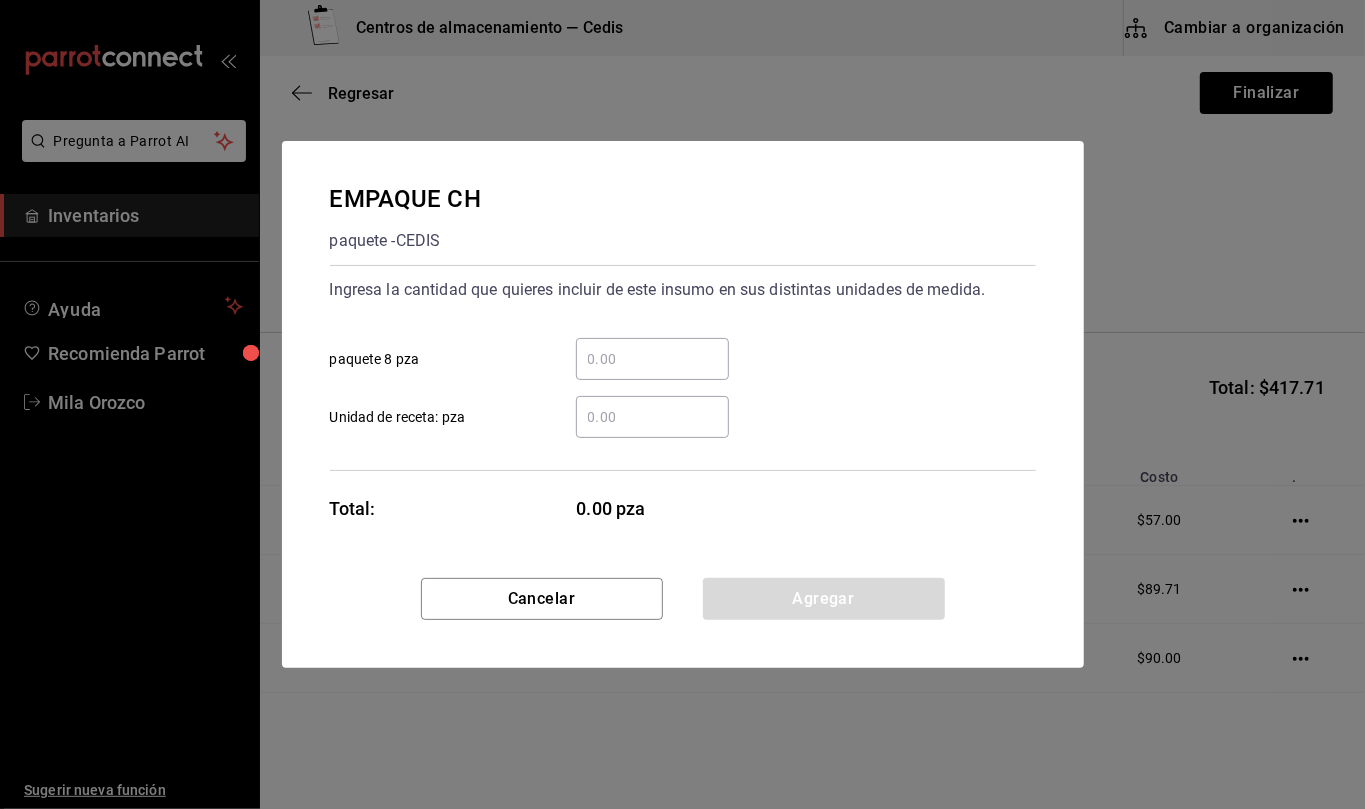 click on "​ Unidad de receta: pza" at bounding box center [652, 417] 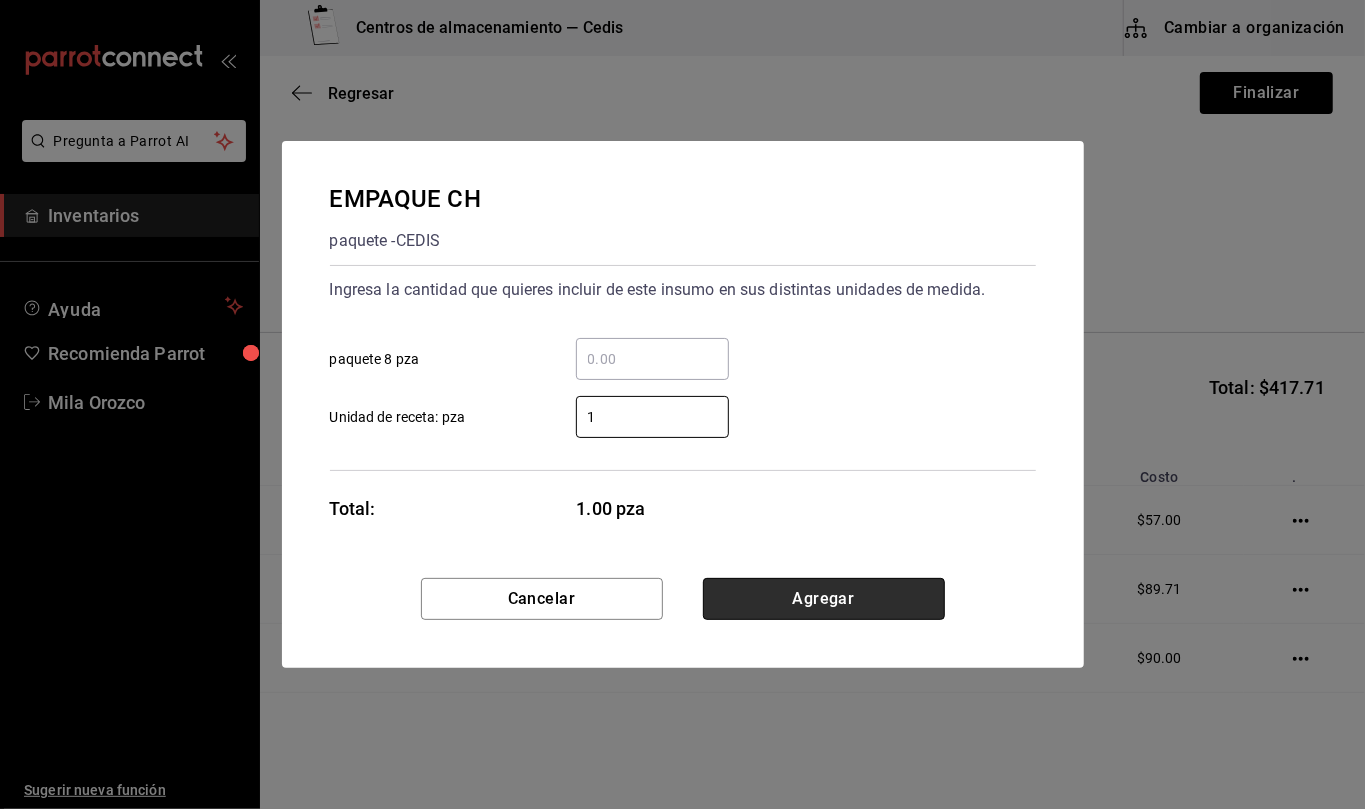 click on "Agregar" at bounding box center (824, 599) 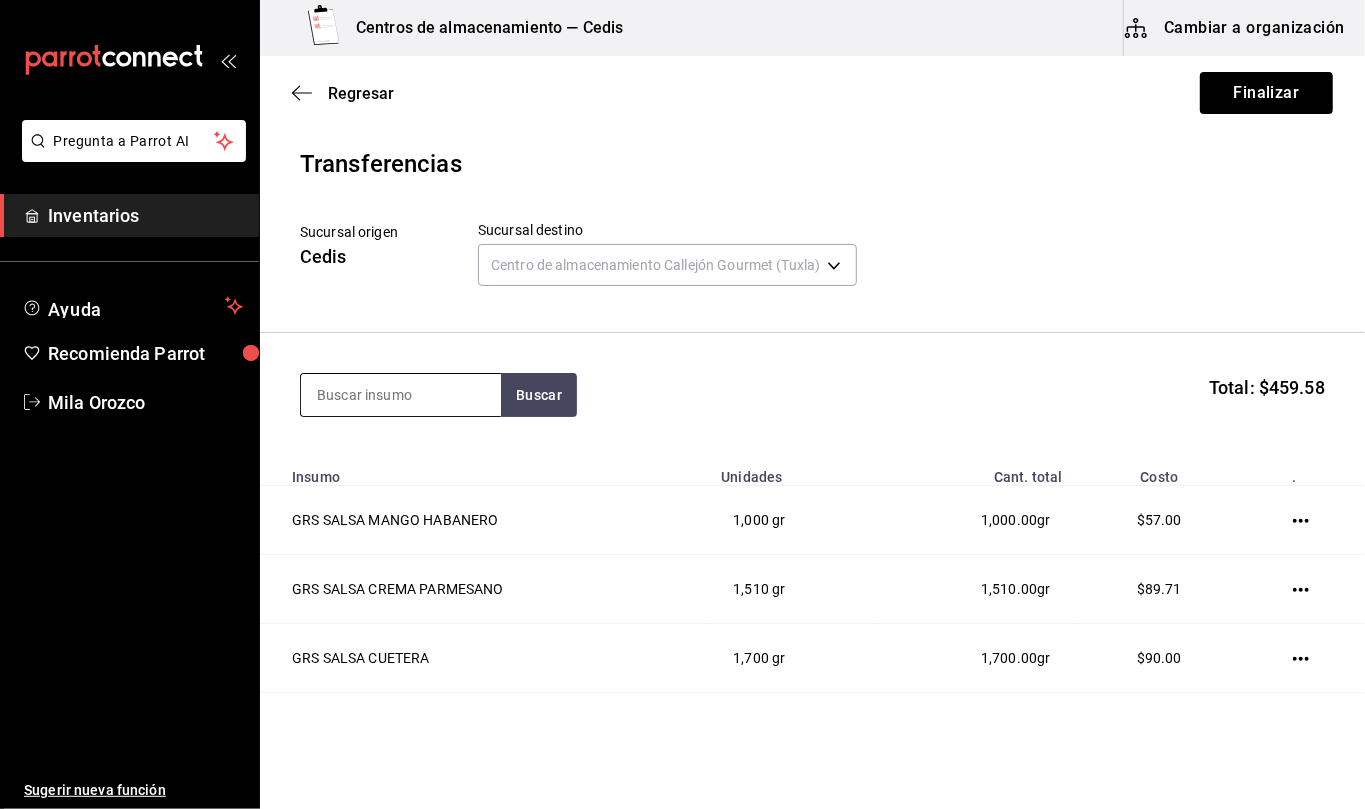 click at bounding box center (401, 395) 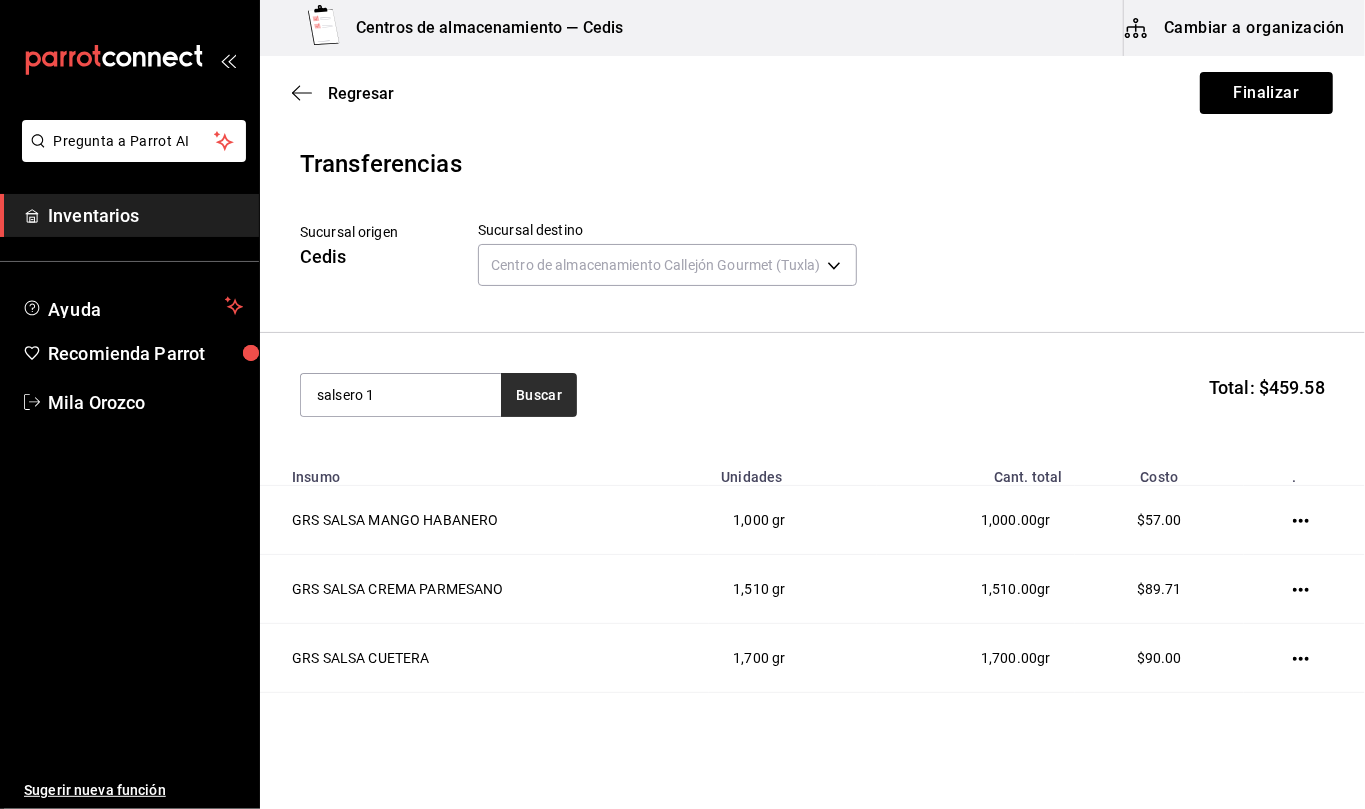 type on "salsero 1" 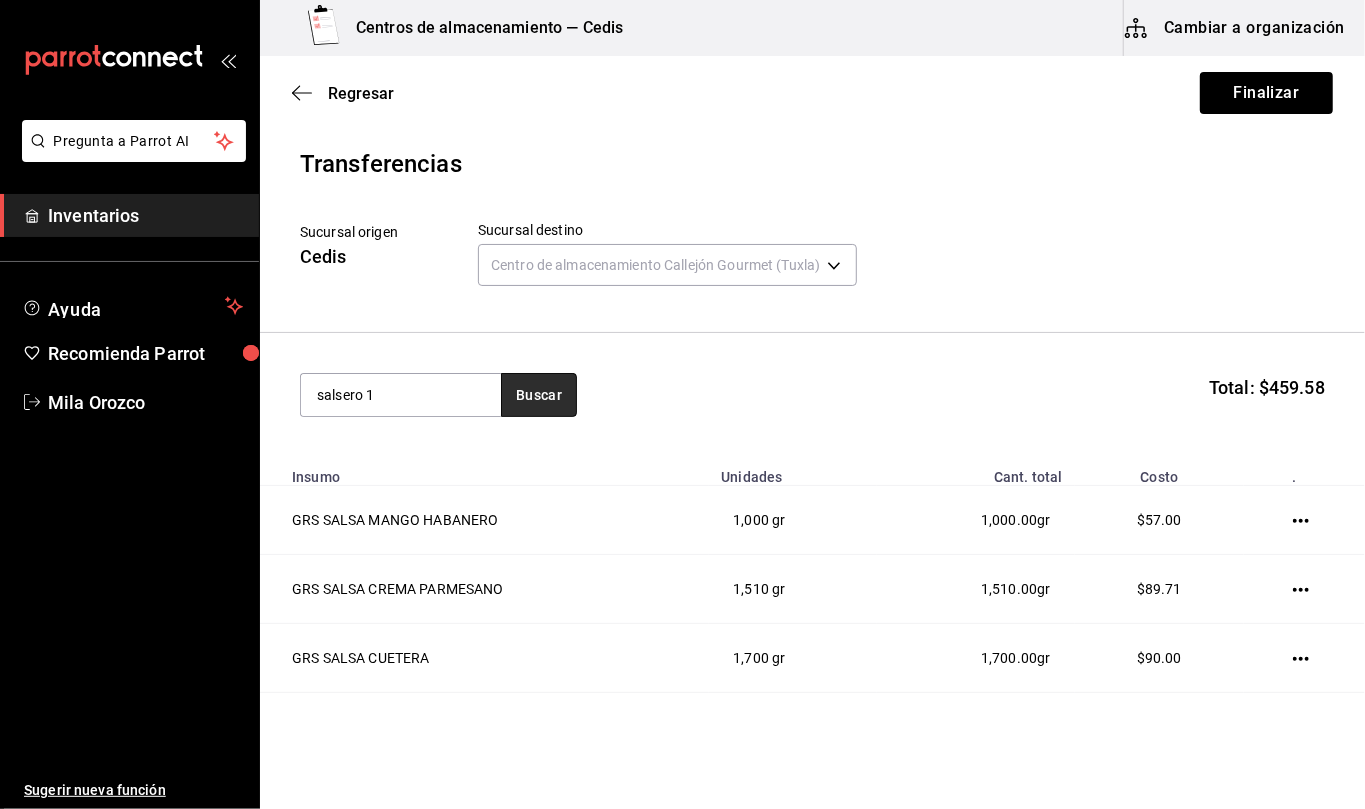 click on "Buscar" at bounding box center [539, 395] 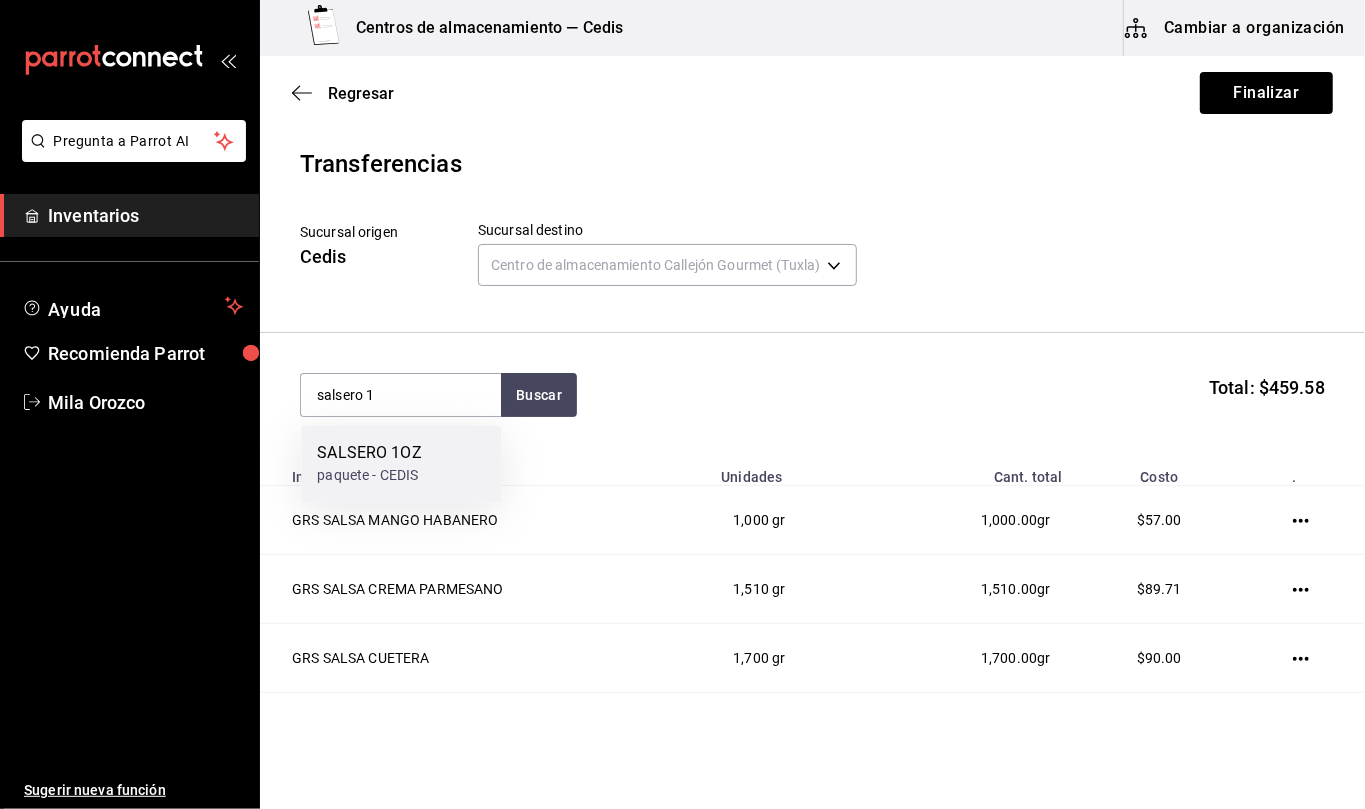 click on "SALSERO 1OZ paquete - CEDIS" at bounding box center (401, 463) 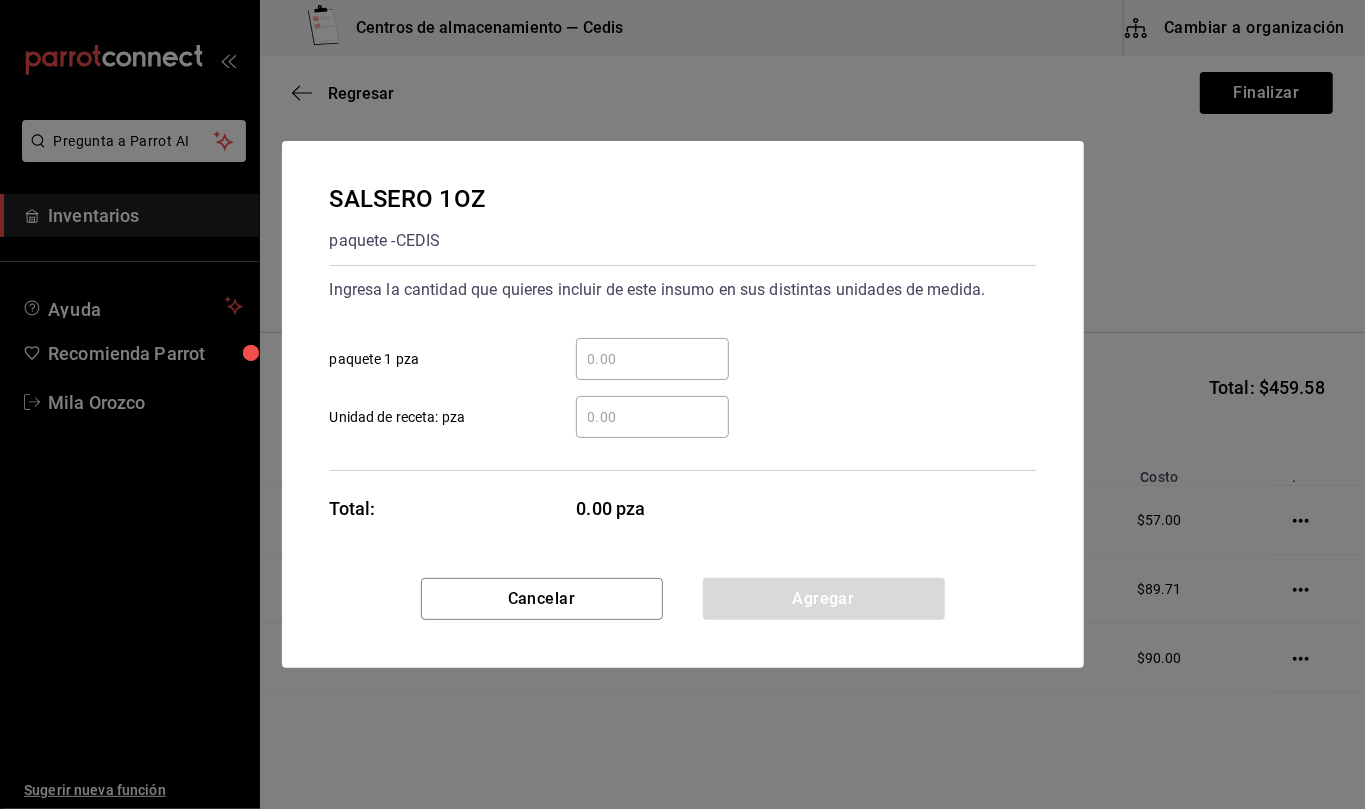 click on "​ Unidad de receta: pza" at bounding box center [652, 417] 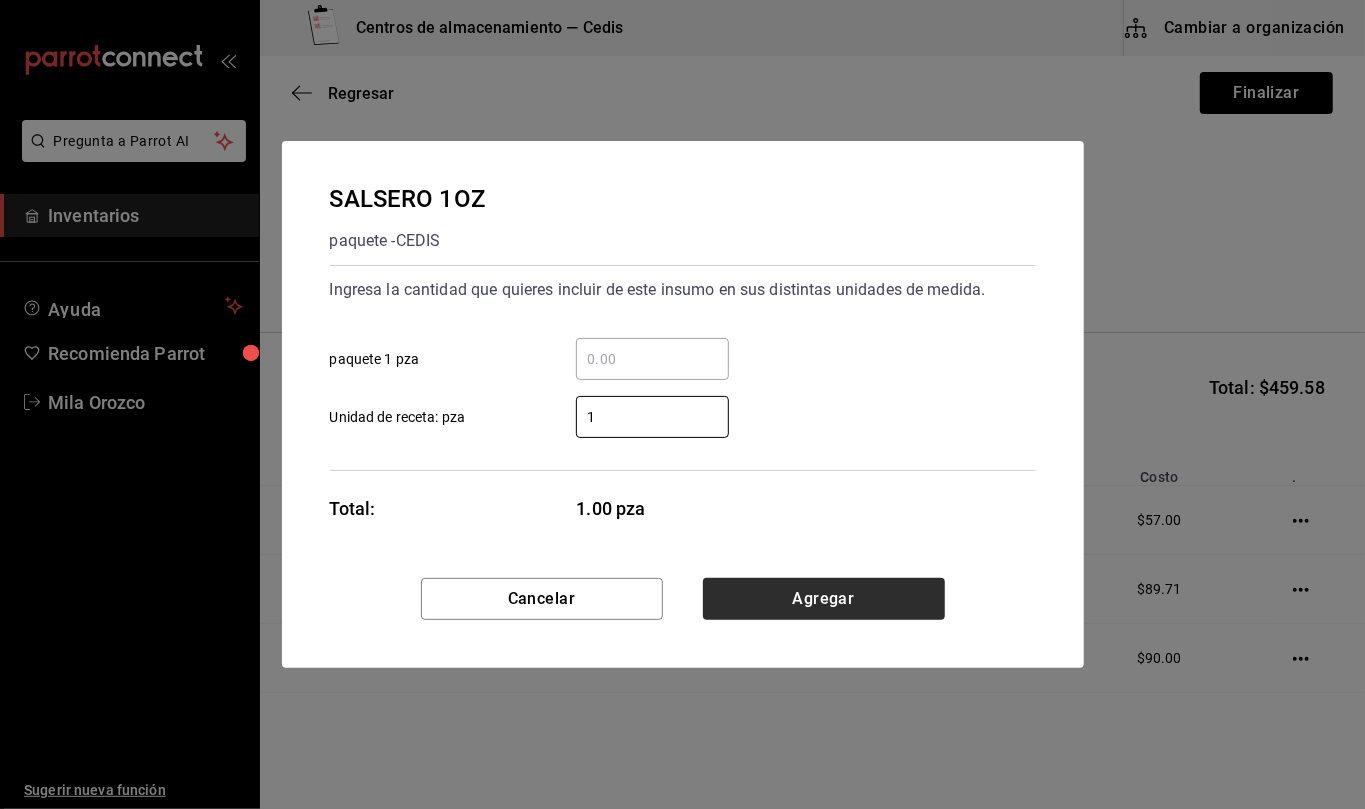 type on "1" 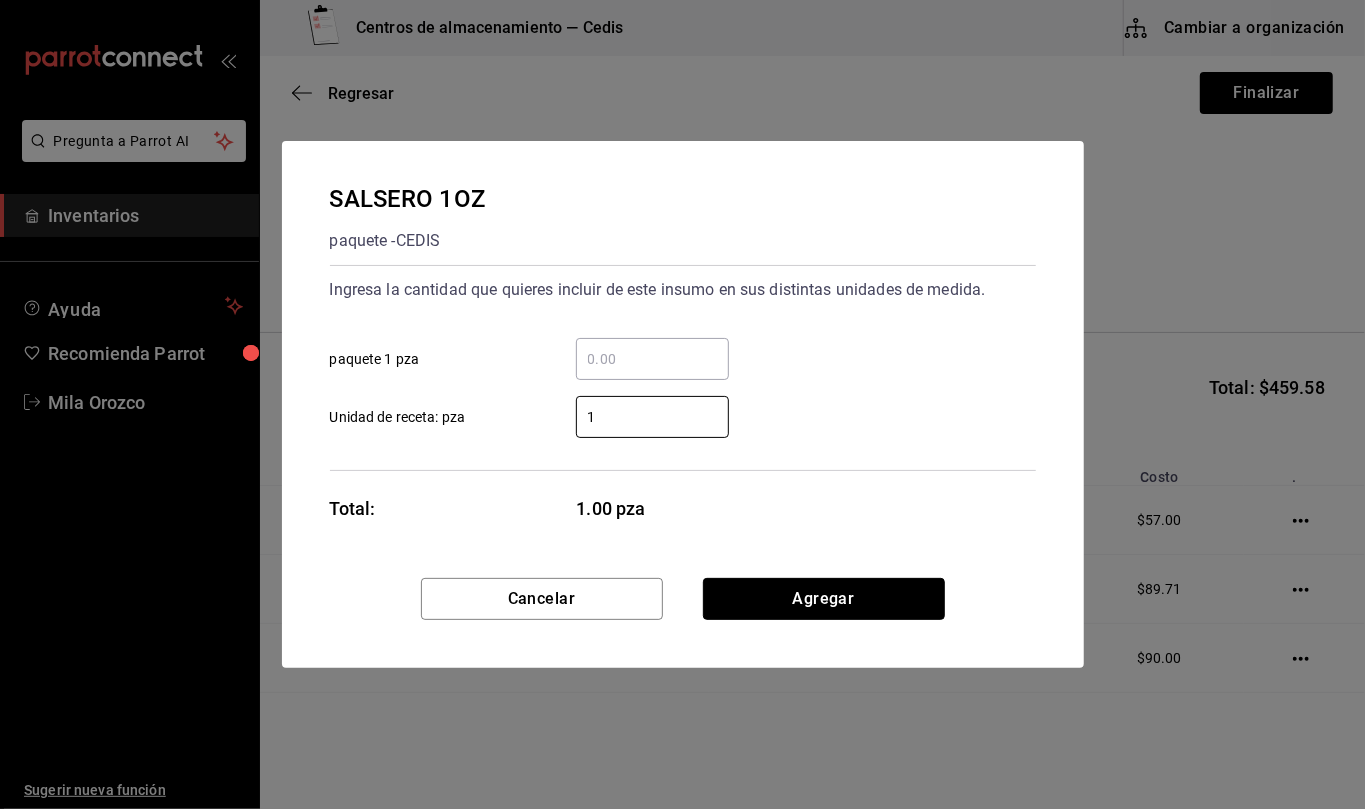 drag, startPoint x: 878, startPoint y: 588, endPoint x: 606, endPoint y: 468, distance: 297.29446 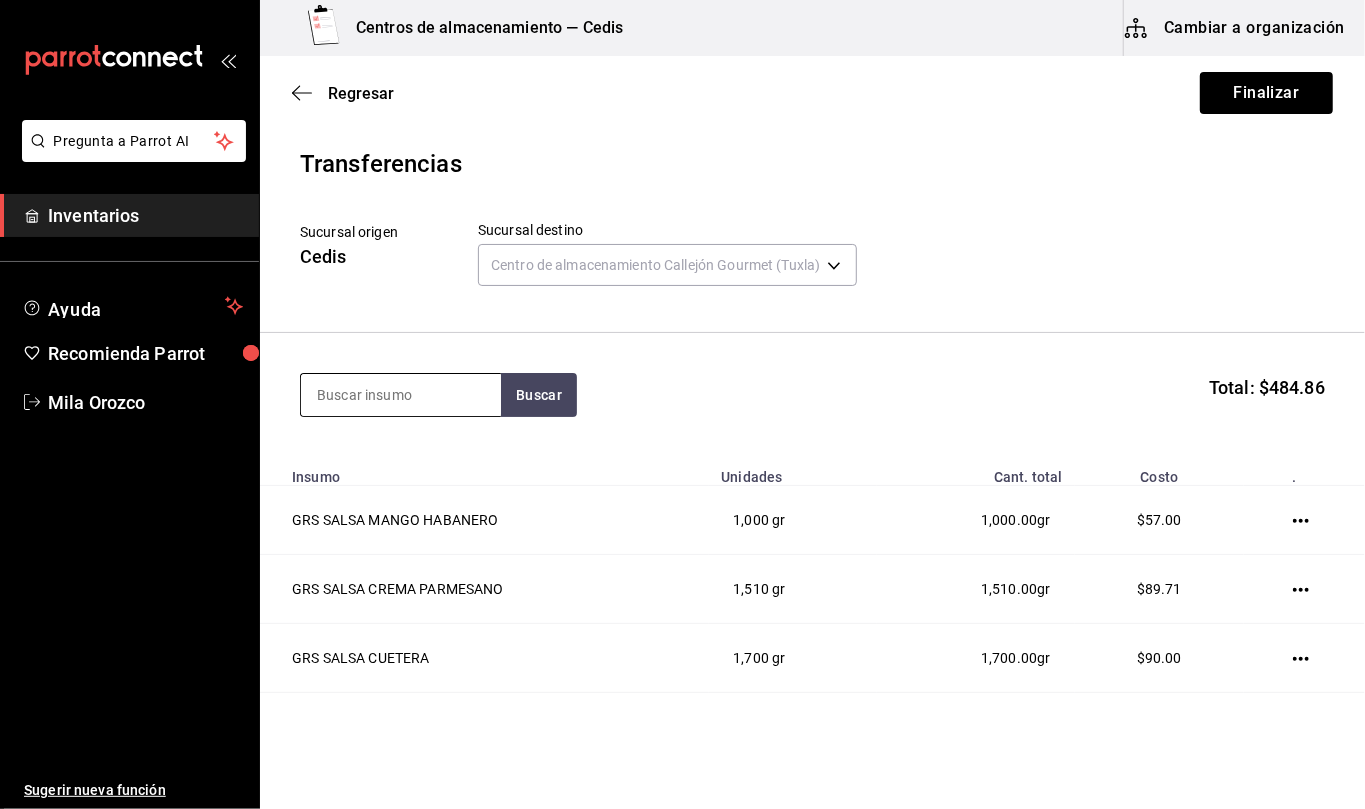 click at bounding box center [401, 395] 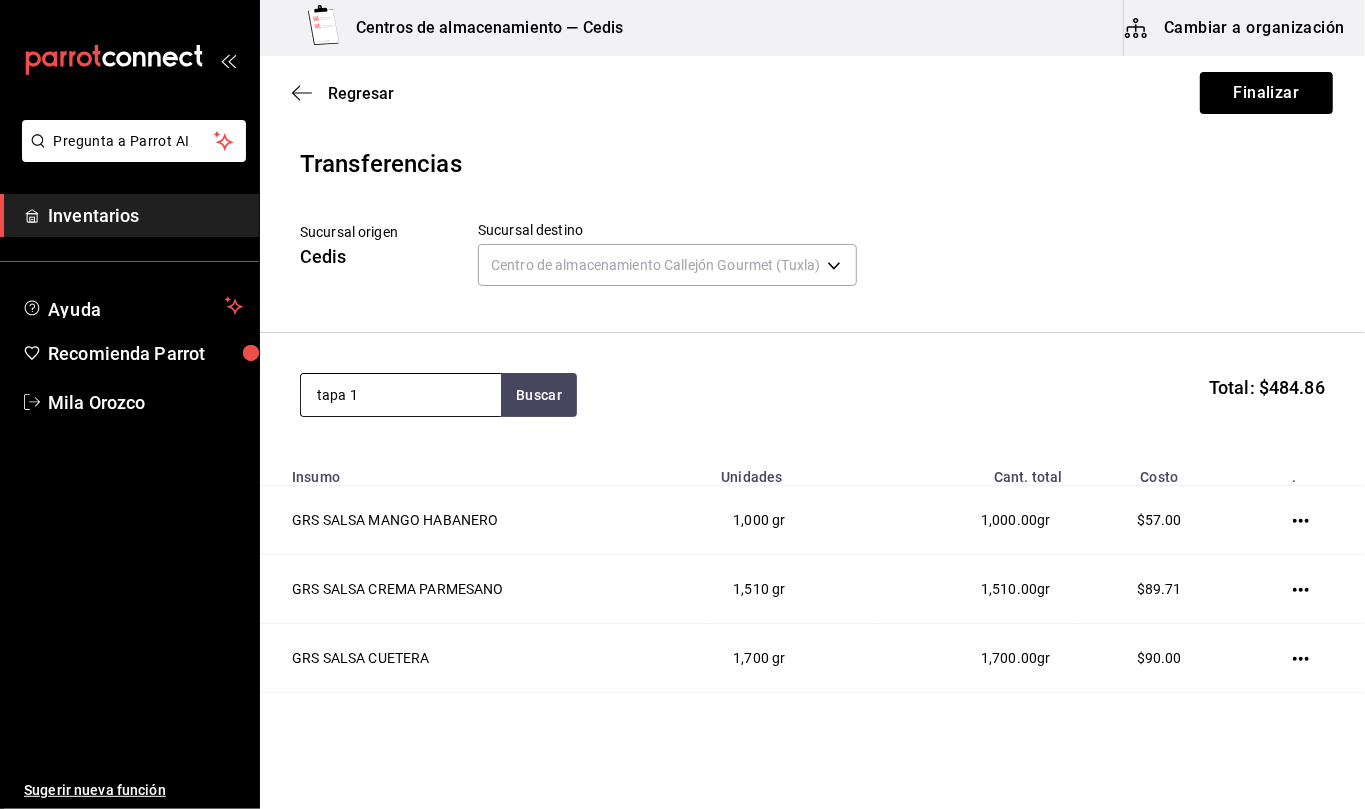 type on "tapa 1" 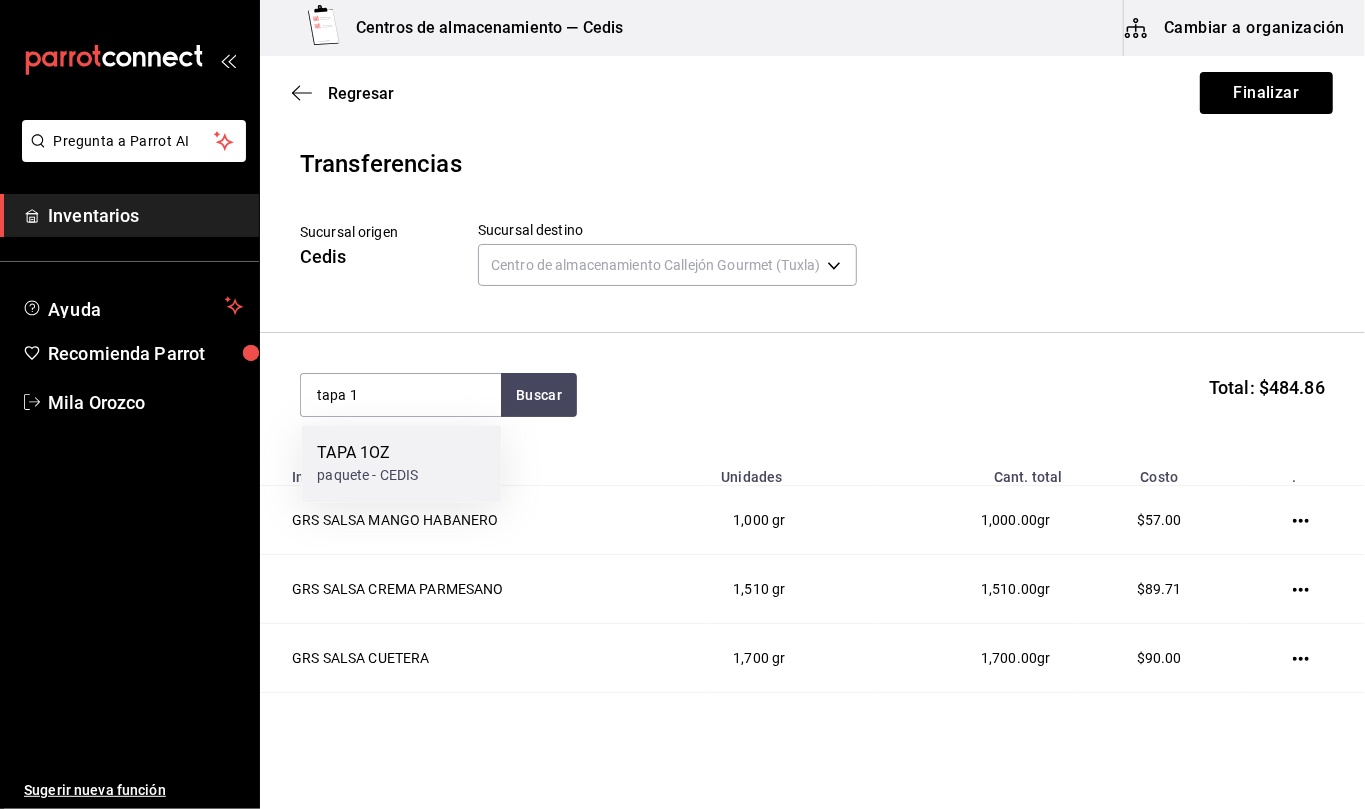 click on "TAPA 1OZ" at bounding box center (367, 453) 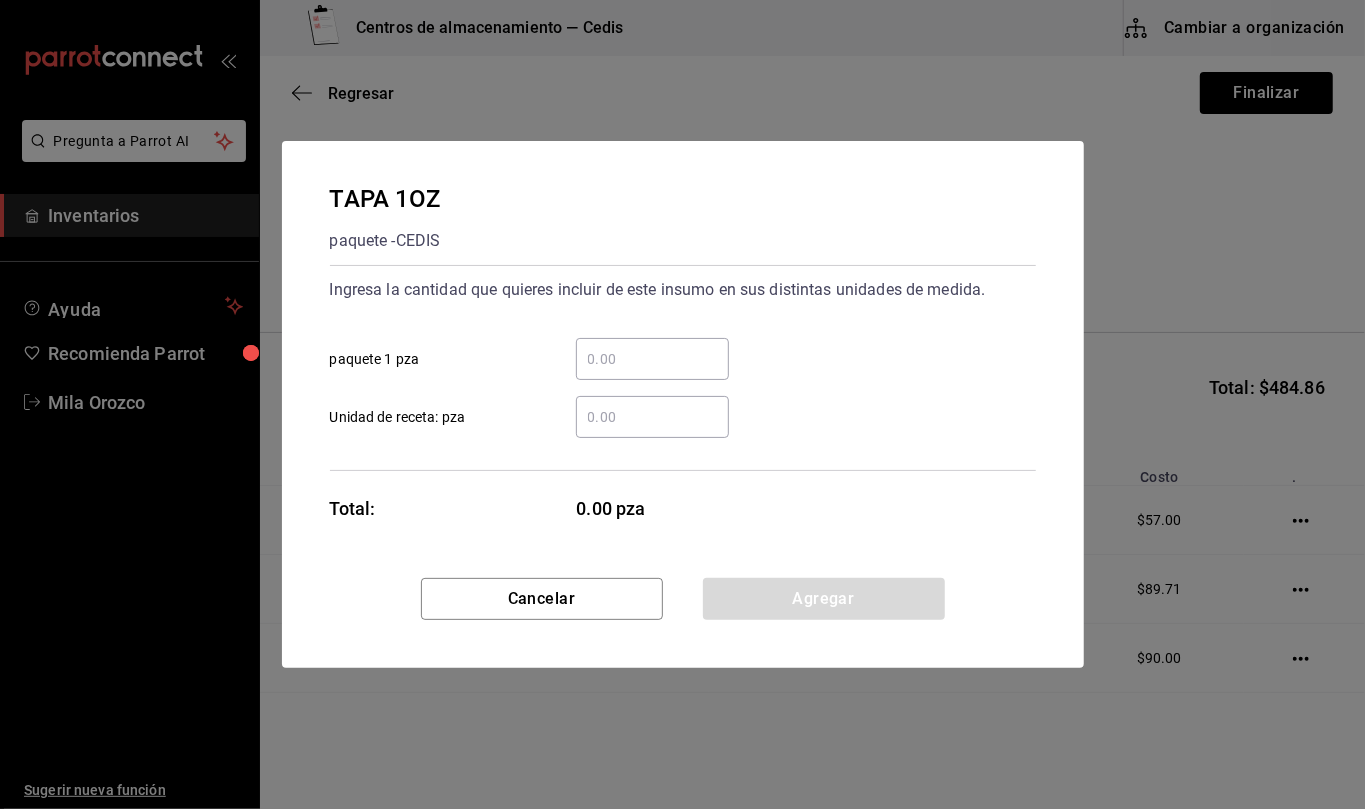 click on "​ Unidad de receta: pza" at bounding box center (652, 417) 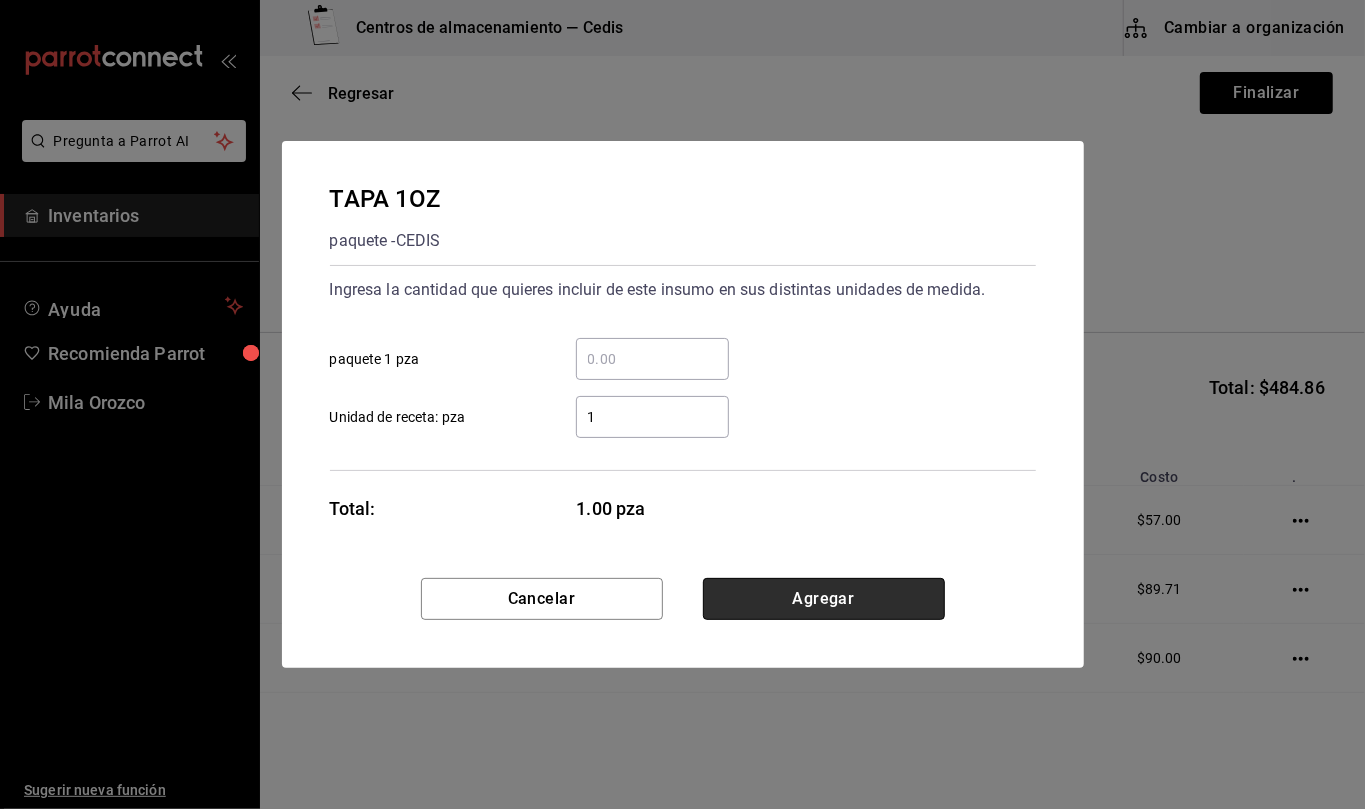 click on "Agregar" at bounding box center [824, 599] 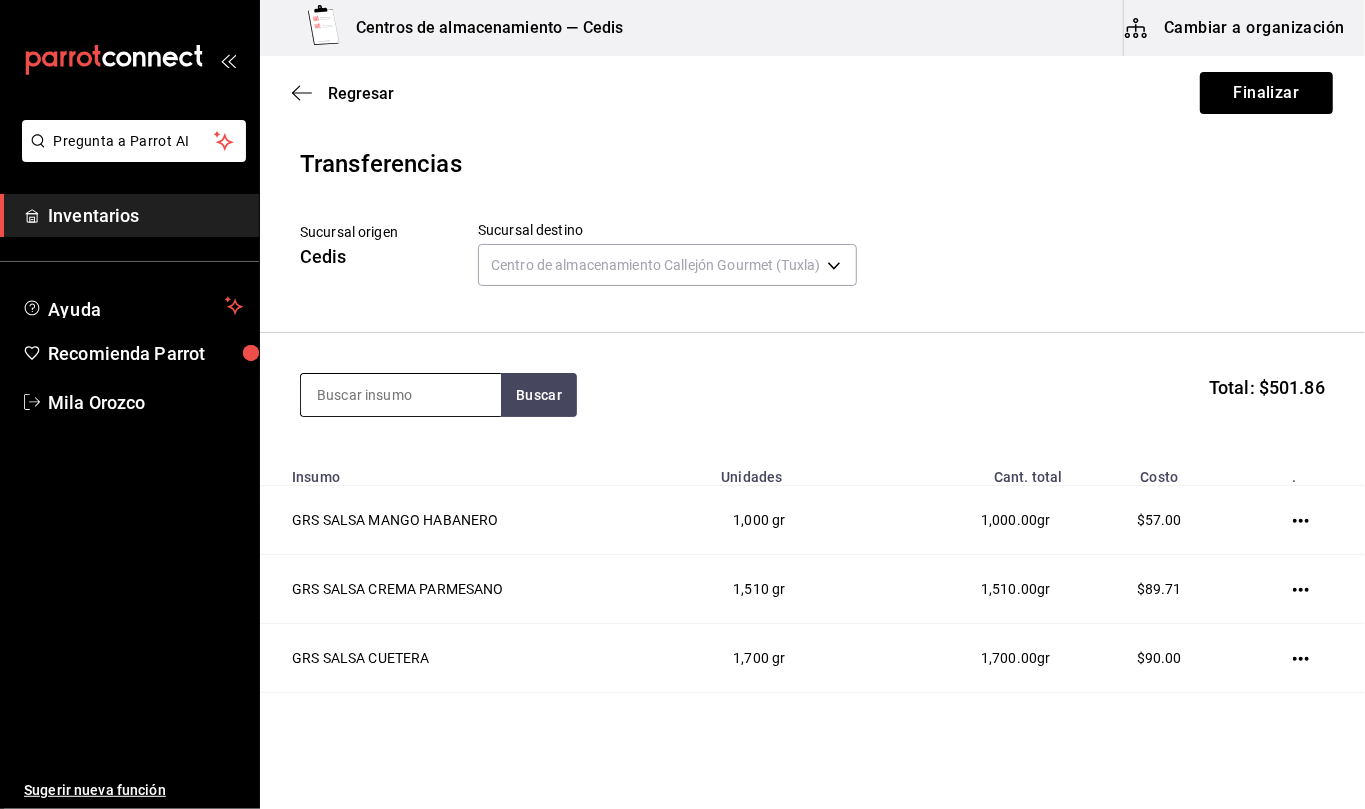 click at bounding box center (401, 395) 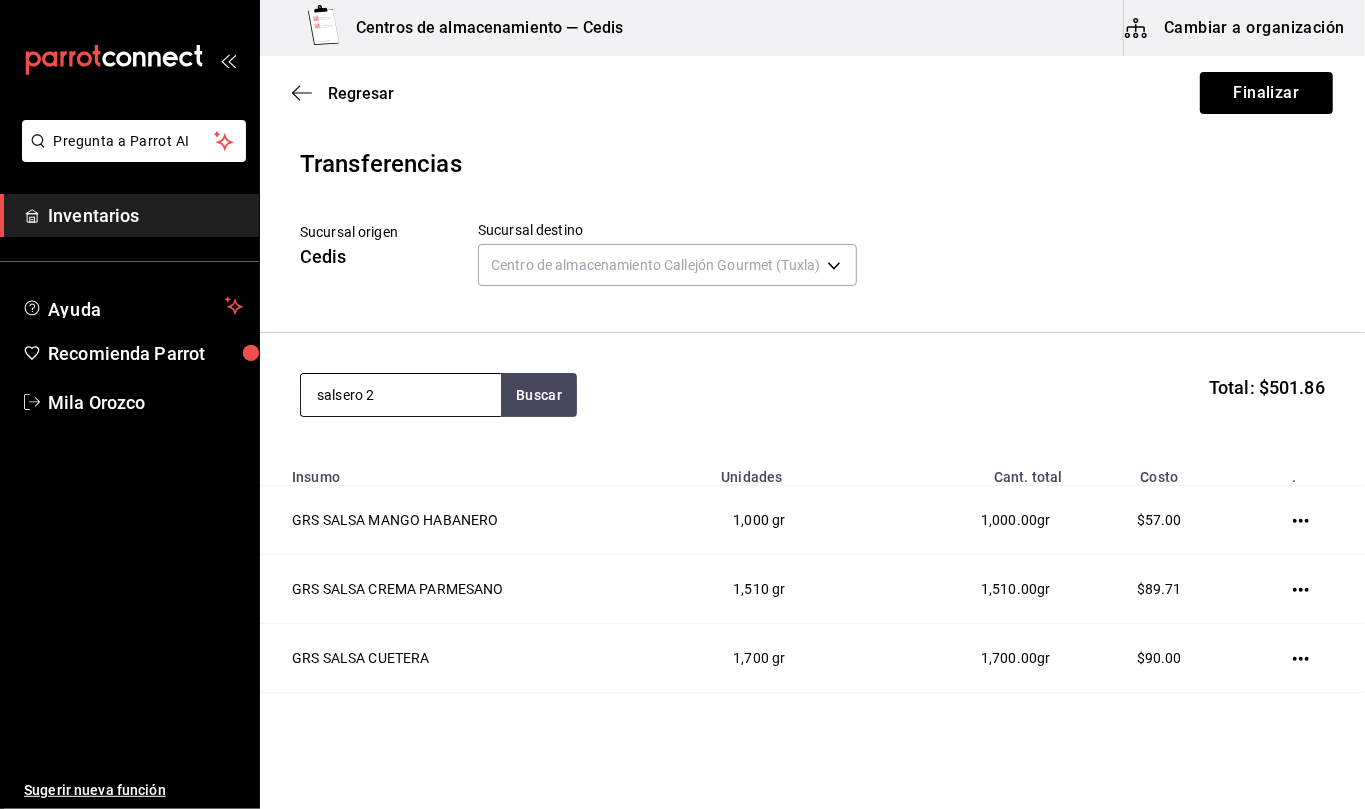 type on "salsero 2" 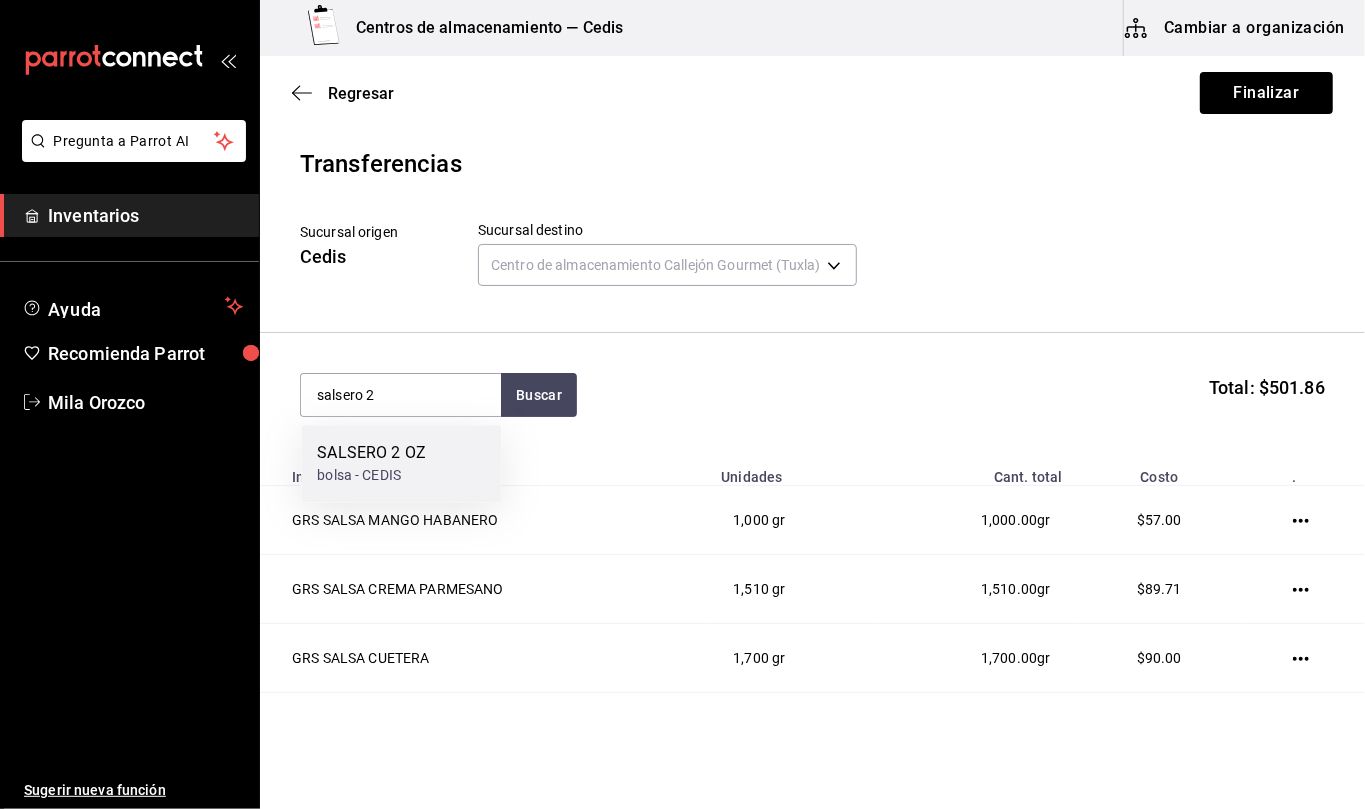 click on "SALSERO 2 OZ" at bounding box center [371, 453] 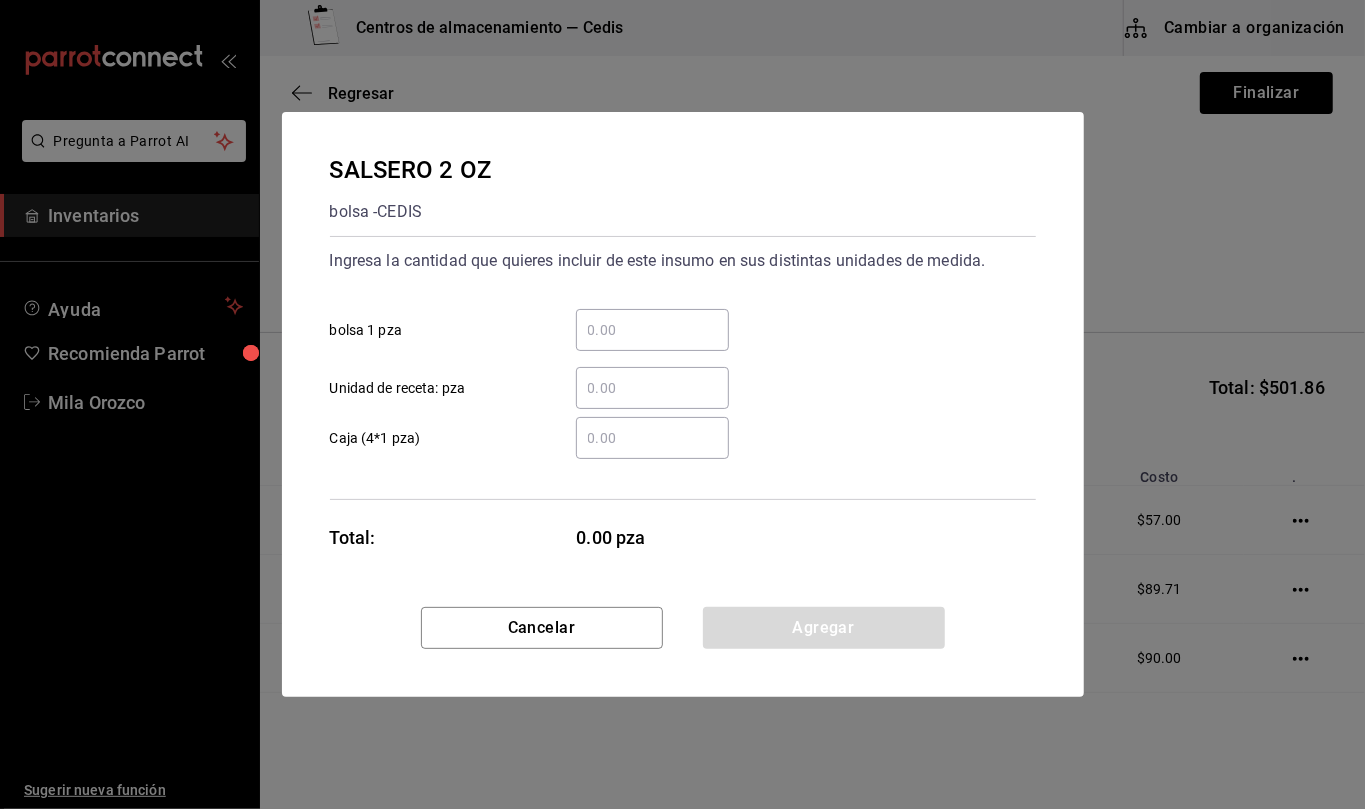 click on "​ Unidad de receta: pza" at bounding box center [652, 388] 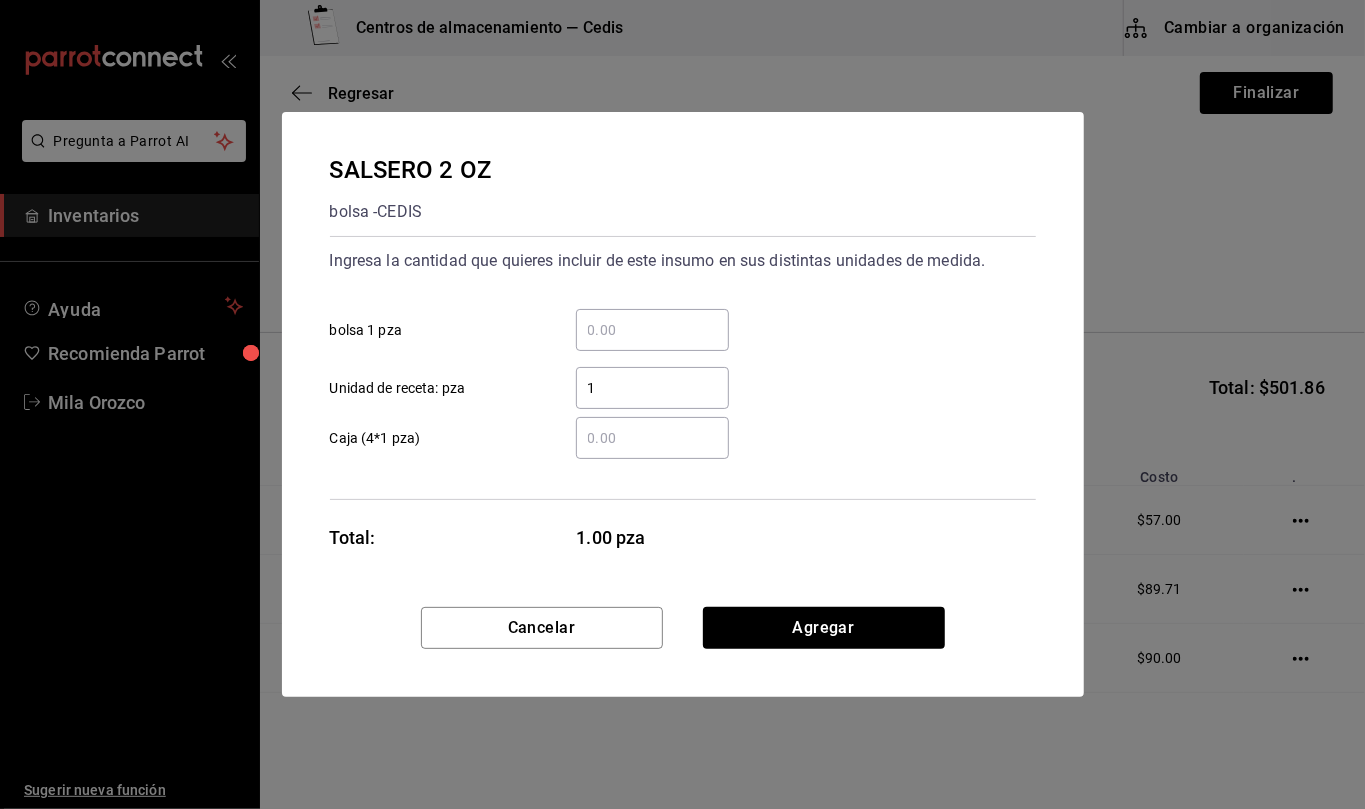 type on "1" 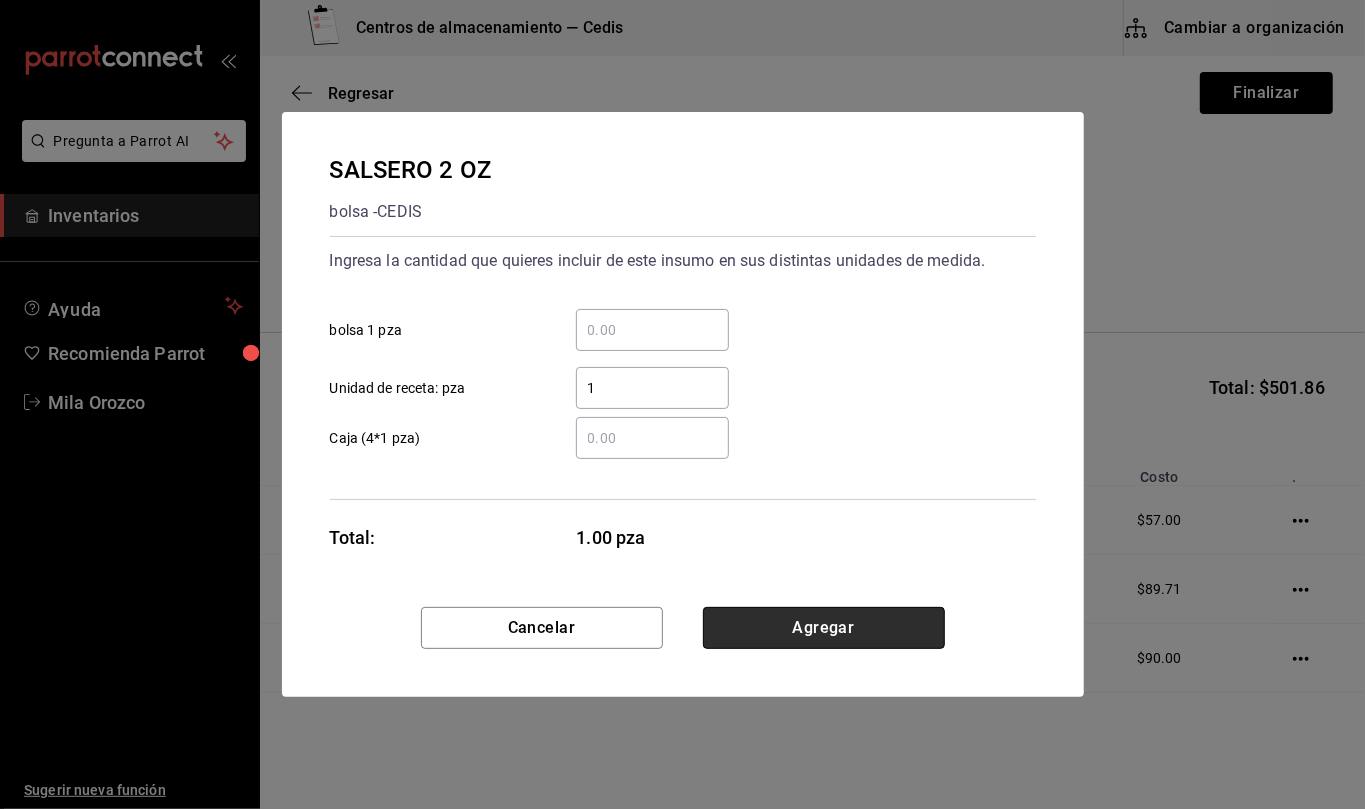 click on "Agregar" at bounding box center (824, 628) 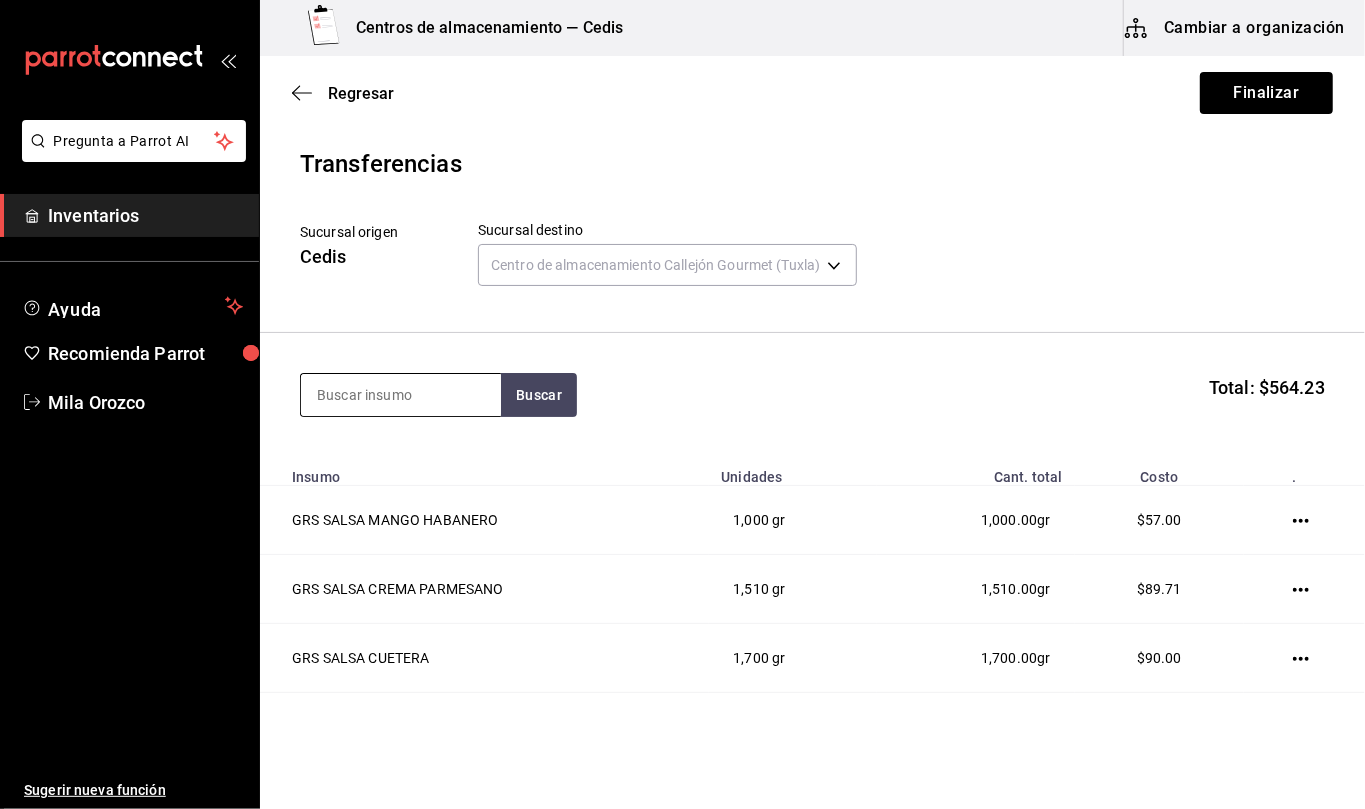 click at bounding box center (401, 395) 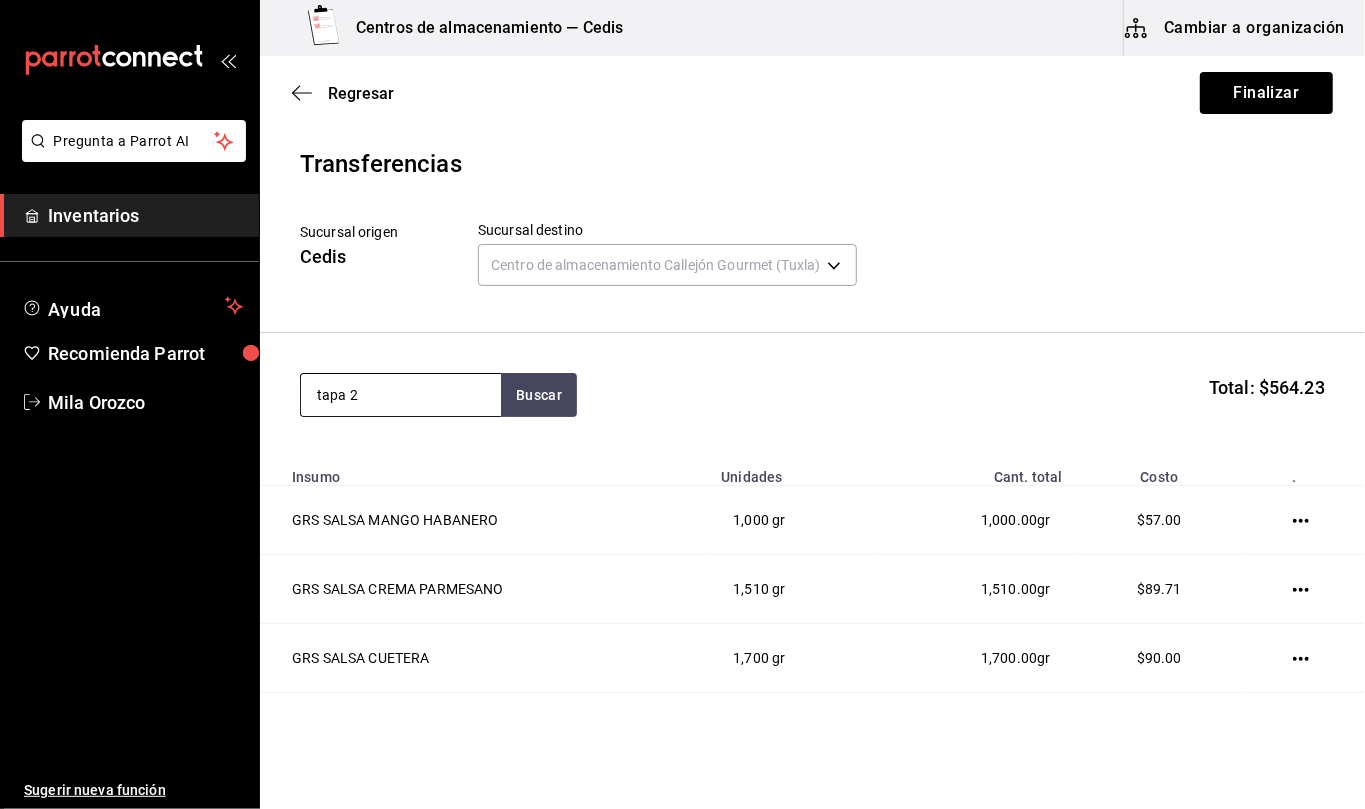 type on "tapa 2" 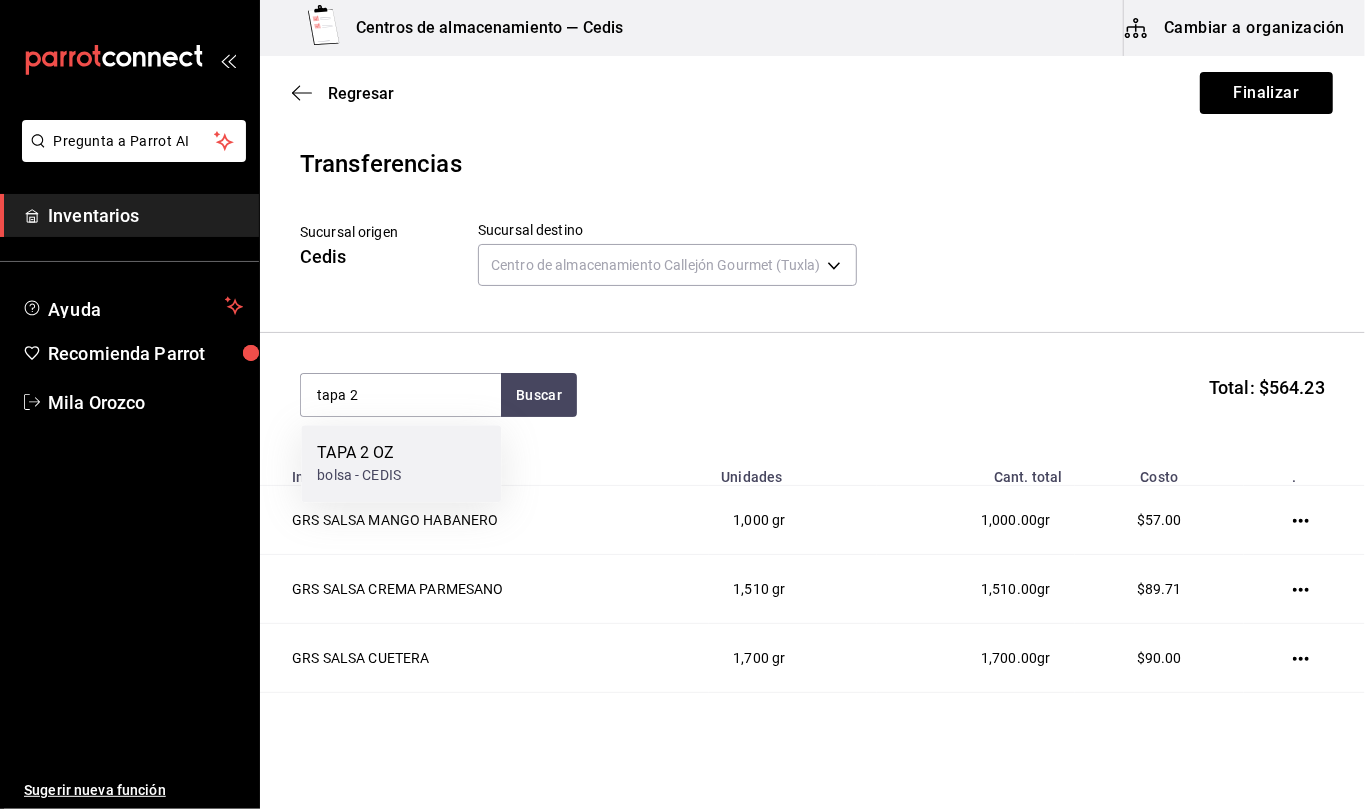 click on "TAPA 2 OZ bolsa - CEDIS" at bounding box center [401, 463] 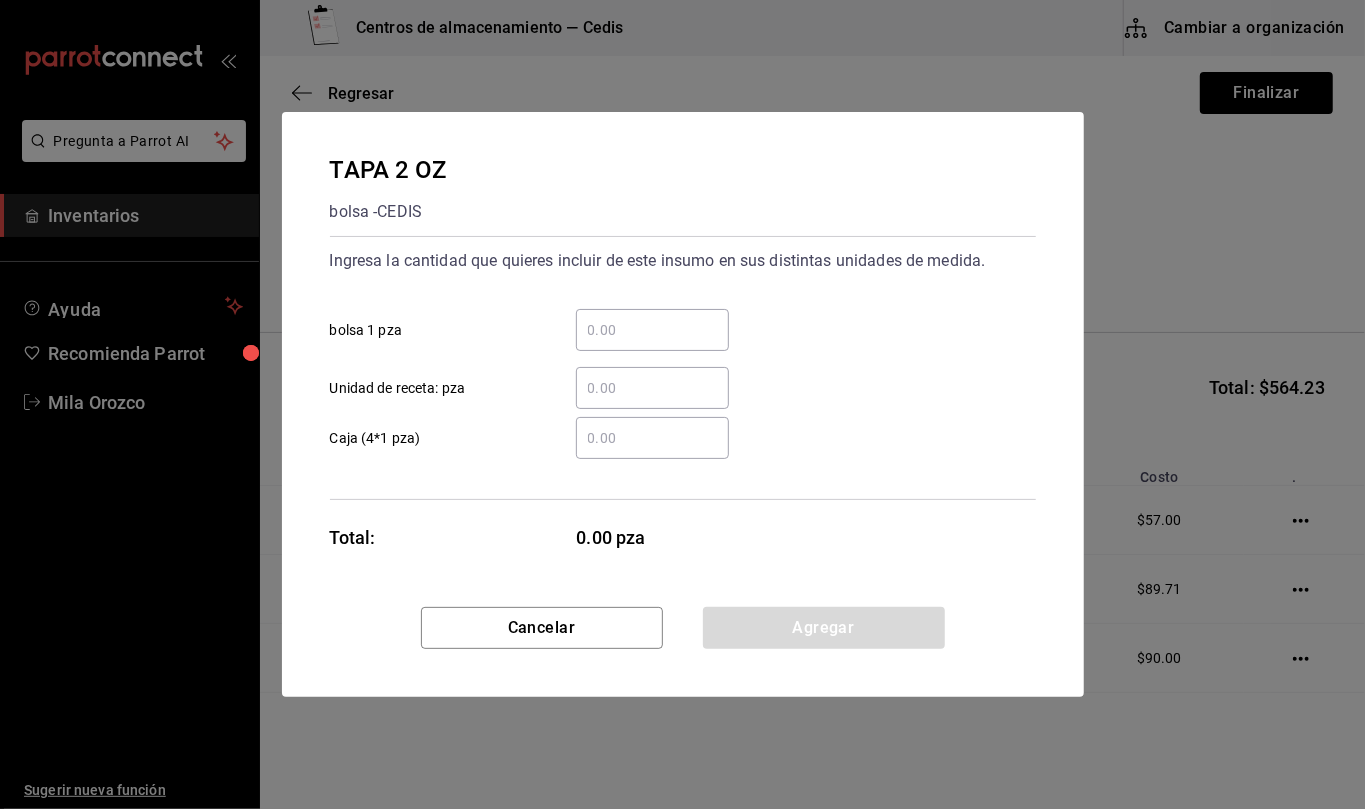 click on "​ Unidad de receta: pza" at bounding box center (652, 388) 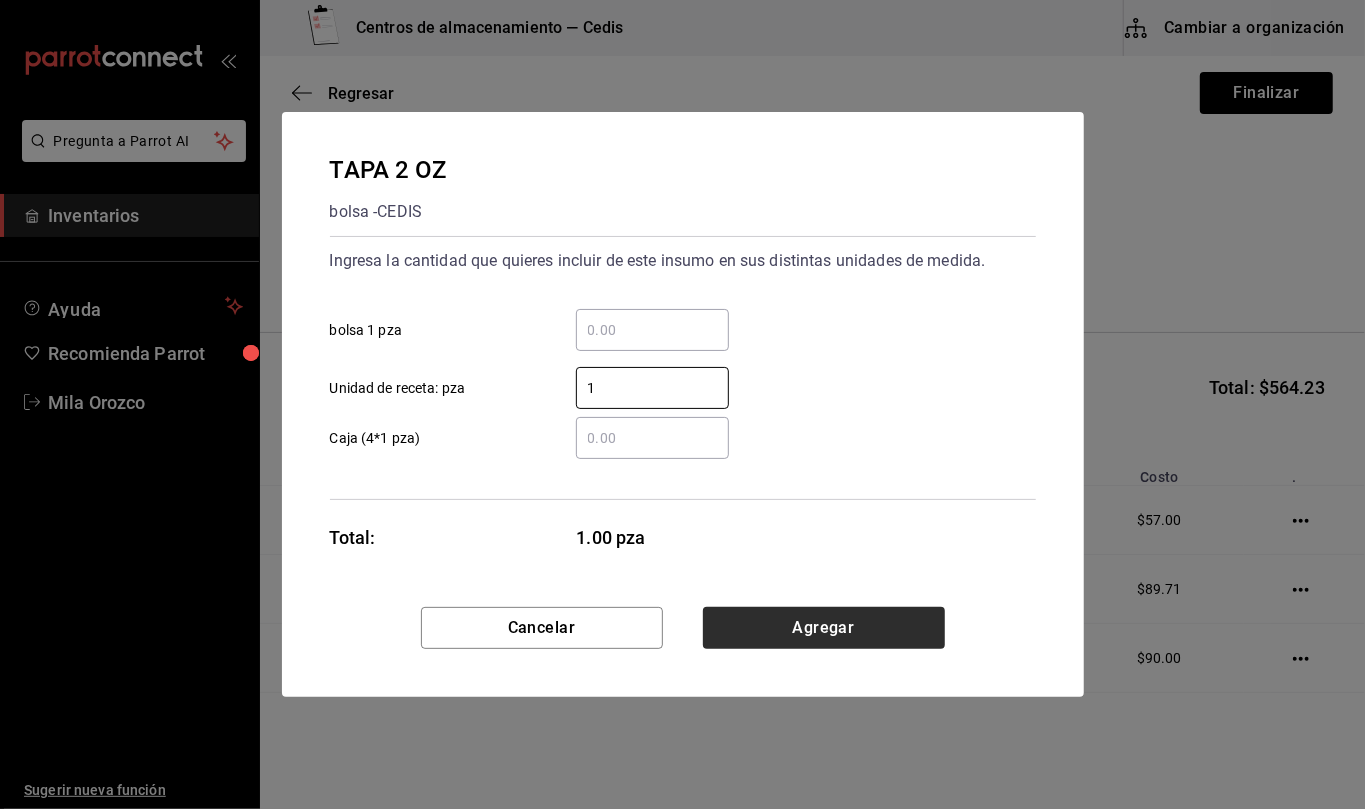 type on "1" 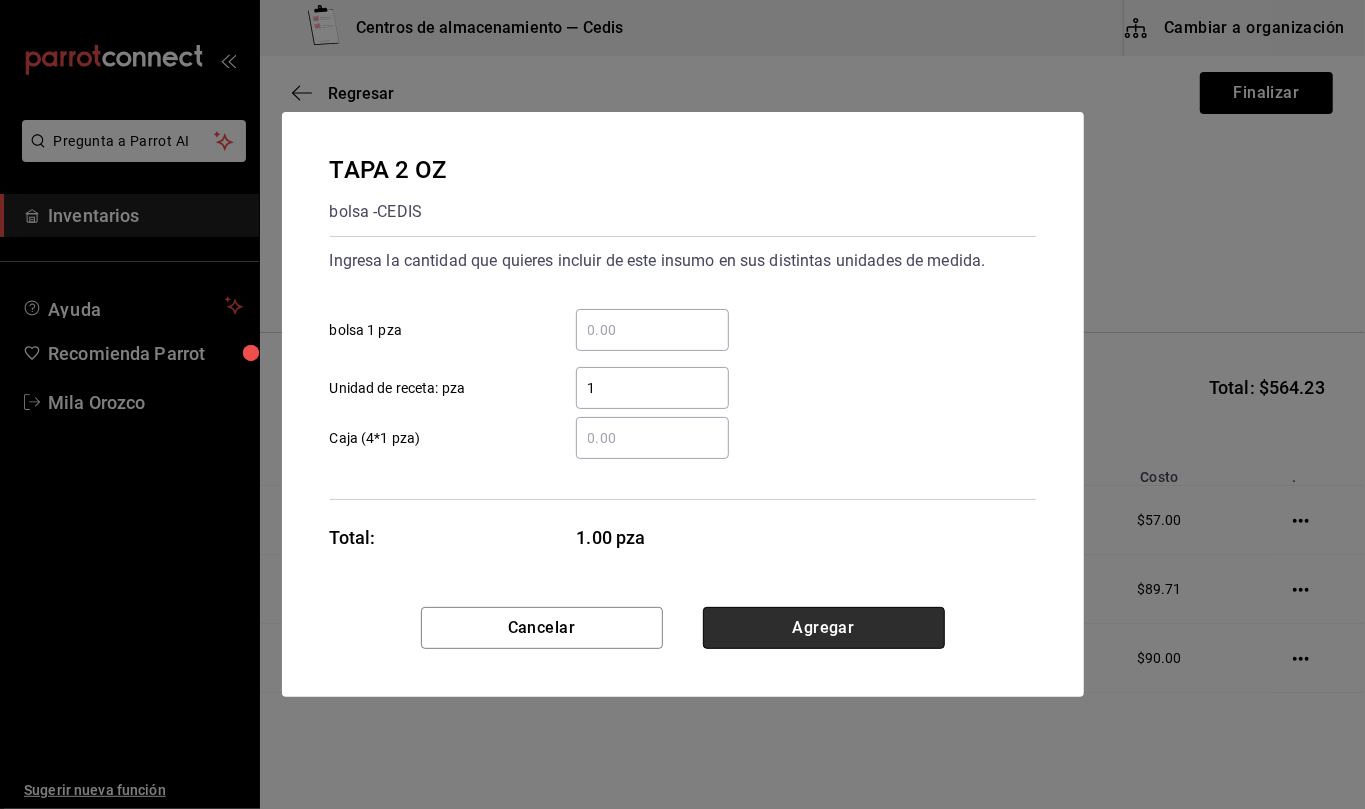 click on "Agregar" at bounding box center [824, 628] 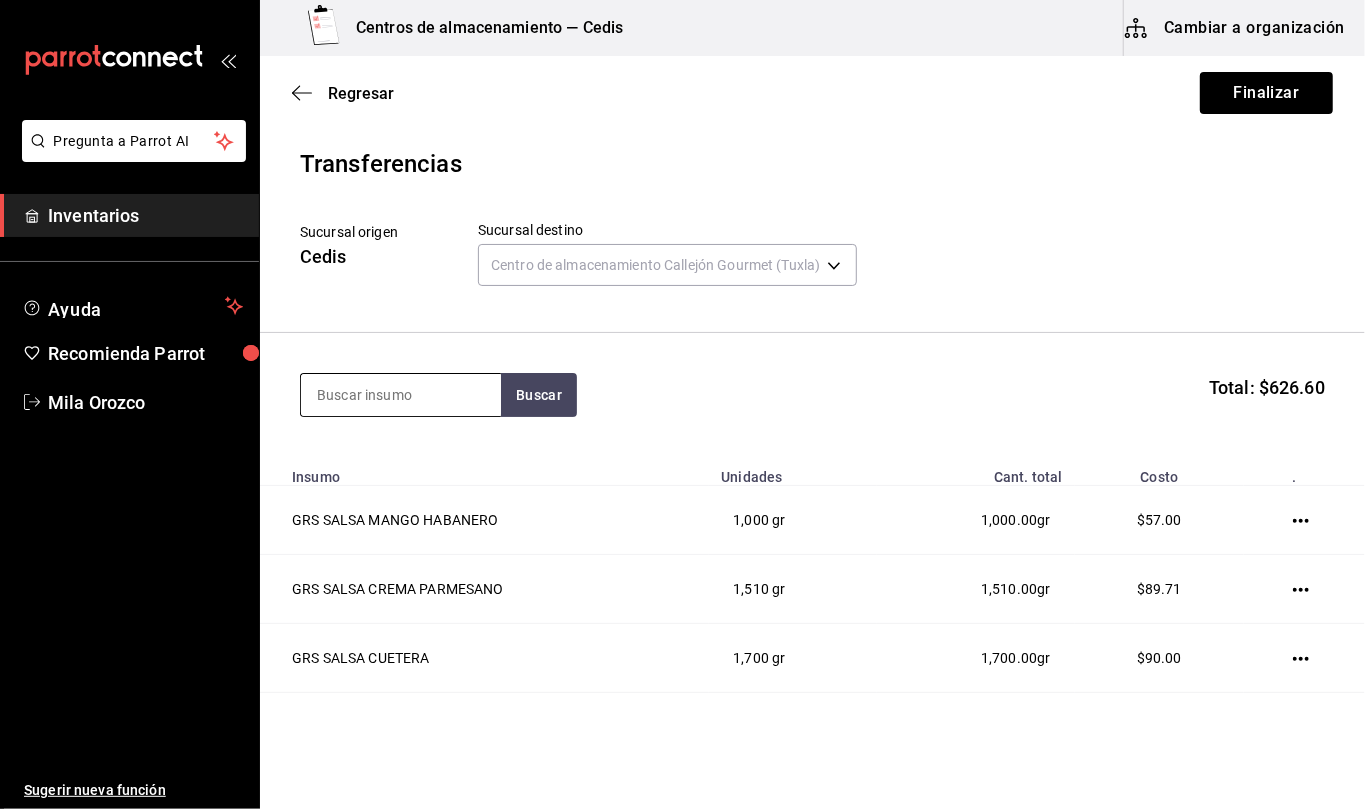 click at bounding box center (401, 395) 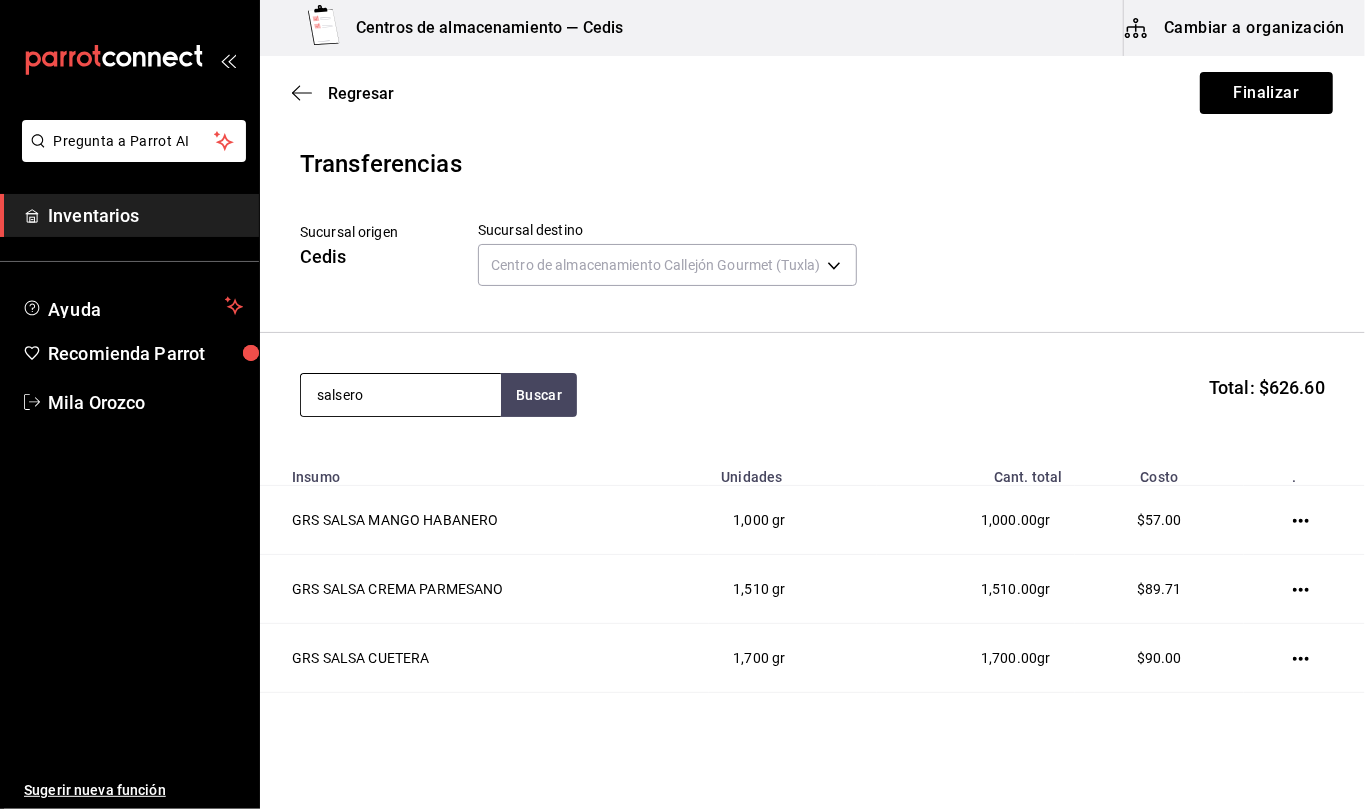 type on "salsero" 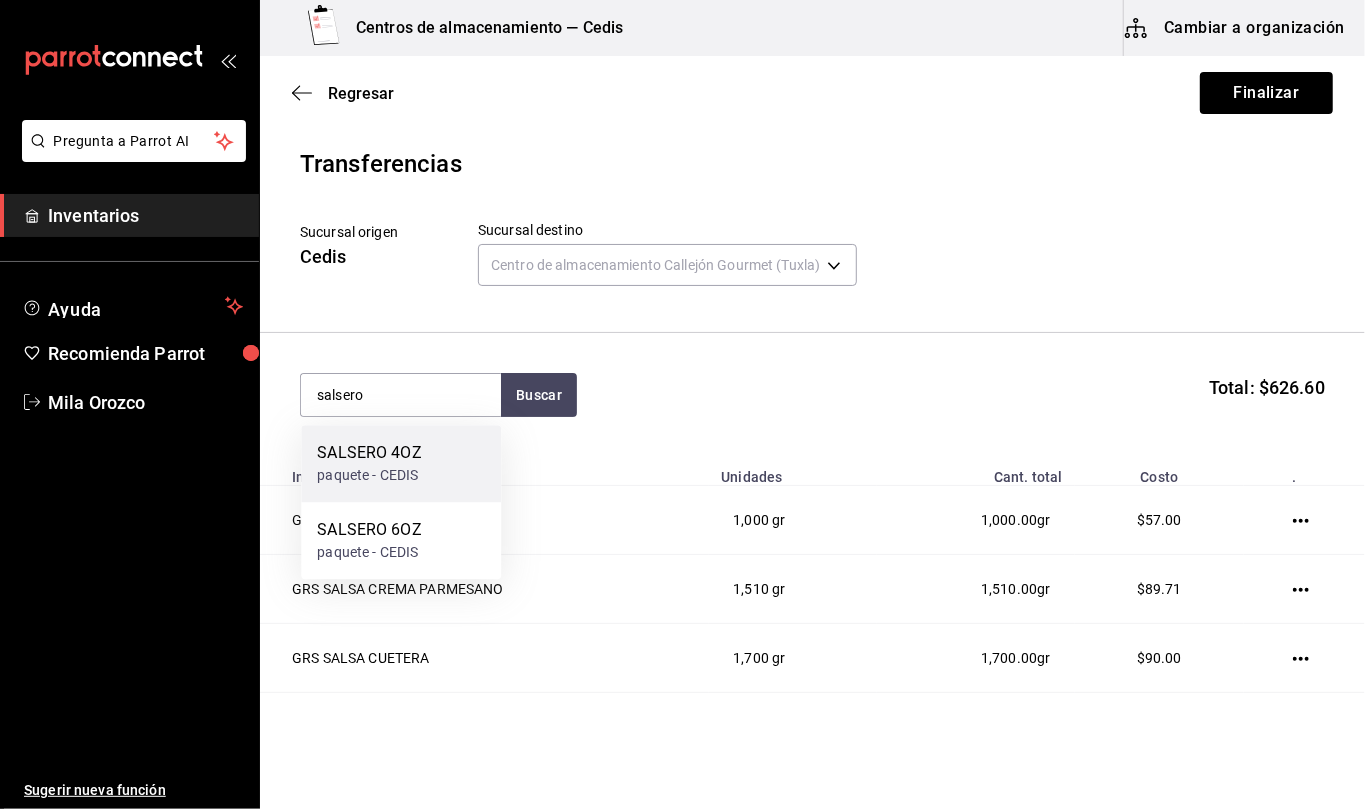 click on "SALSERO 4OZ paquete - CEDIS" at bounding box center (401, 463) 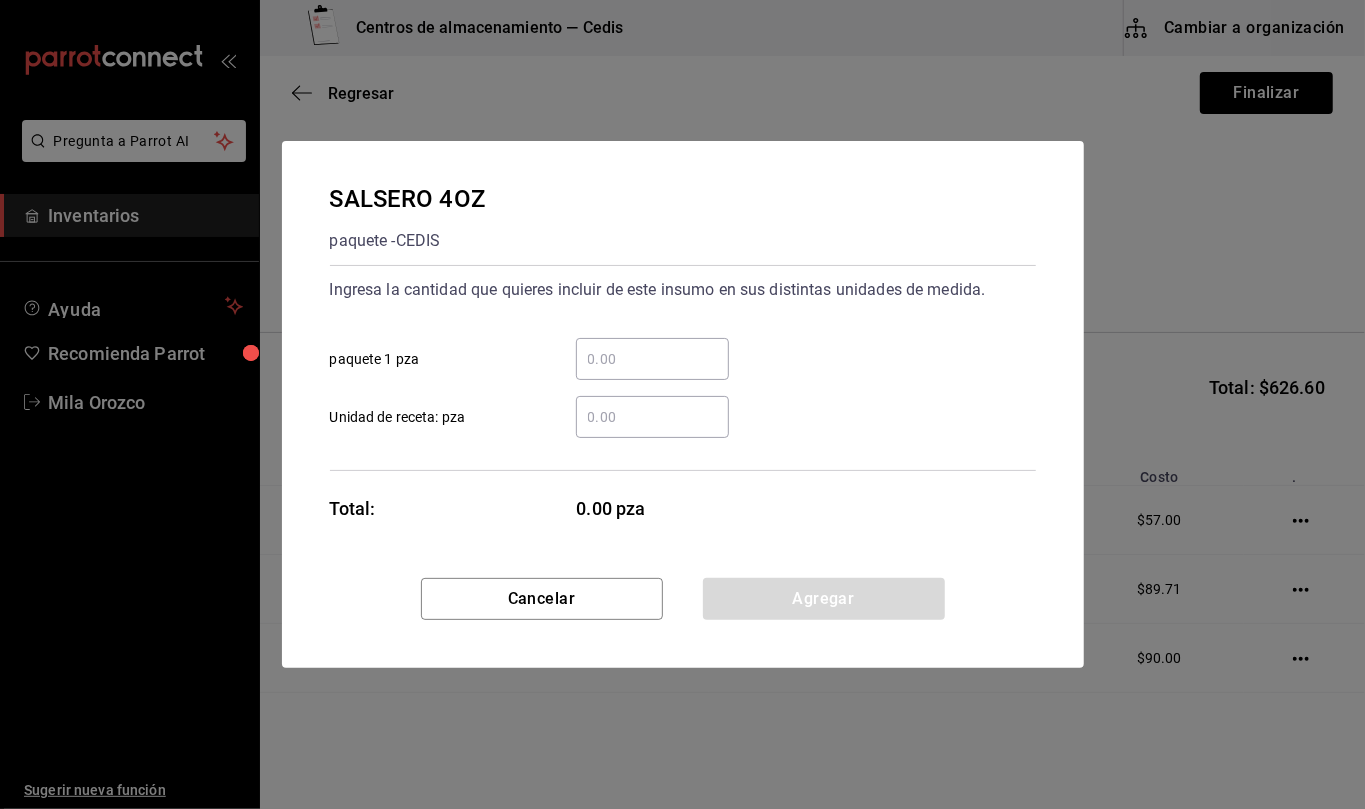 click on "​ Unidad de receta: pza" at bounding box center [652, 417] 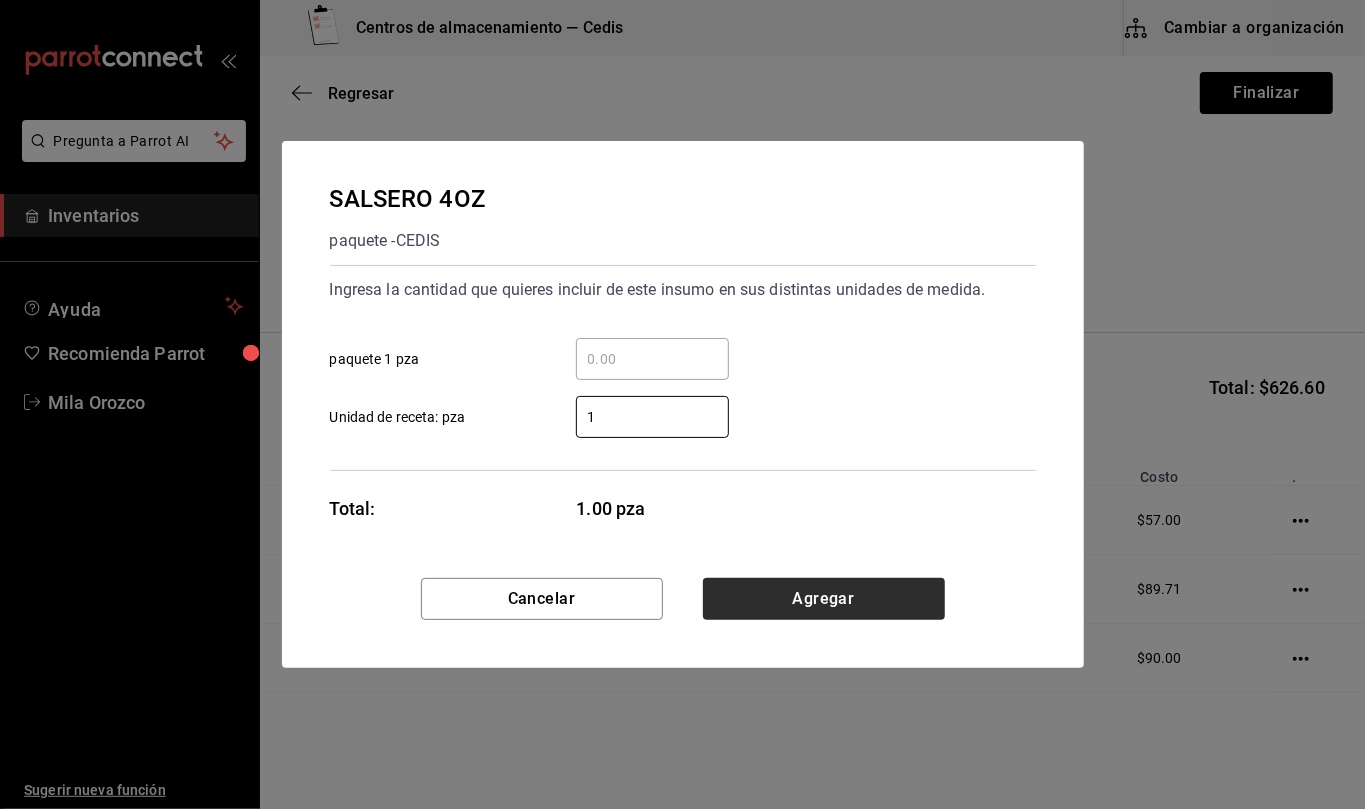 type on "1" 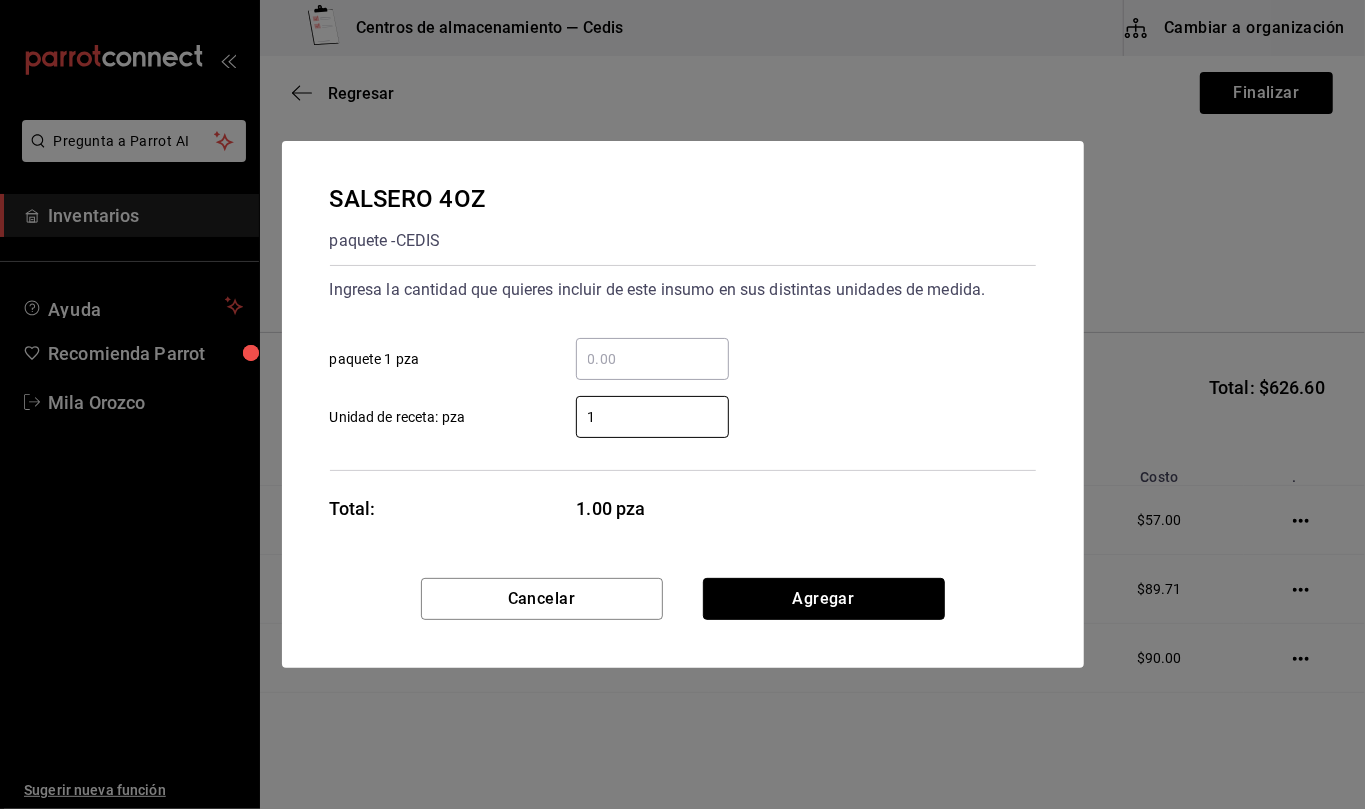 drag, startPoint x: 896, startPoint y: 580, endPoint x: 480, endPoint y: 453, distance: 434.954 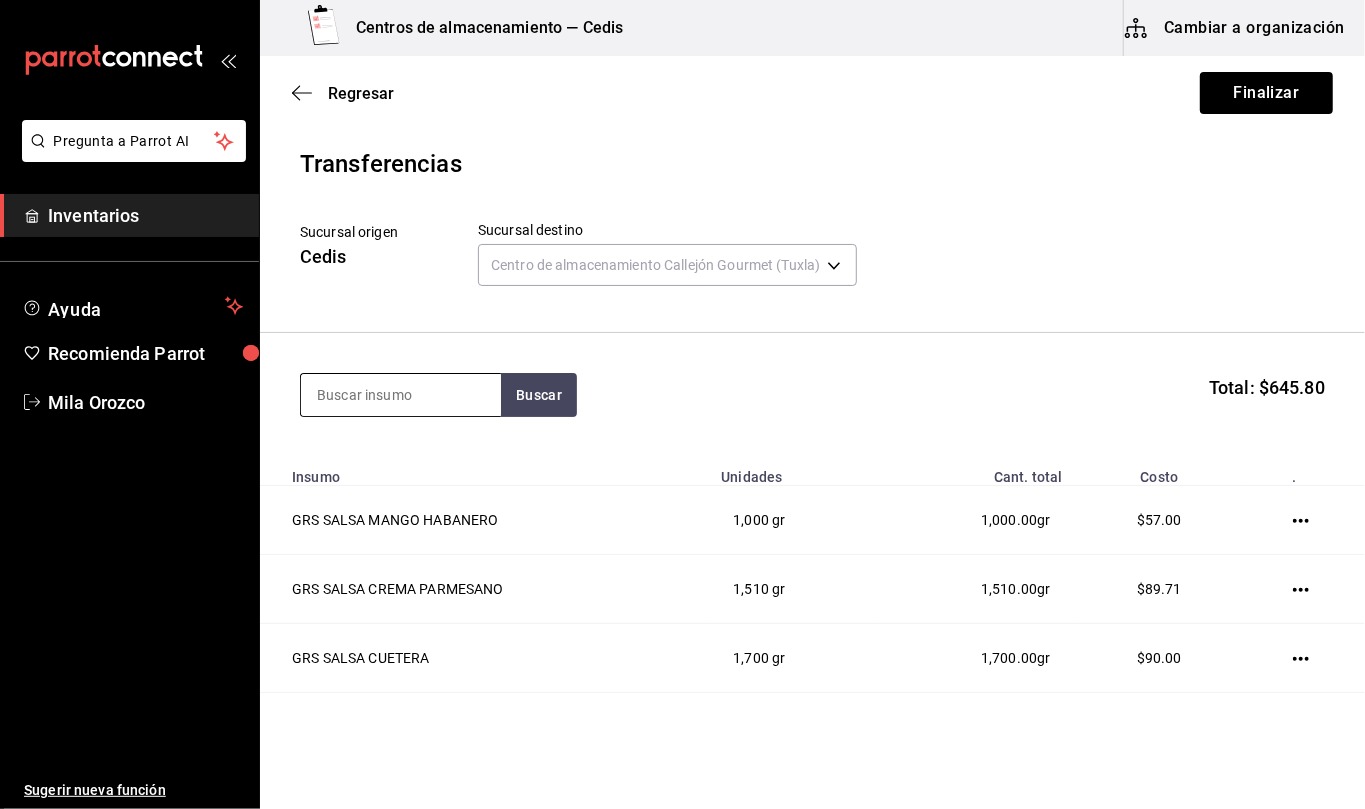 click at bounding box center [401, 395] 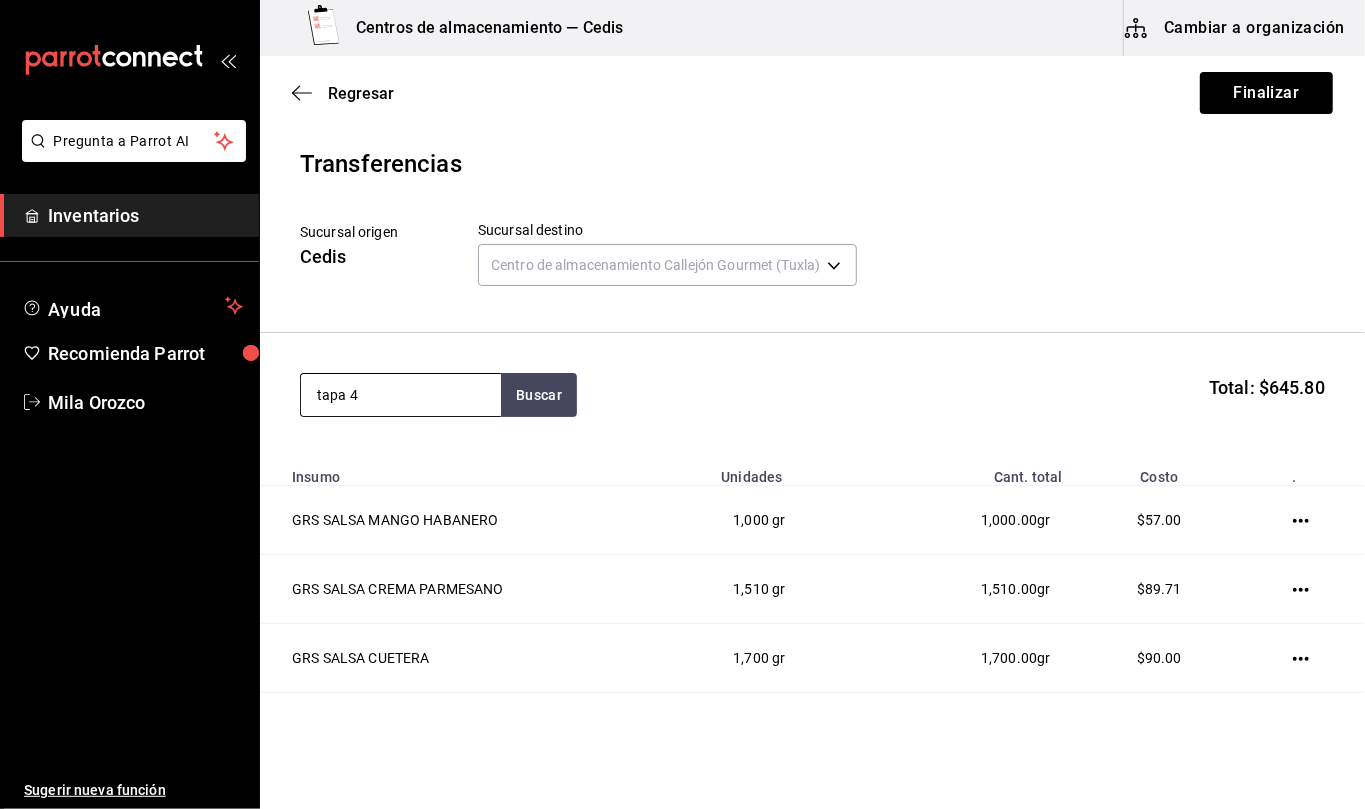 type on "tapa 4" 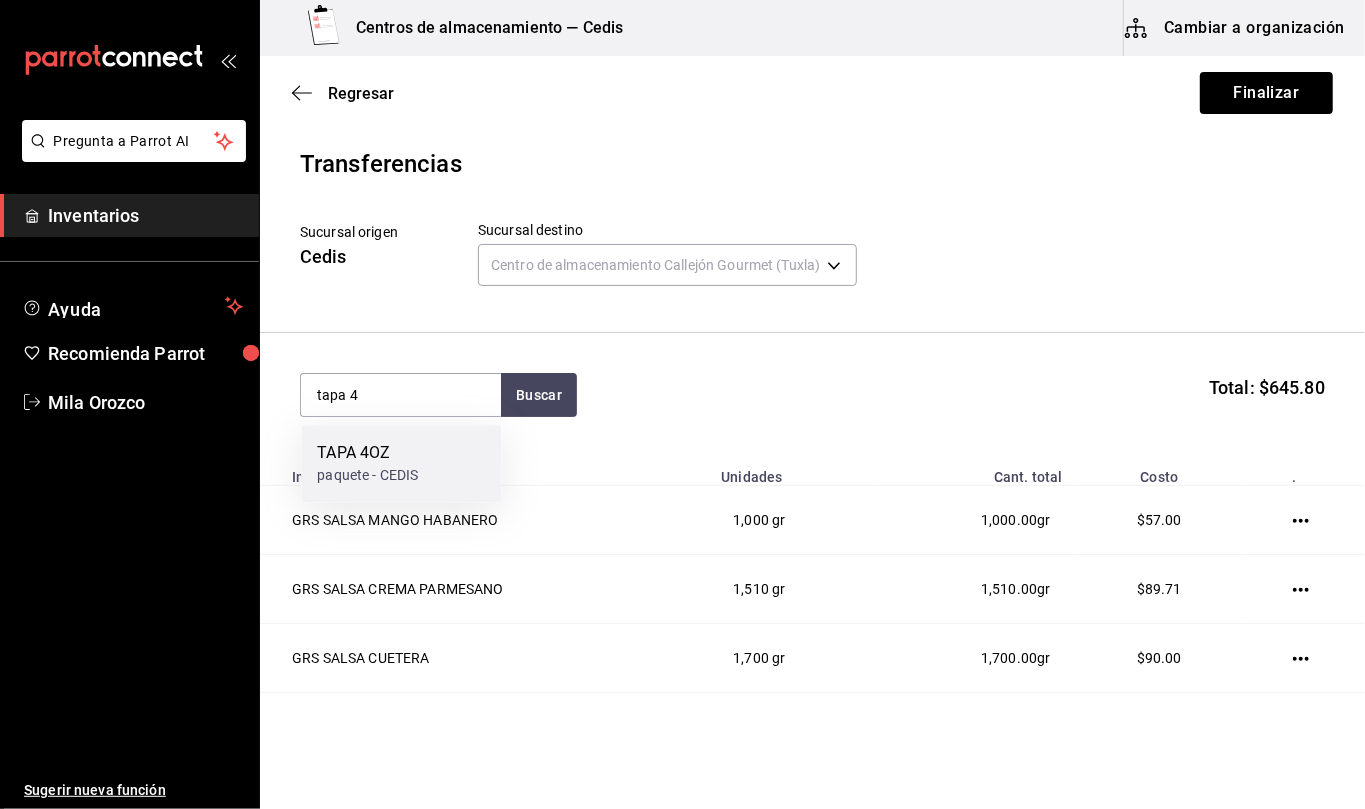 click on "paquete - CEDIS" at bounding box center (367, 475) 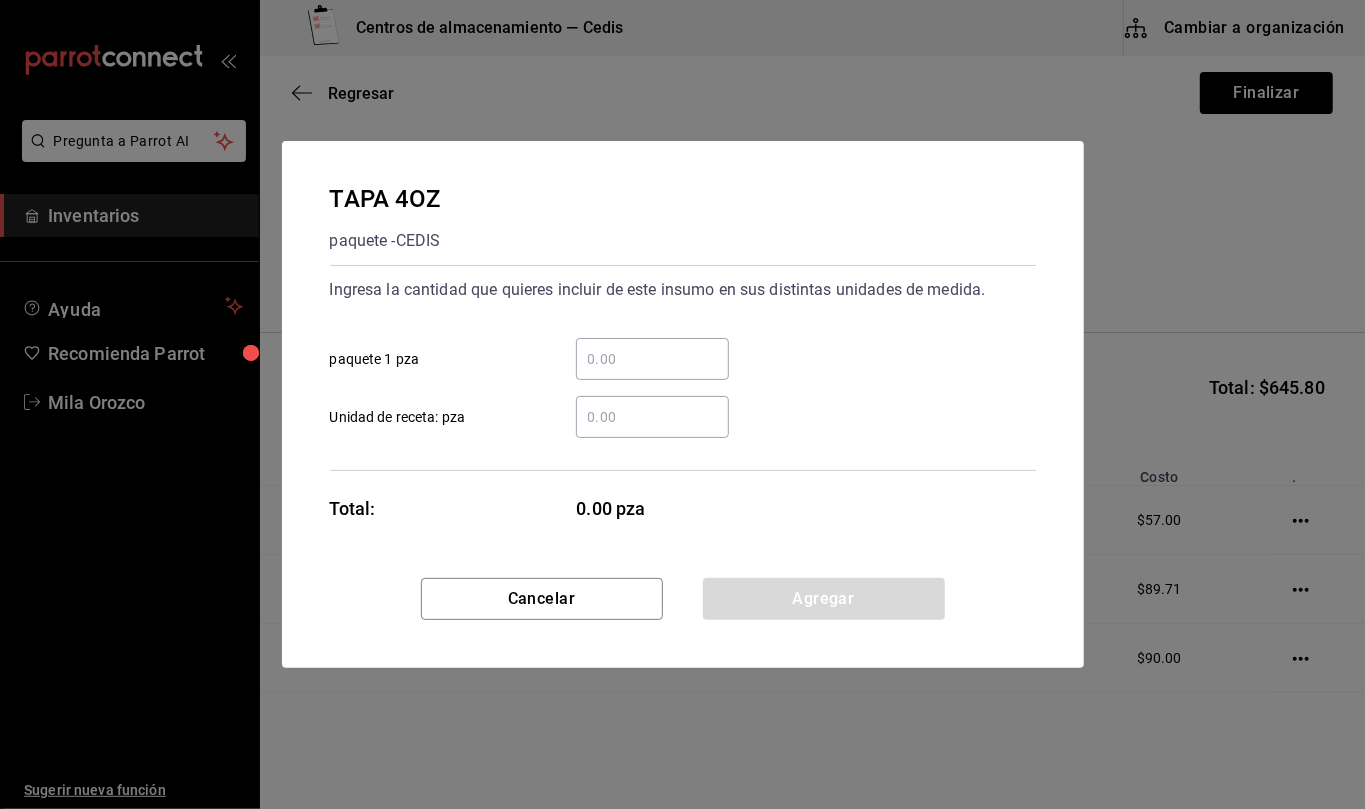 click on "​ Unidad de receta: pza" at bounding box center [652, 417] 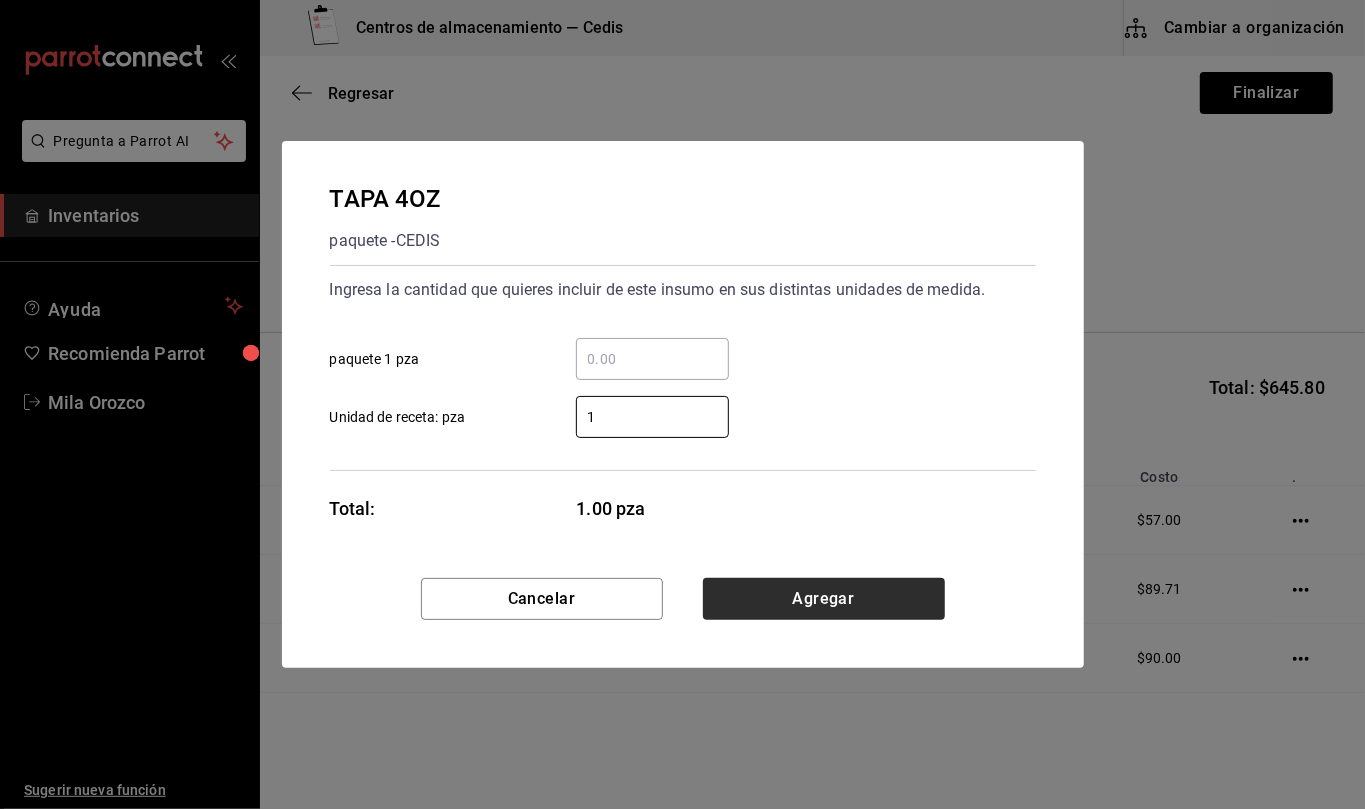 type on "1" 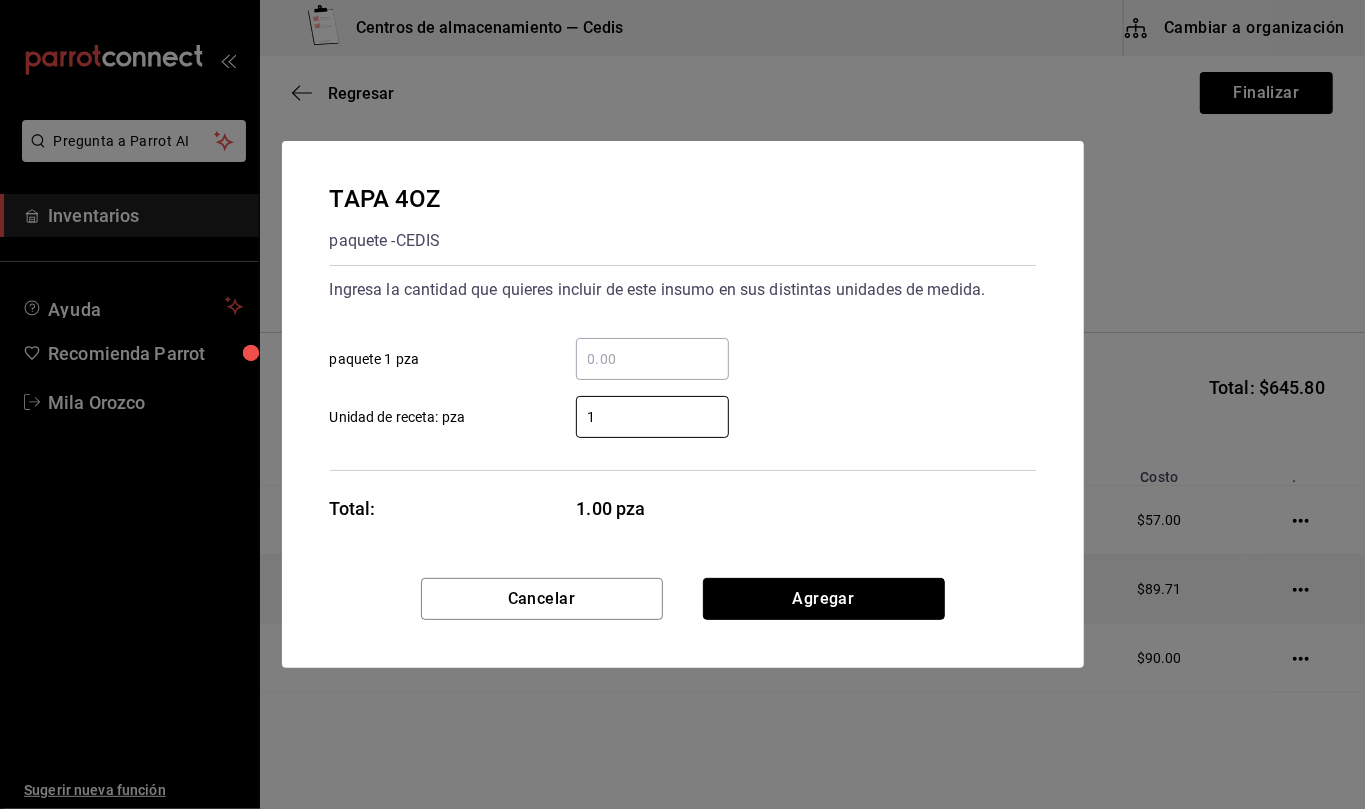 click on "Agregar" at bounding box center (824, 599) 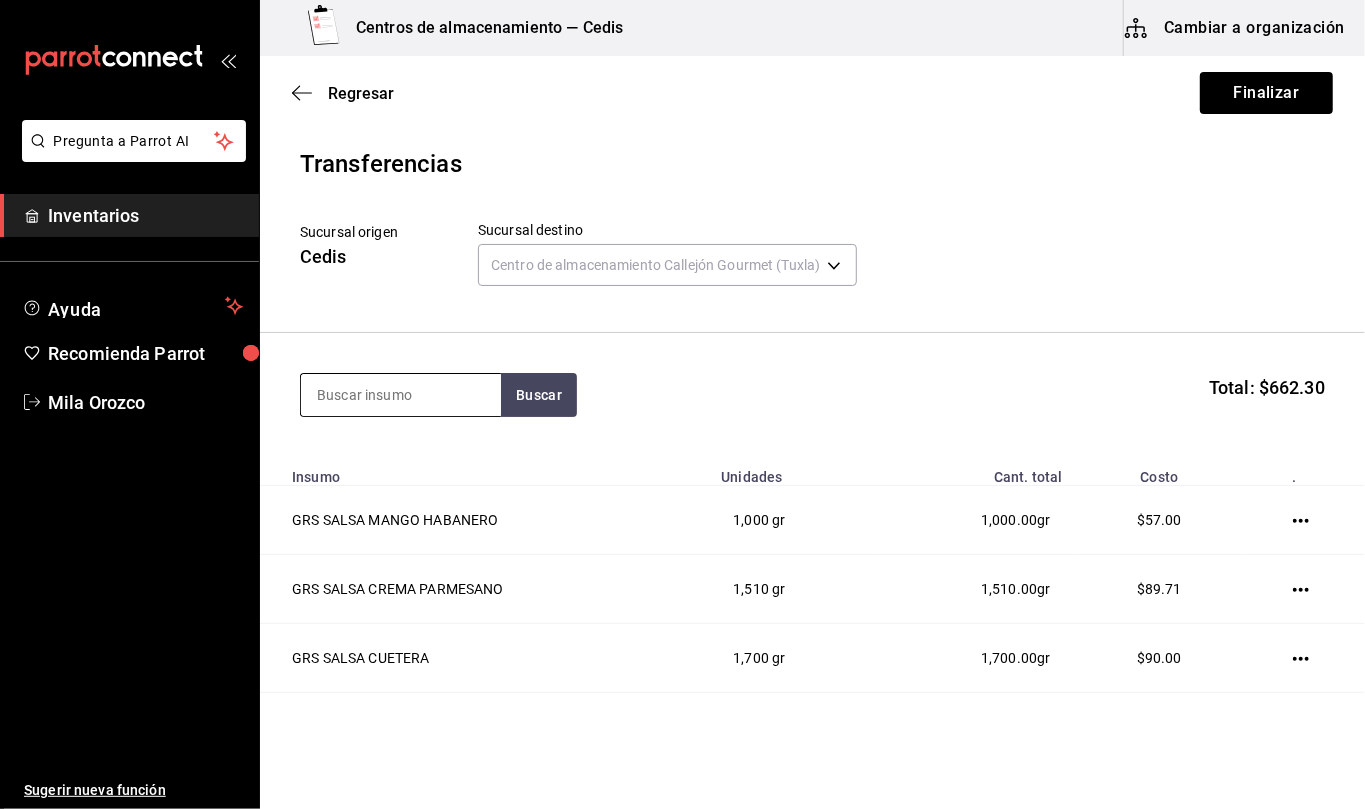 click at bounding box center [401, 395] 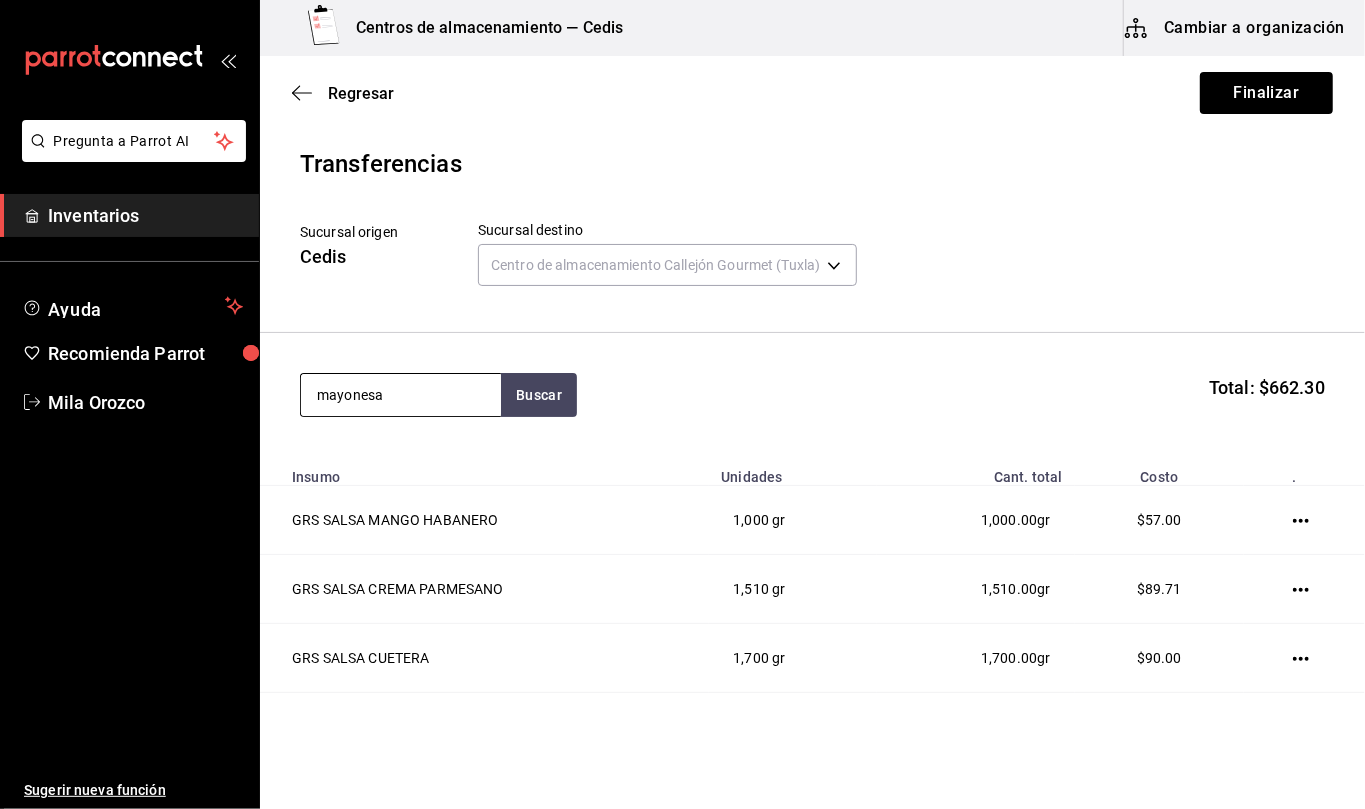 type on "mayonesa" 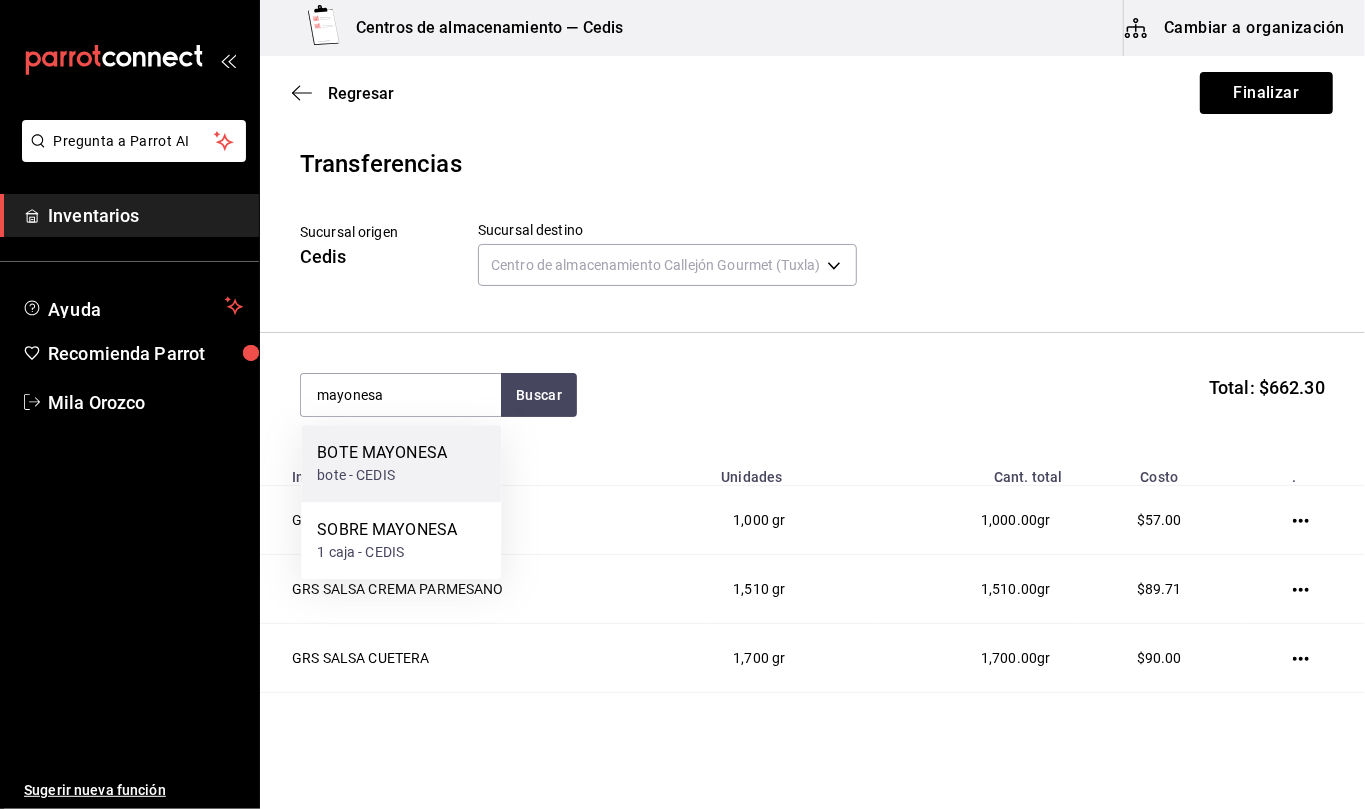 click on "bote - CEDIS" at bounding box center [382, 475] 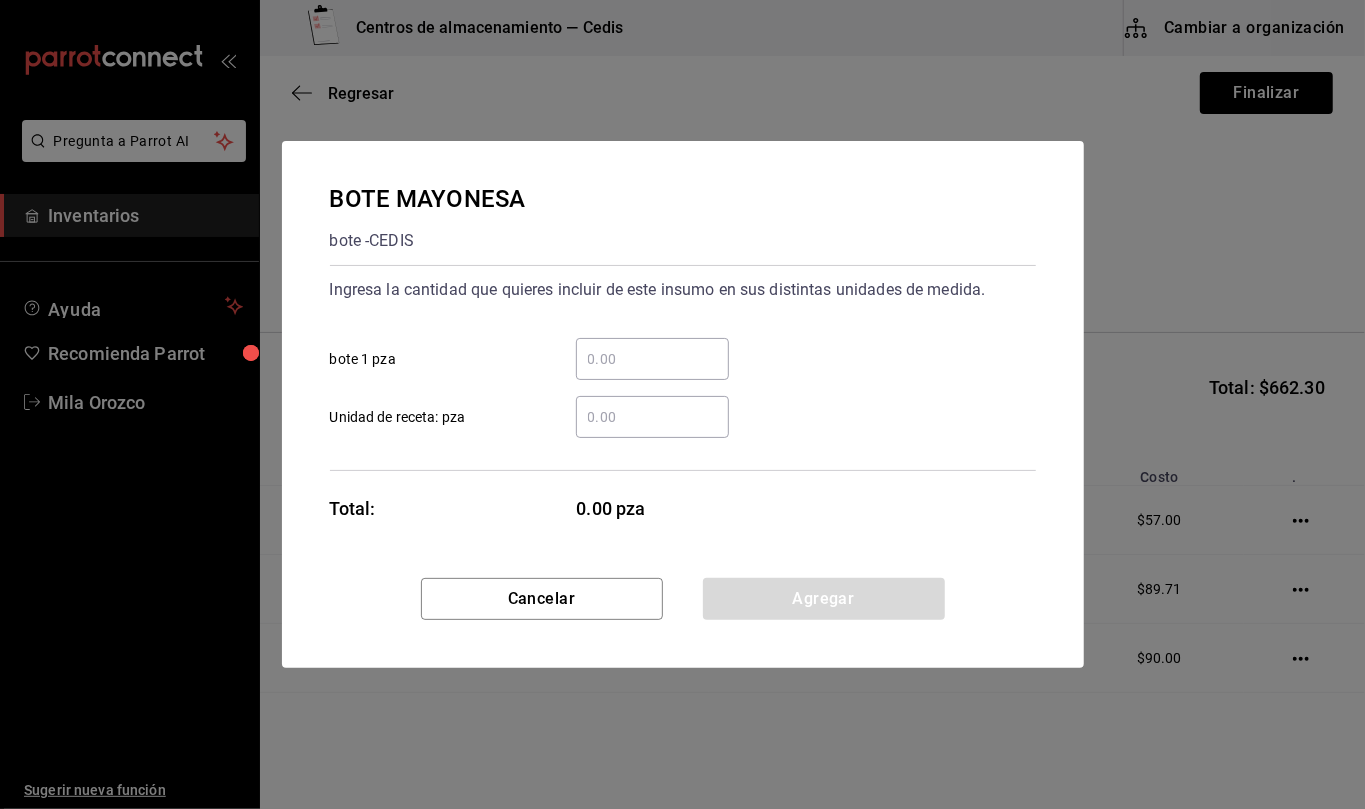 click on "​ Unidad de receta: pza" at bounding box center (652, 417) 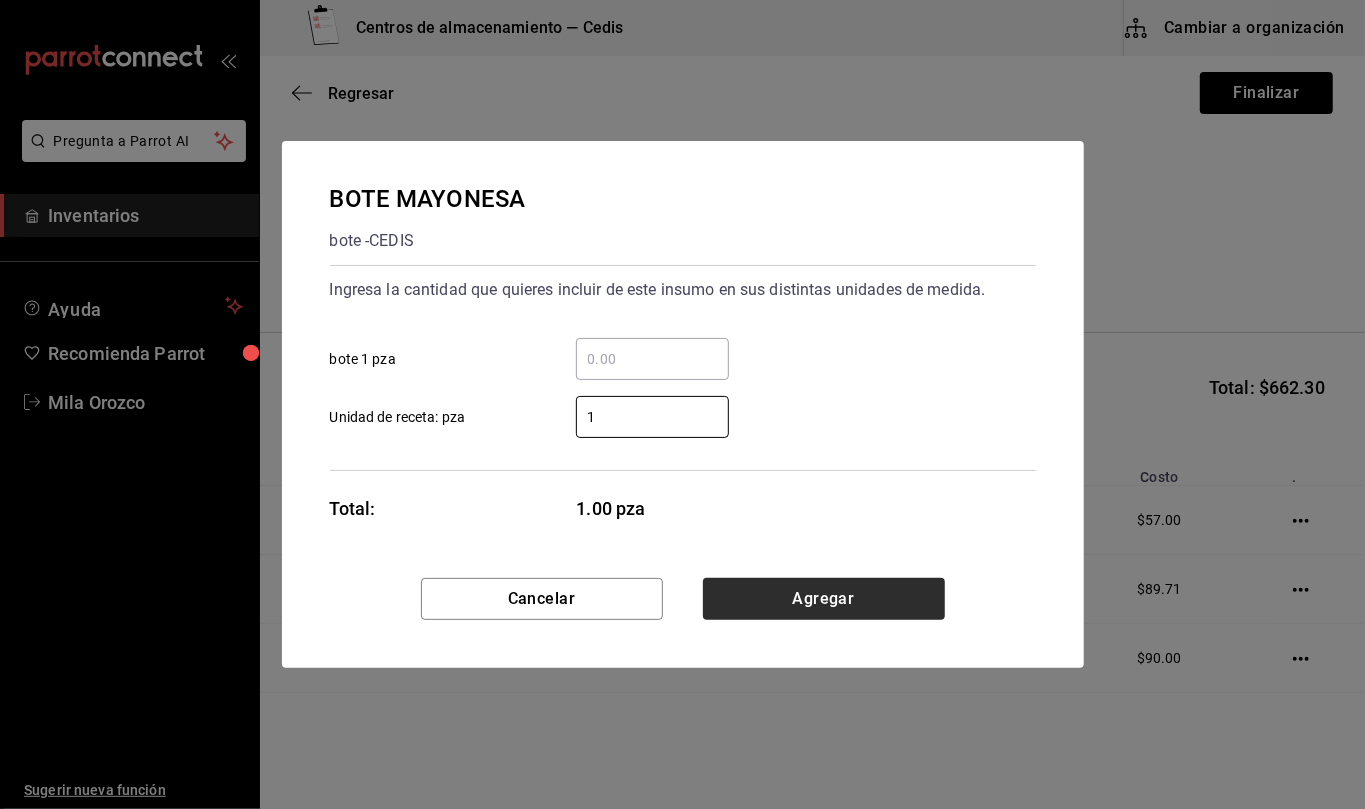 type on "1" 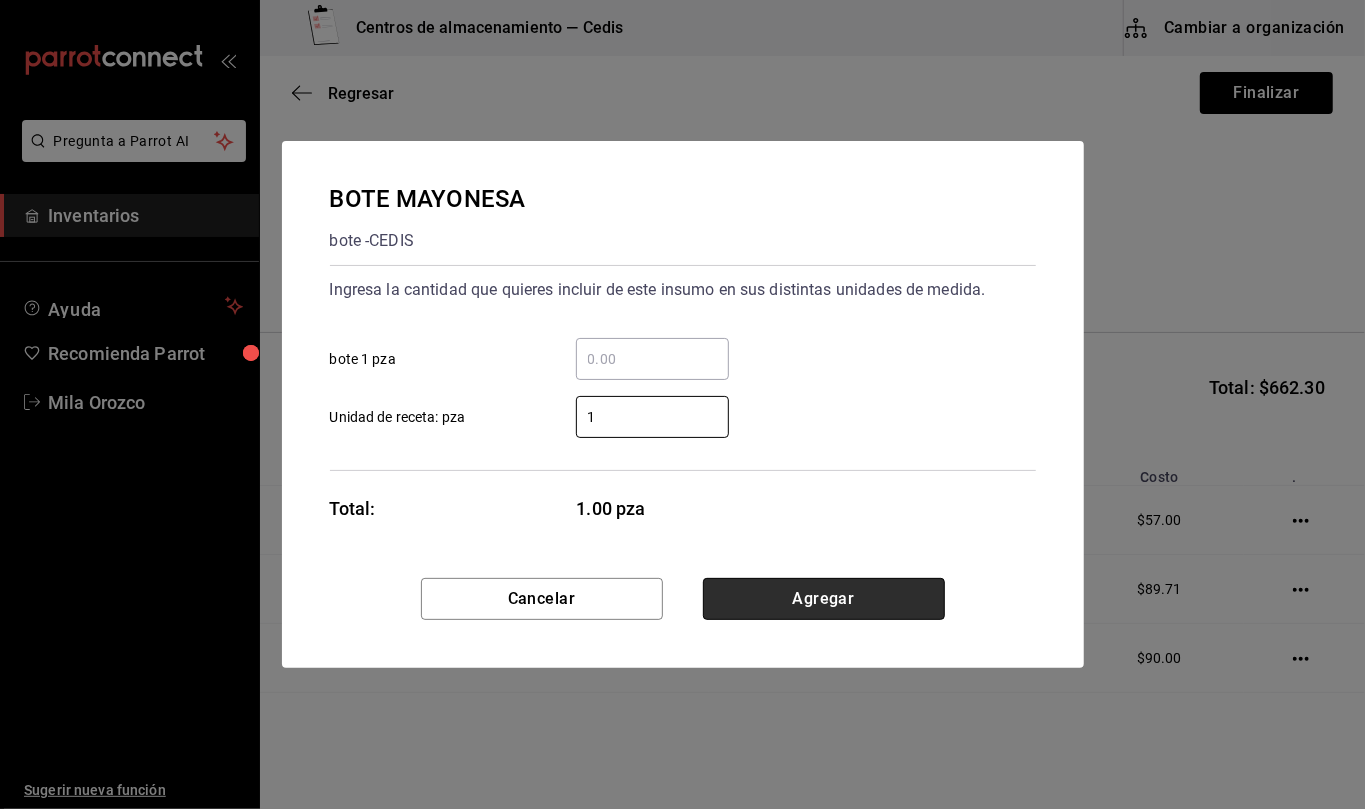 click on "Agregar" at bounding box center (824, 599) 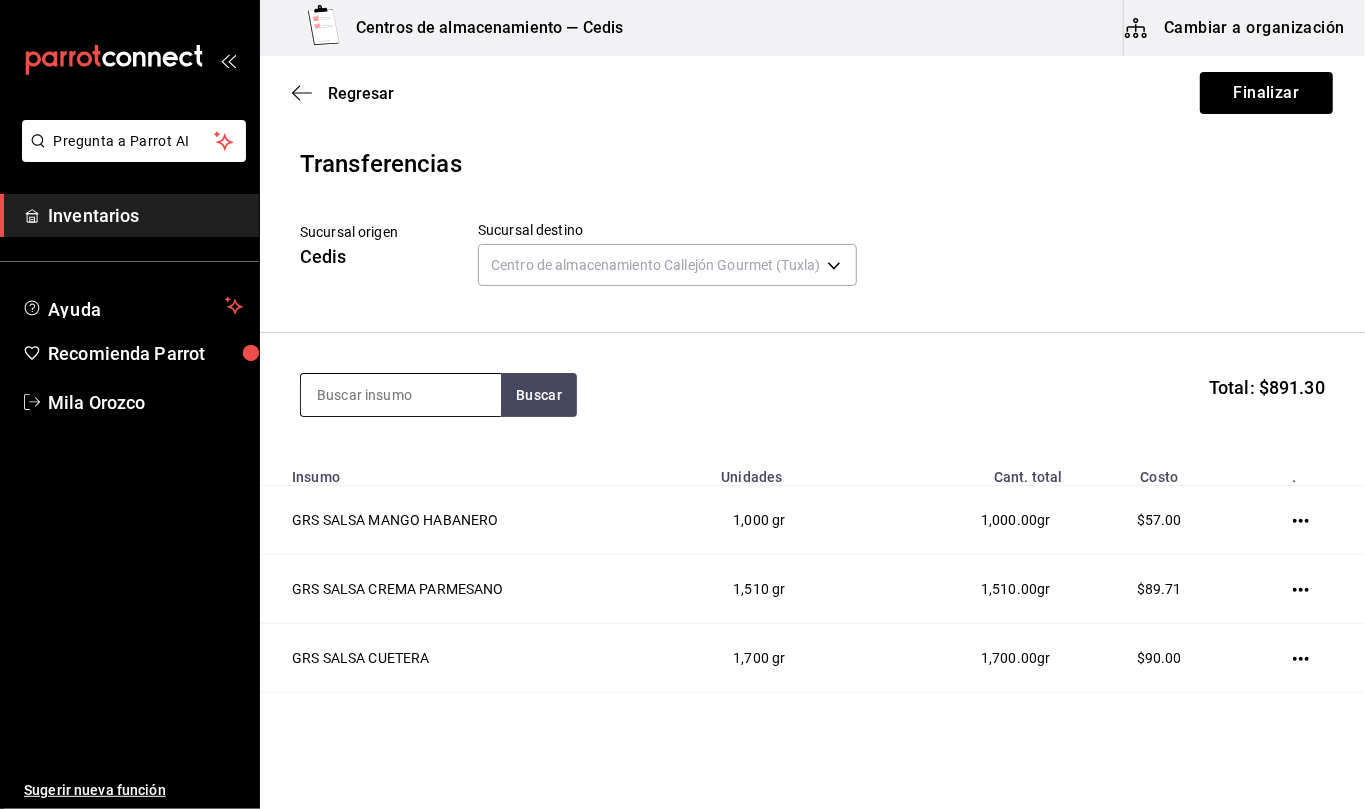click at bounding box center (401, 395) 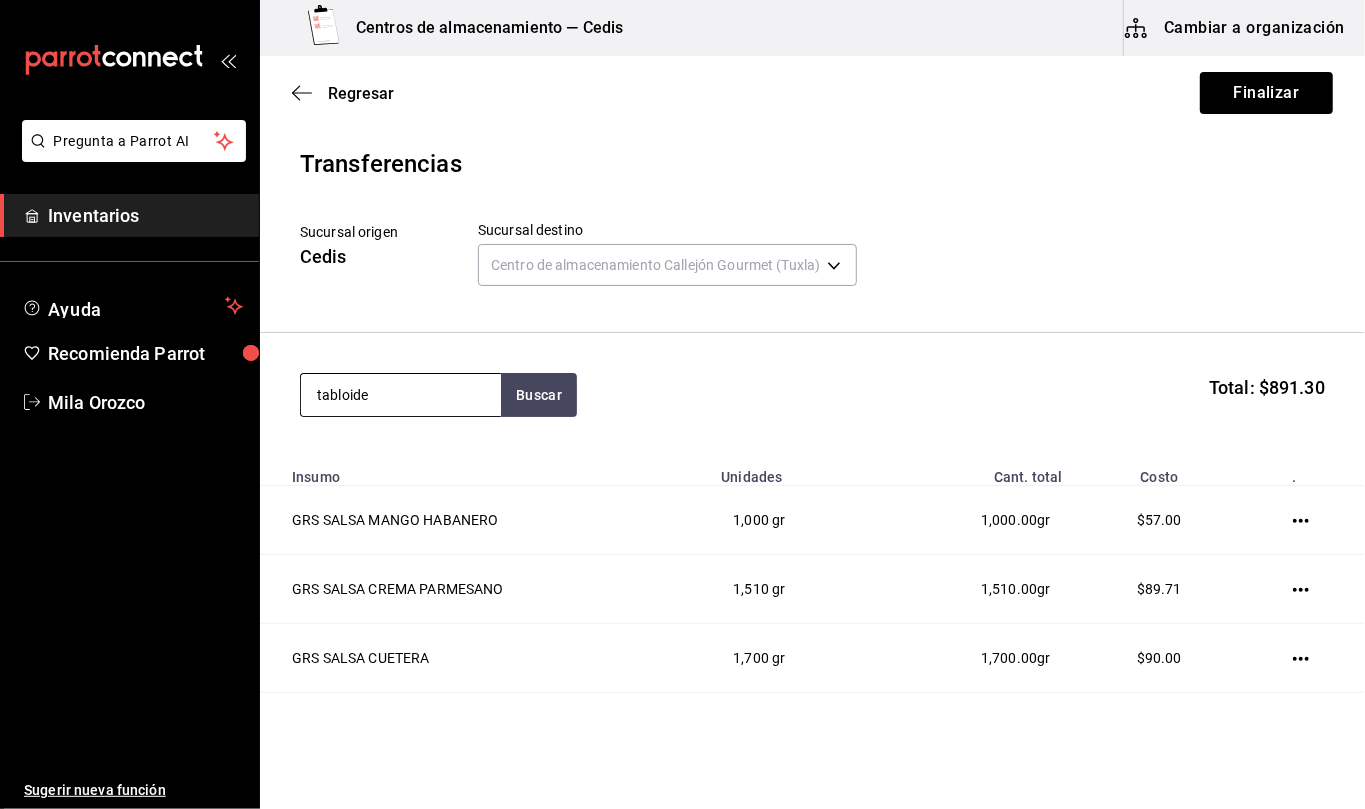 type on "tabloide" 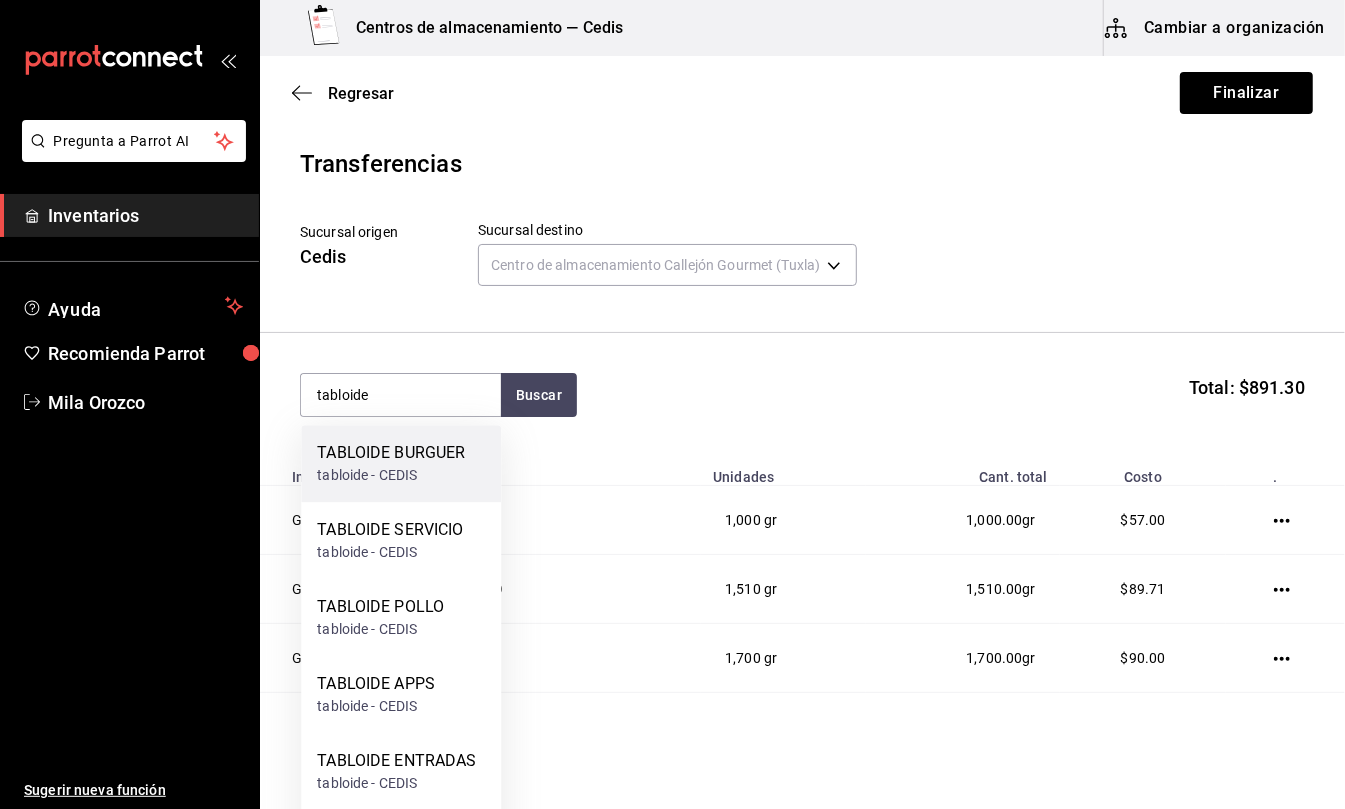 click on "TABLOIDE  BURGUER tabloide - CEDIS" at bounding box center [401, 463] 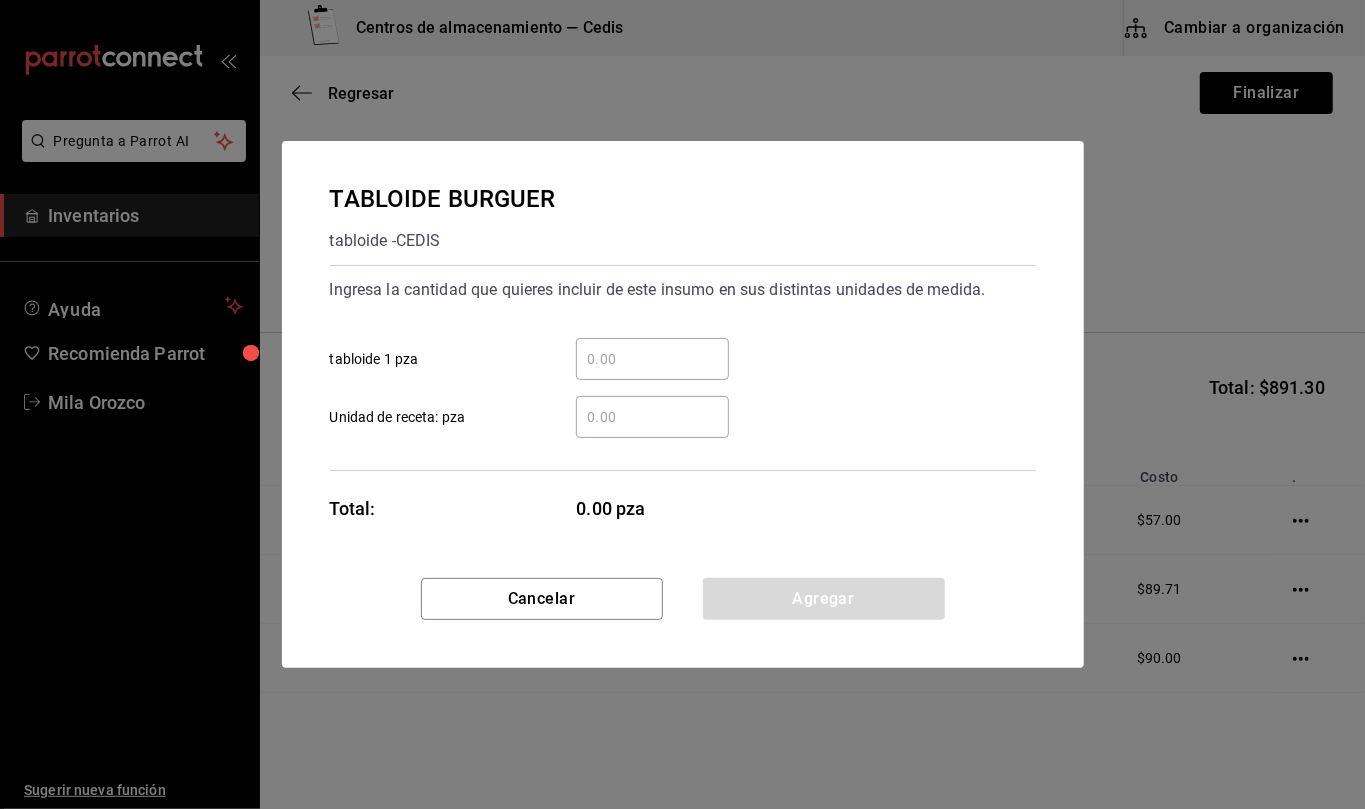 click on "​ Unidad de receta: pza" at bounding box center [652, 417] 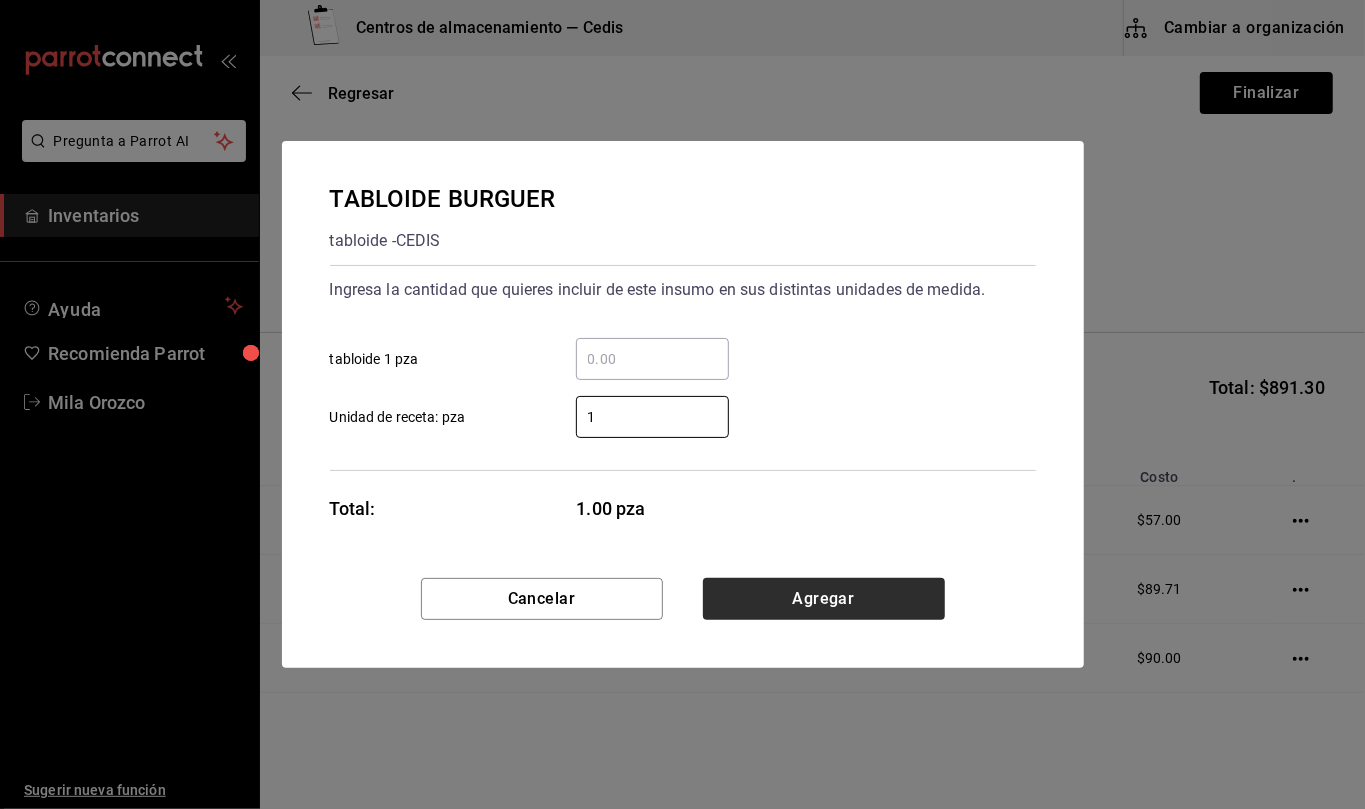 type on "1" 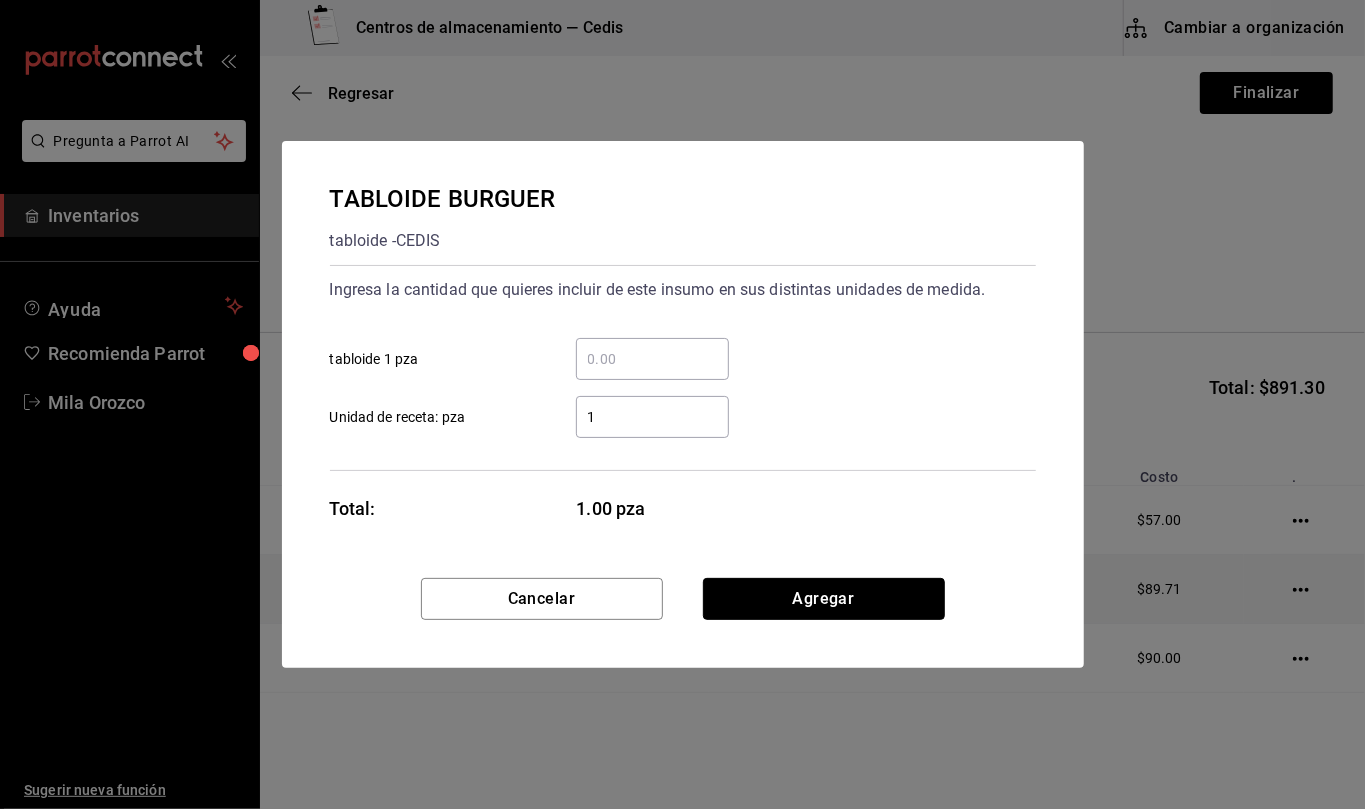 drag, startPoint x: 926, startPoint y: 600, endPoint x: 905, endPoint y: 610, distance: 23.259407 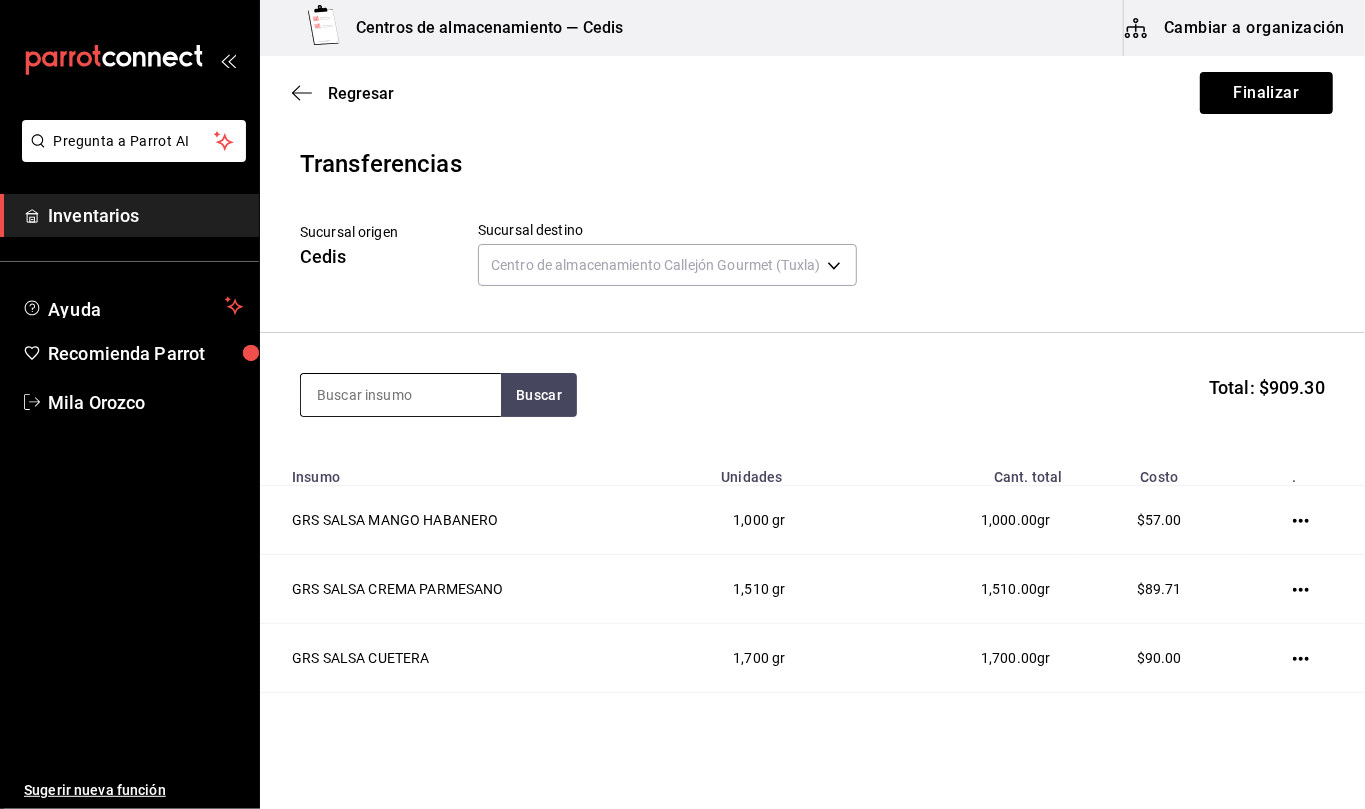click at bounding box center (401, 395) 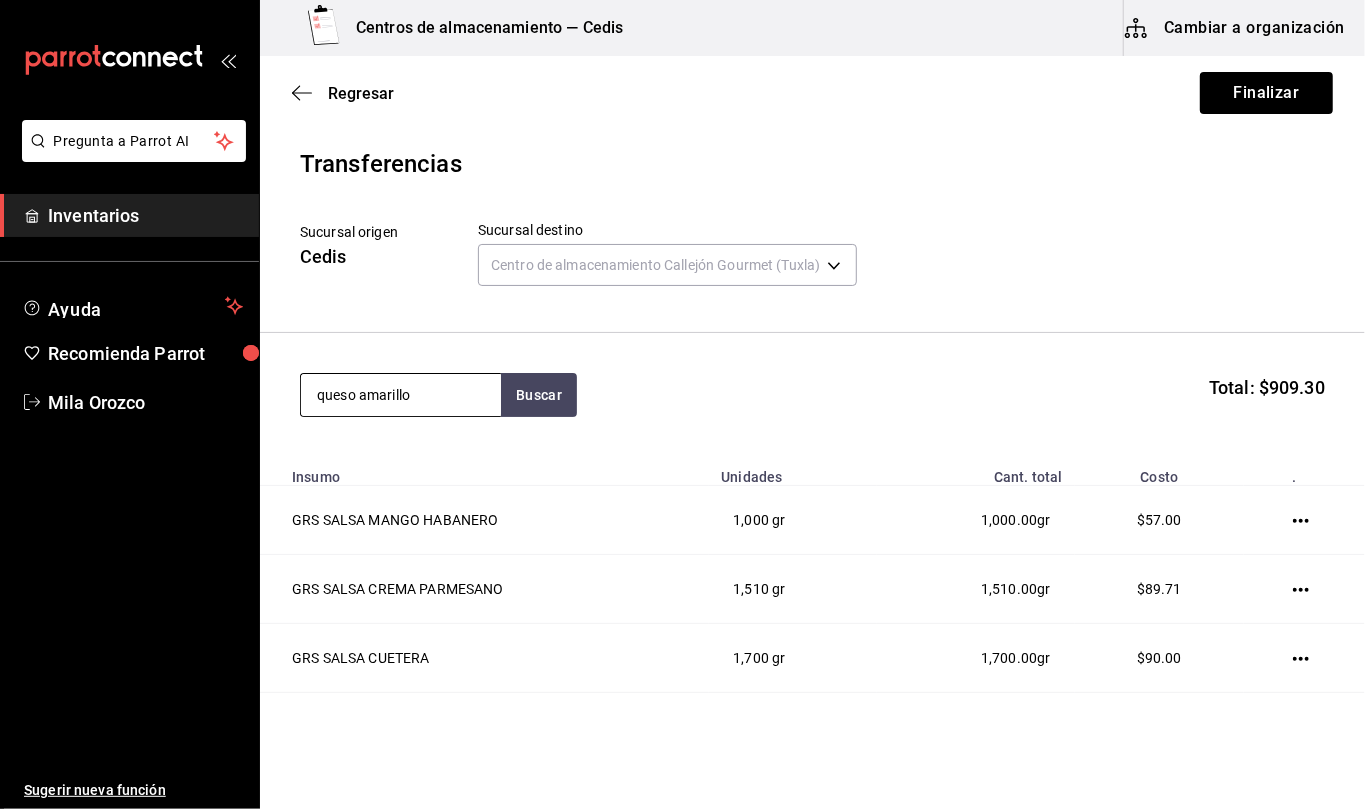 type on "queso amarillo" 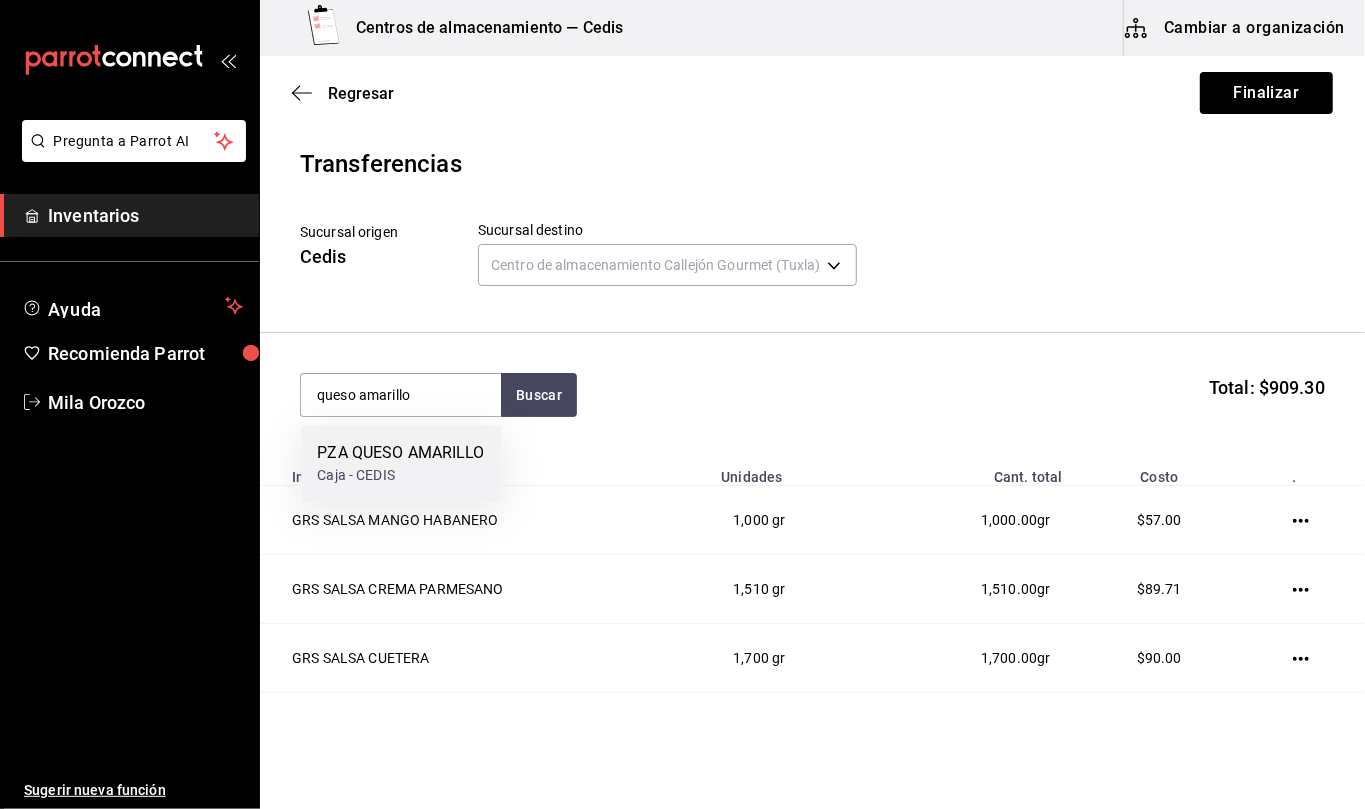 click on "PZA QUESO AMARILLO" at bounding box center [400, 453] 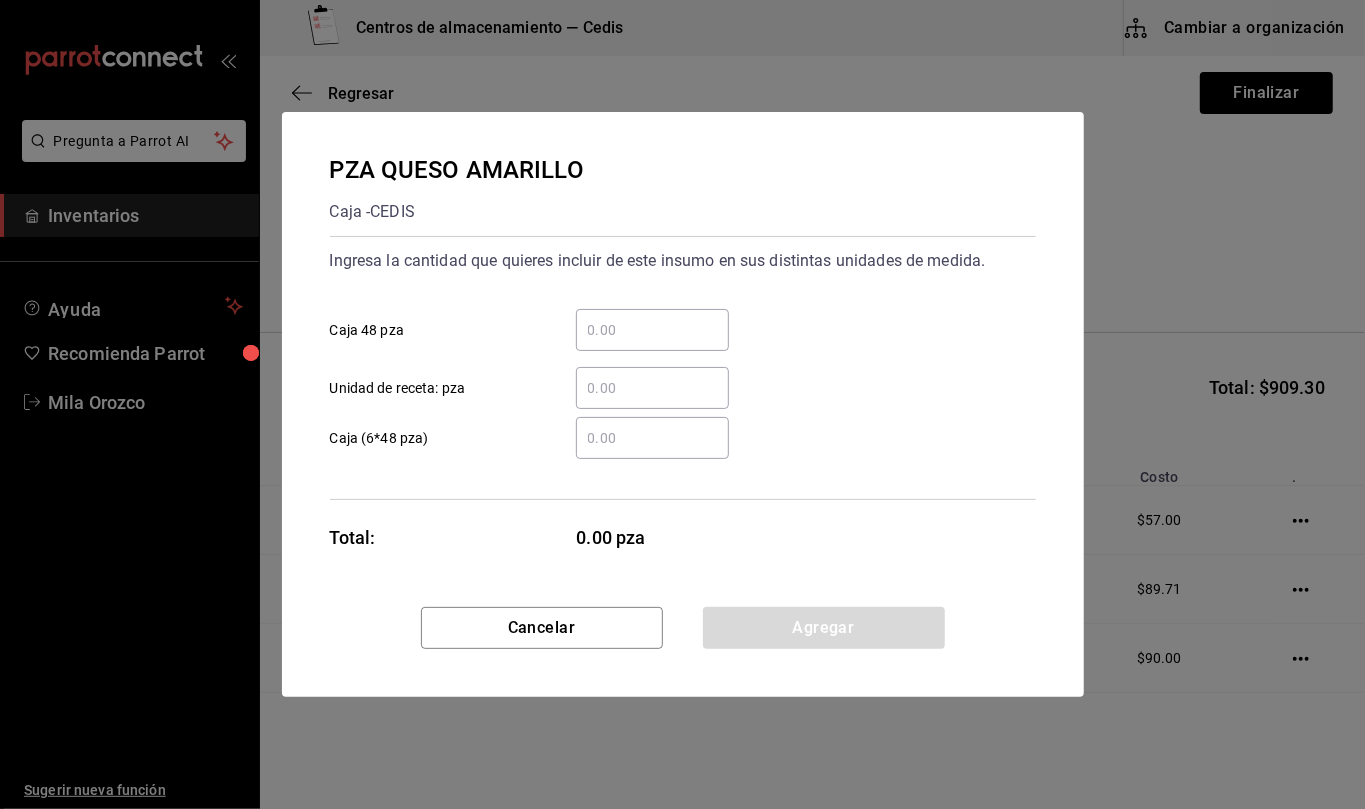 click on "​ Unidad de receta: pza" at bounding box center [652, 388] 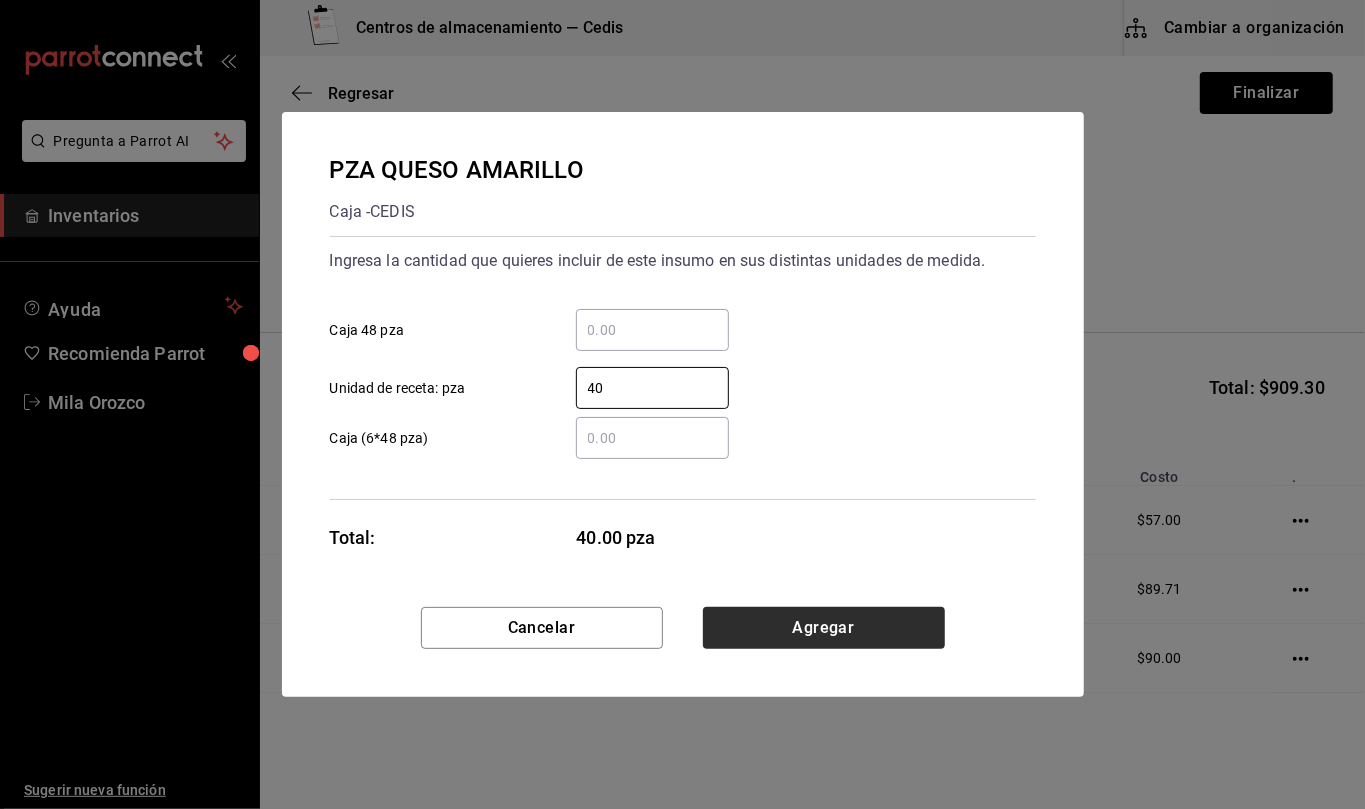 type on "40" 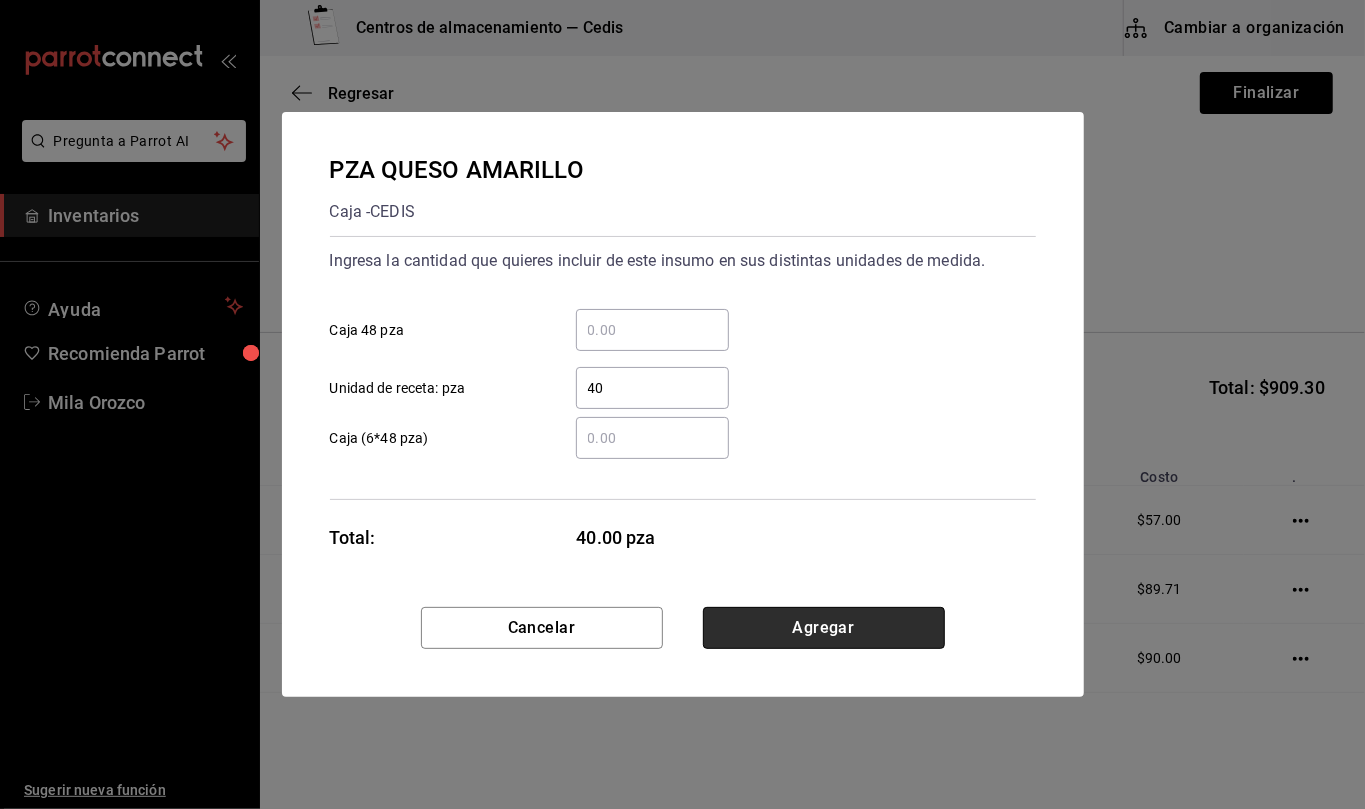 click on "Agregar" at bounding box center (824, 628) 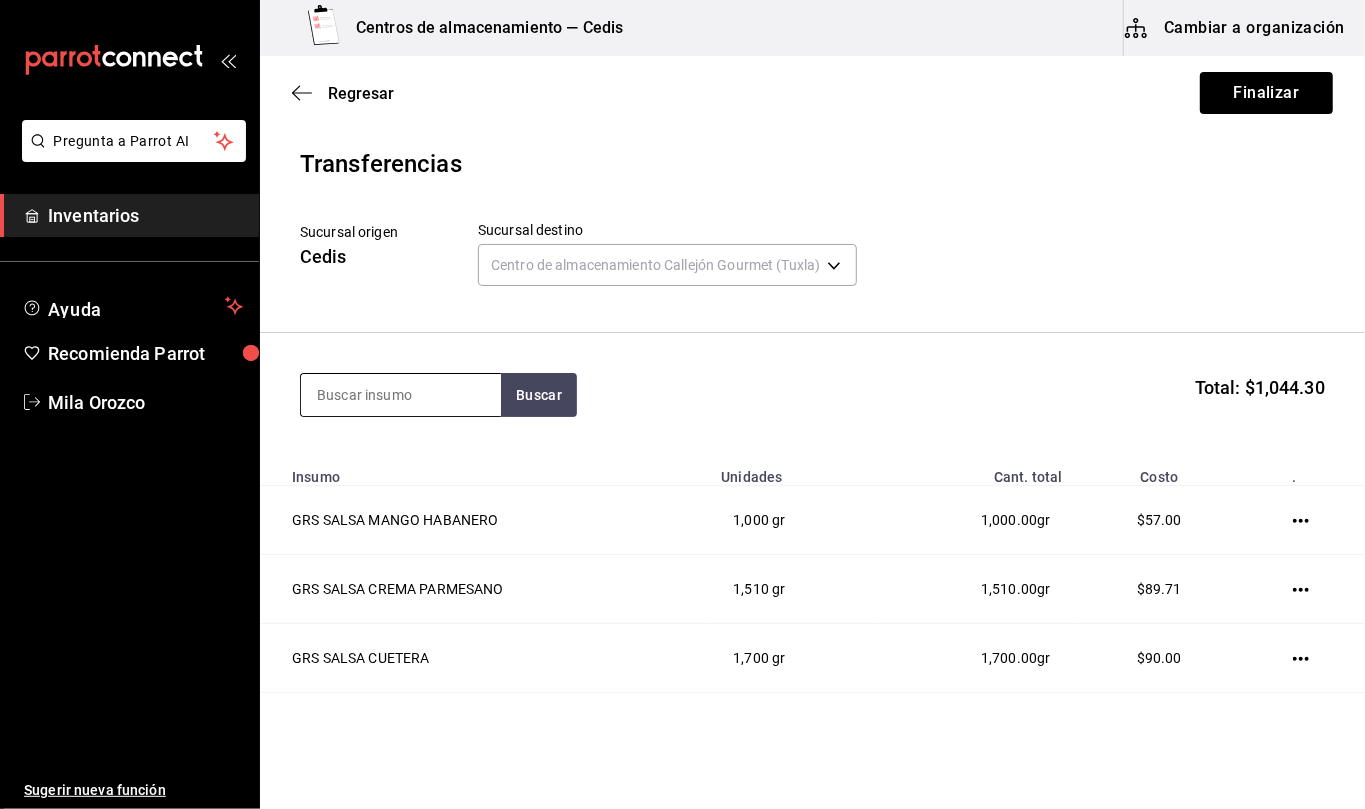 click at bounding box center (401, 395) 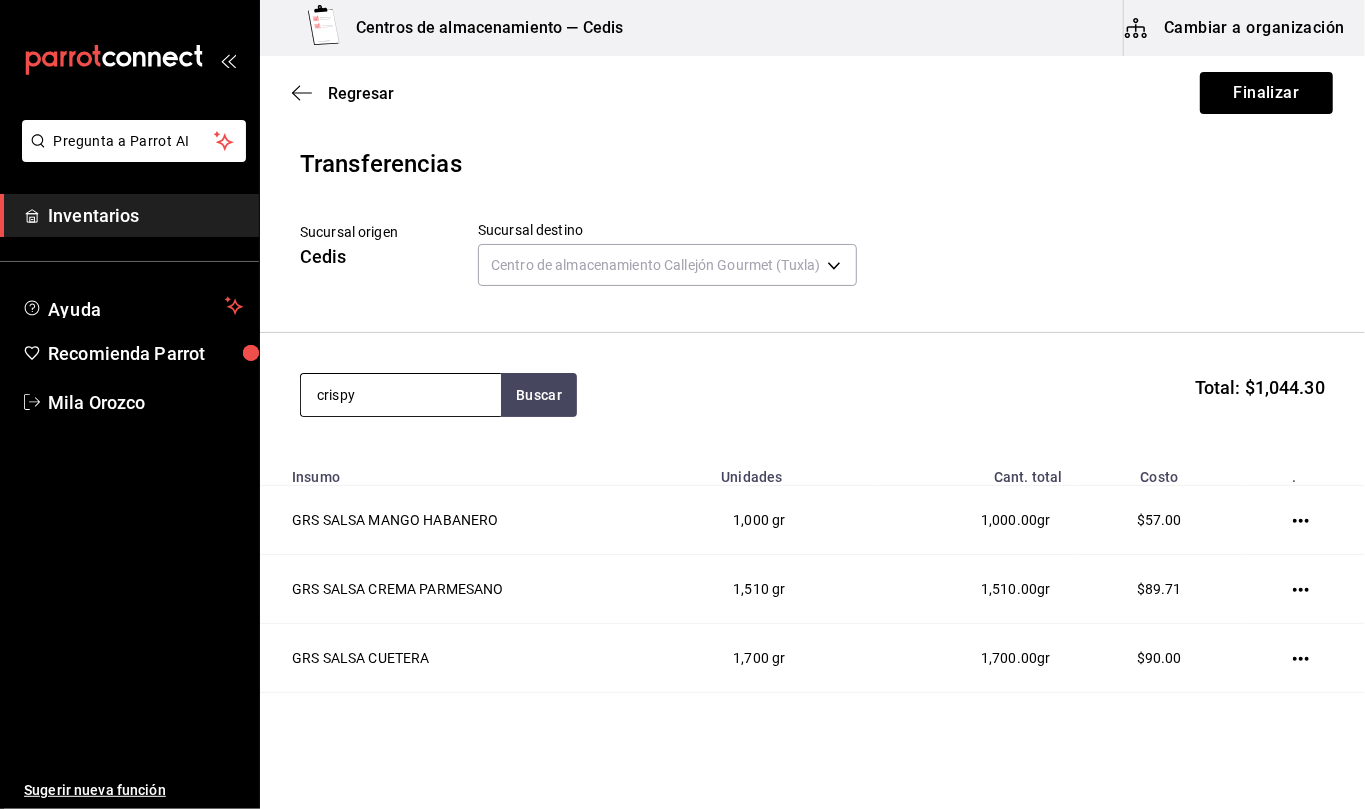 type on "crispy" 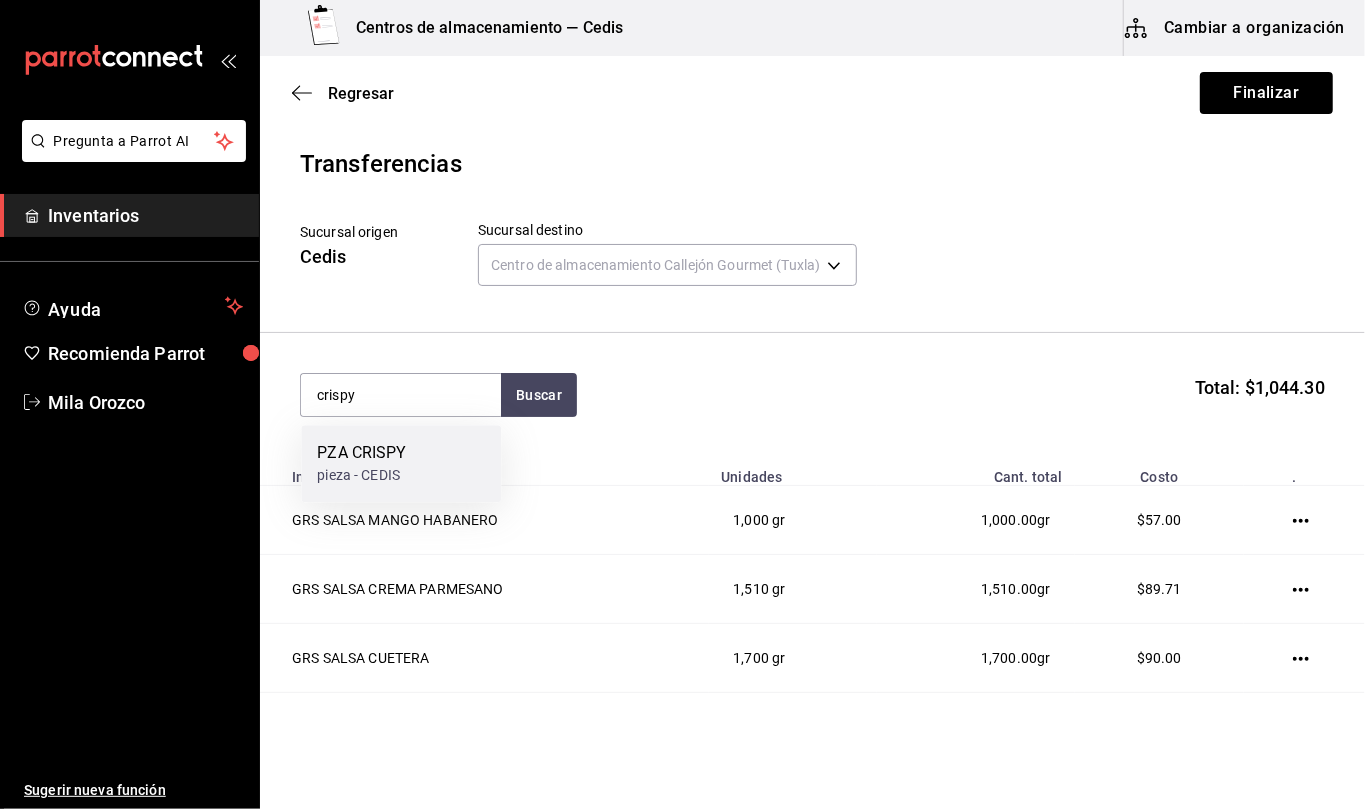 click on "pieza - CEDIS" at bounding box center (361, 475) 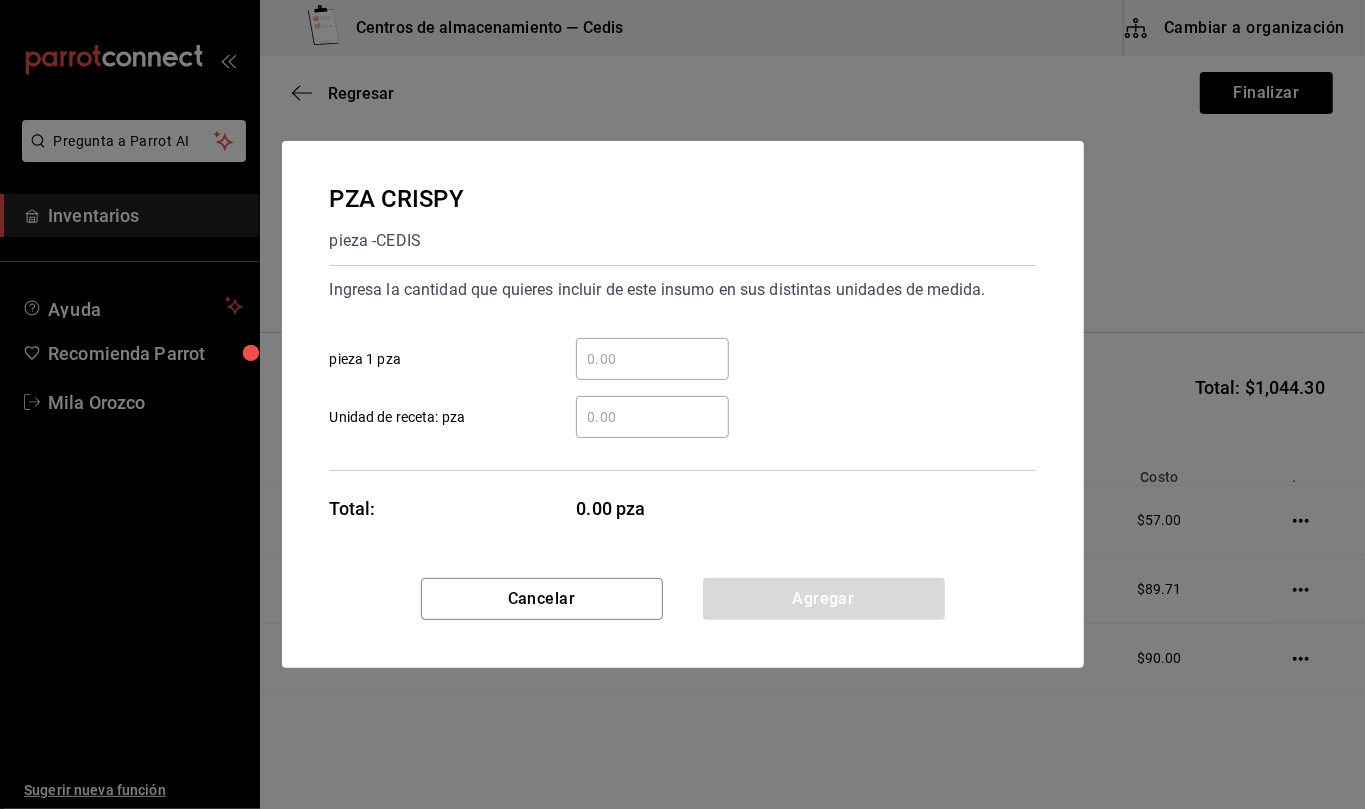 click on "​ Unidad de receta: pza" at bounding box center [652, 417] 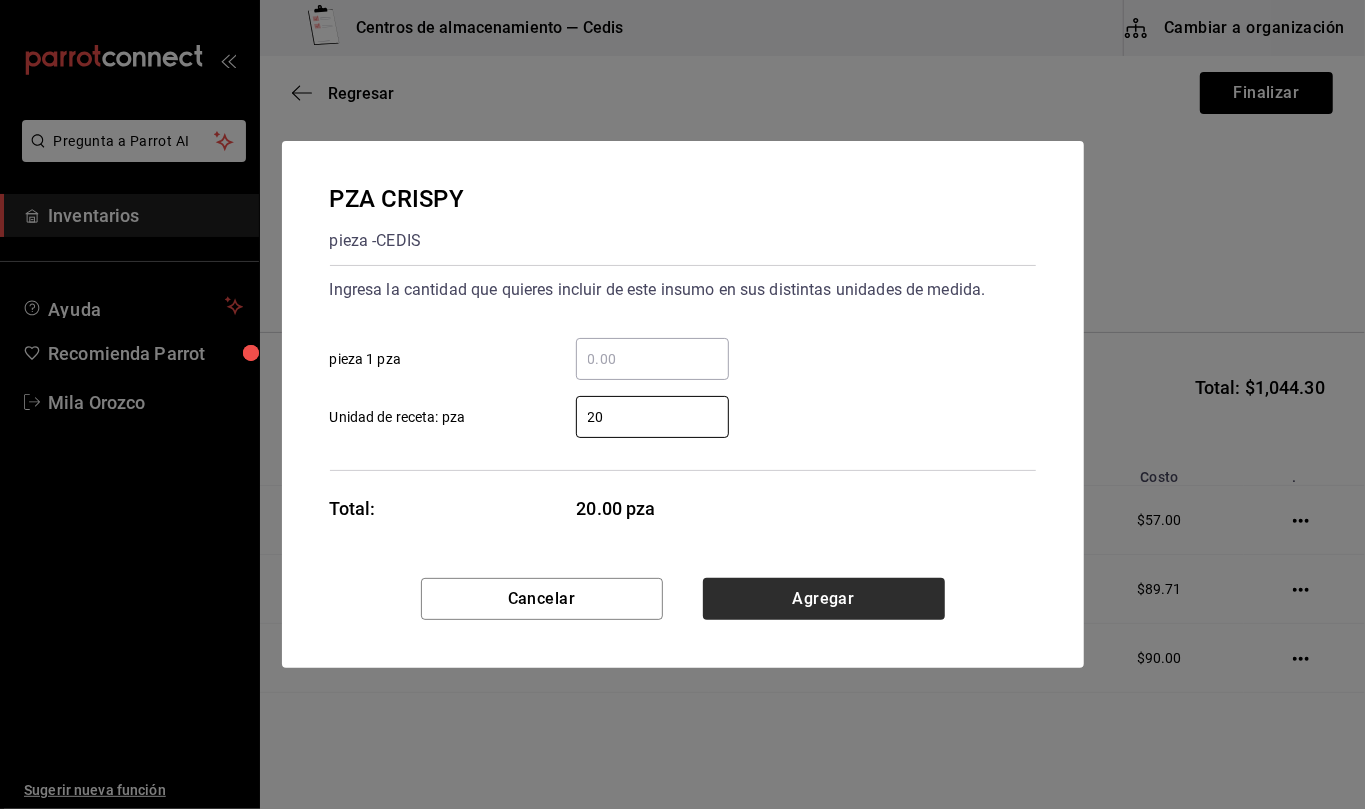 type on "20" 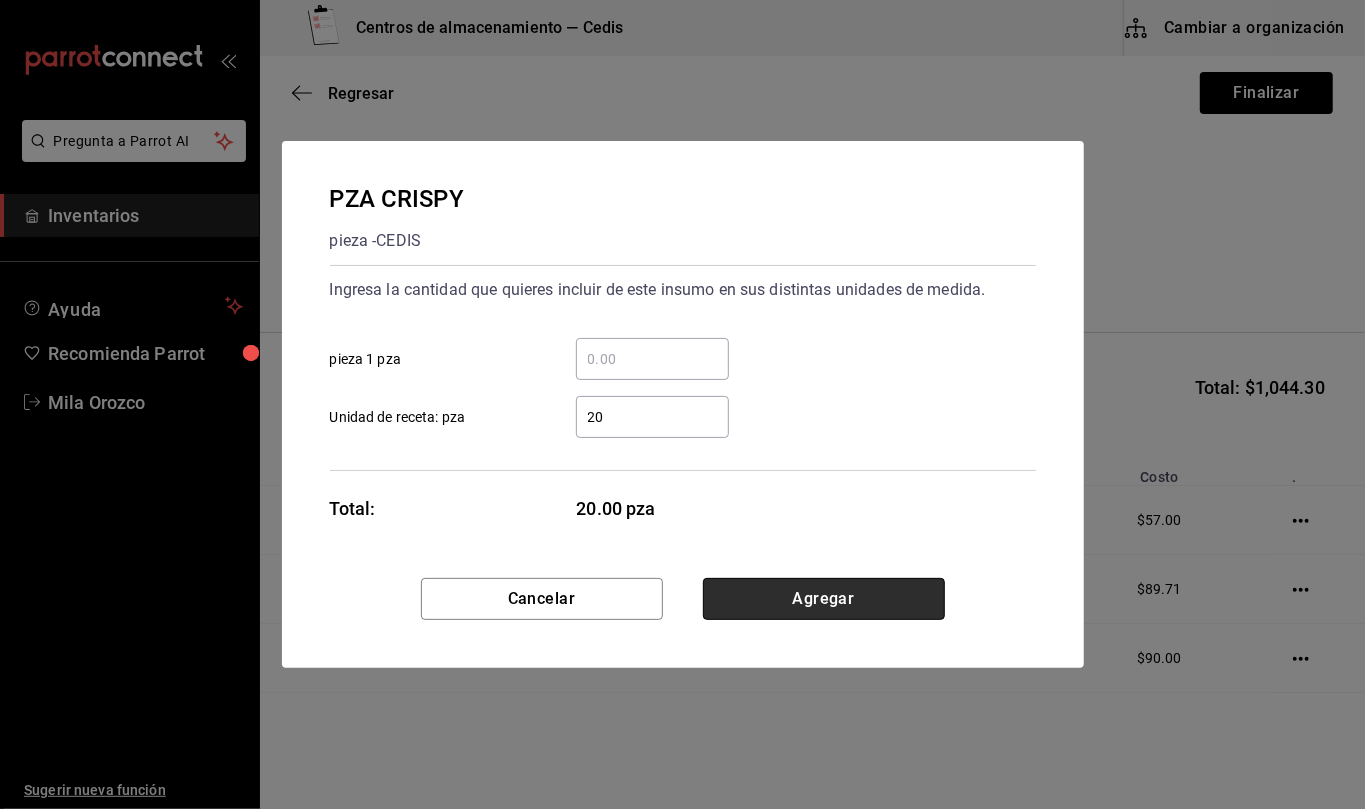 click on "Agregar" at bounding box center [824, 599] 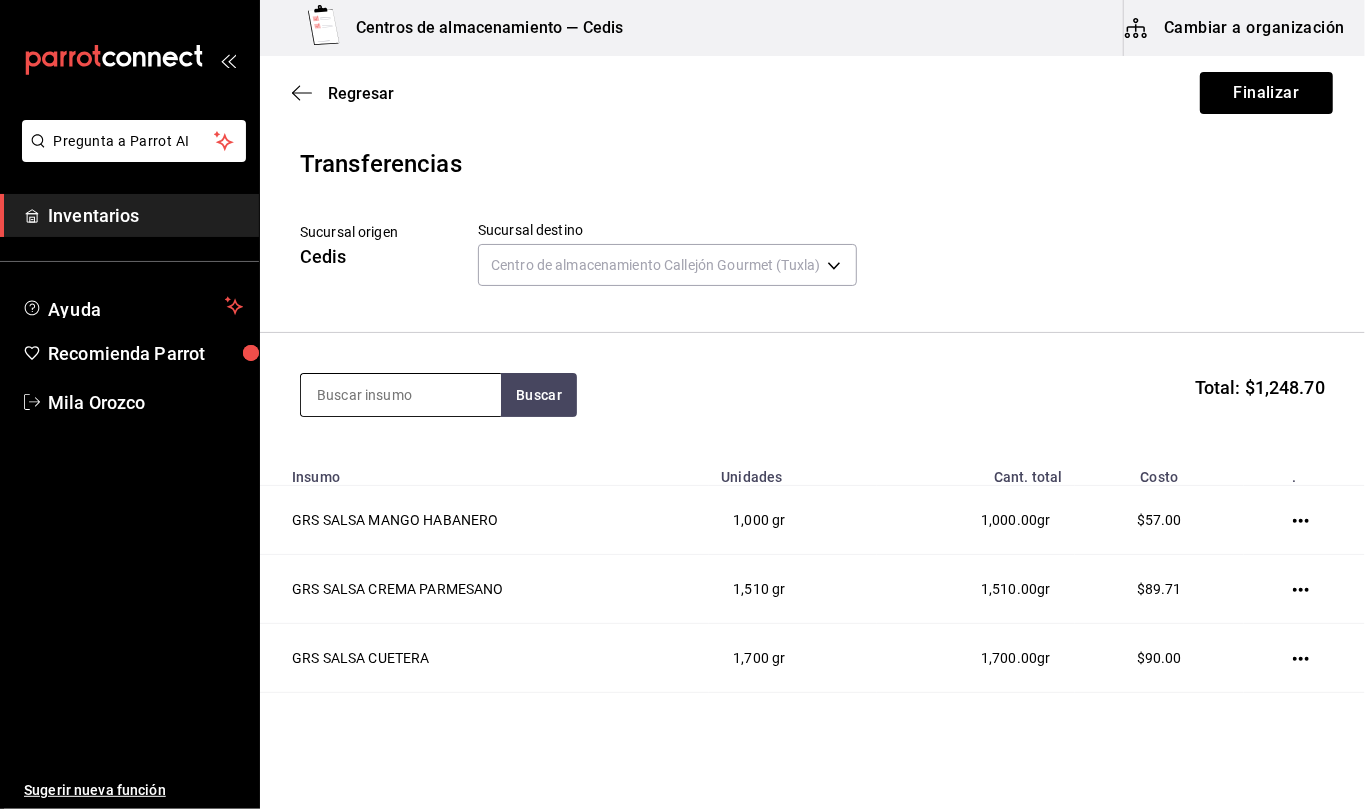 click at bounding box center (401, 395) 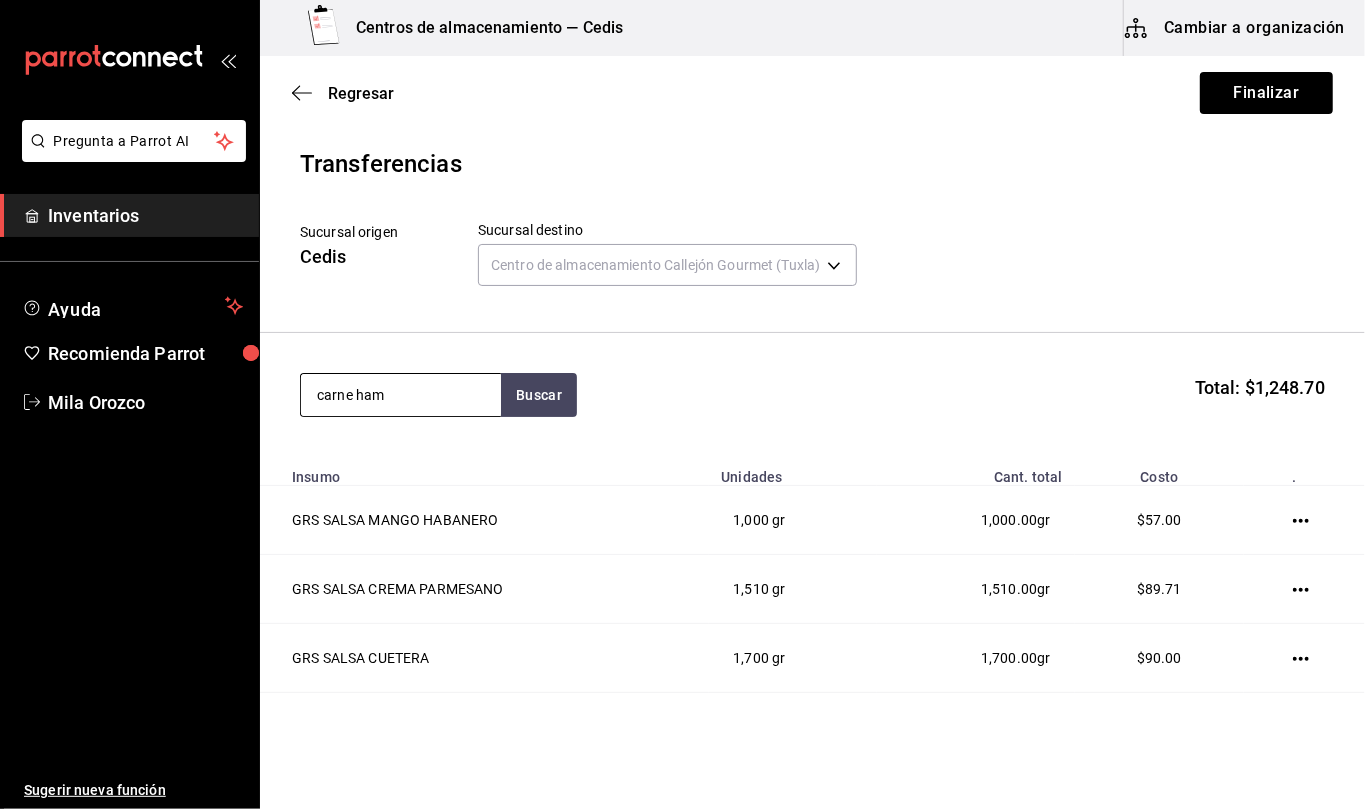 type on "carne ham" 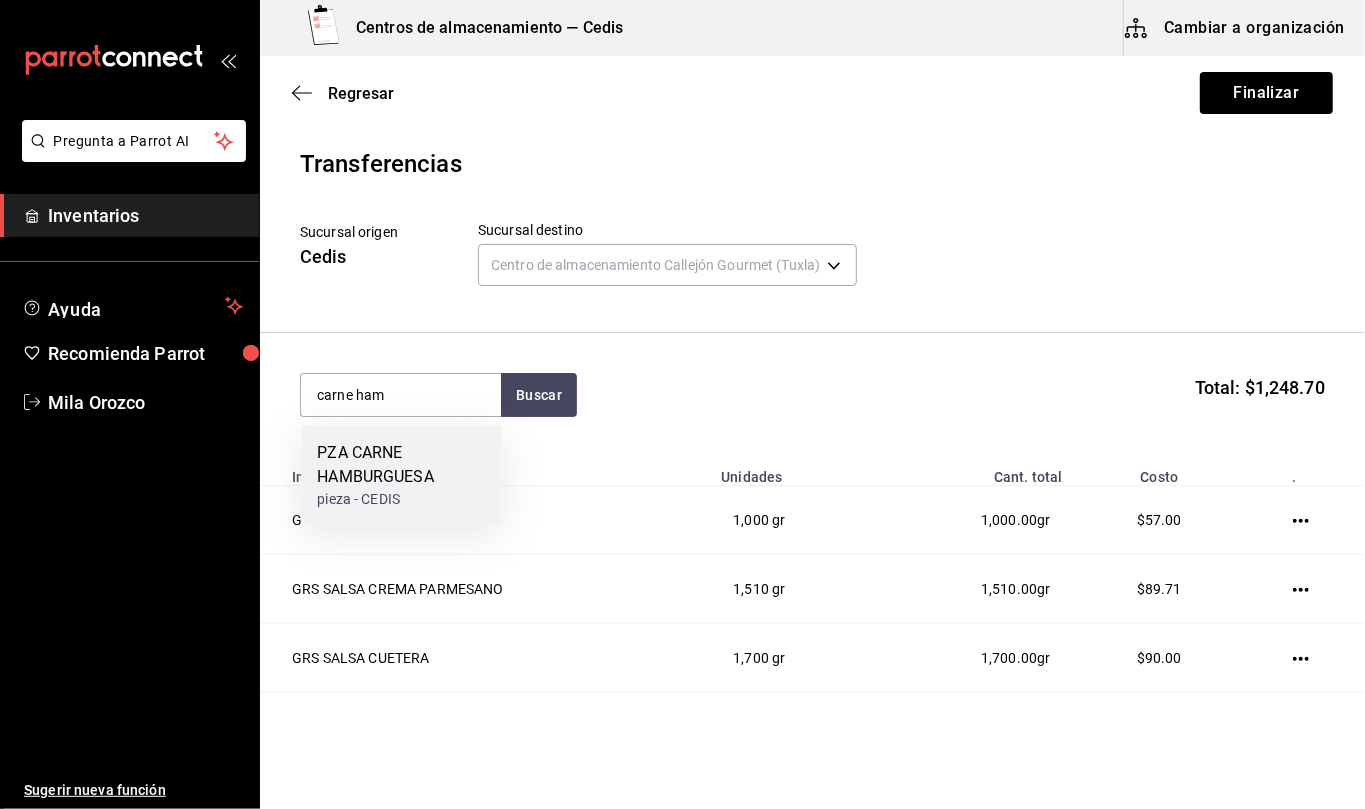 click on "PZA CARNE HAMBURGUESA" at bounding box center [401, 465] 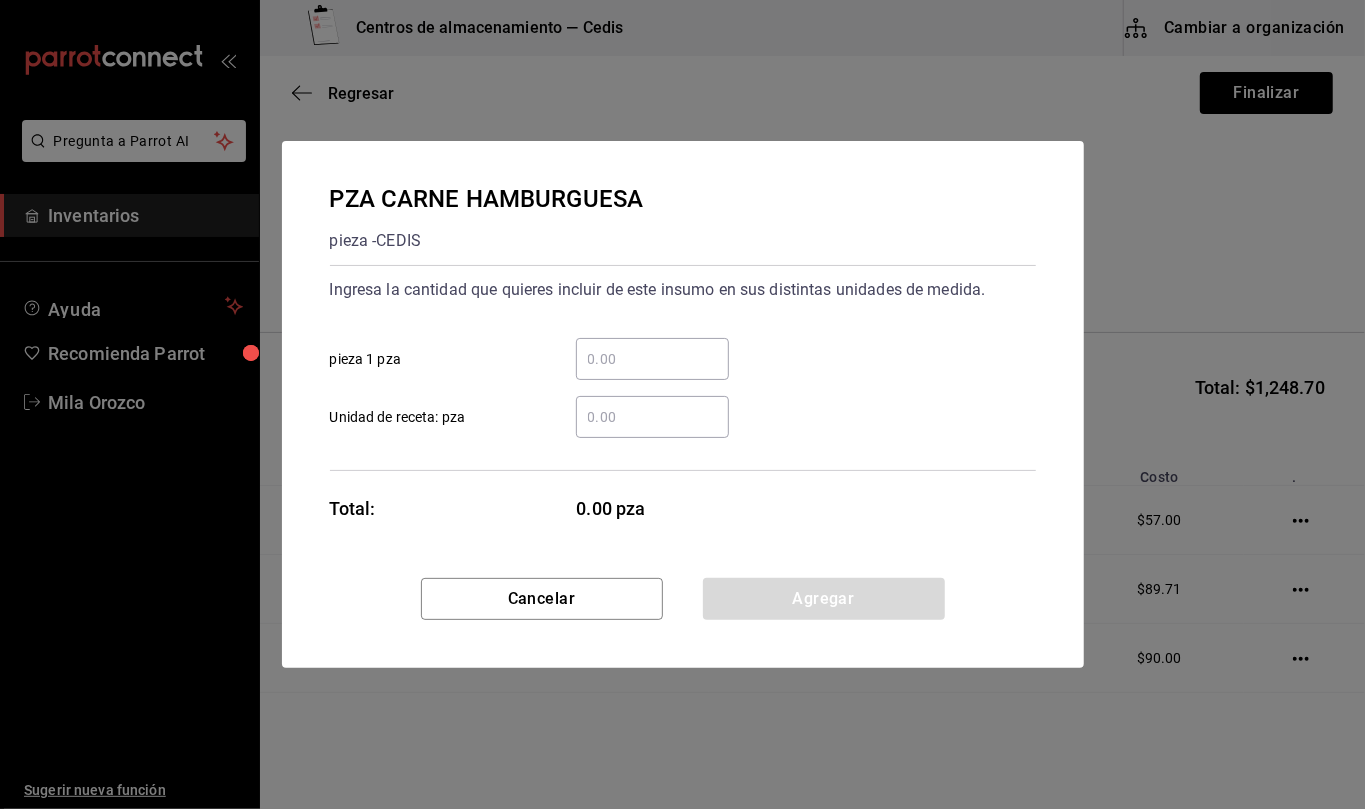 click on "​ Unidad de receta: pza" at bounding box center (652, 417) 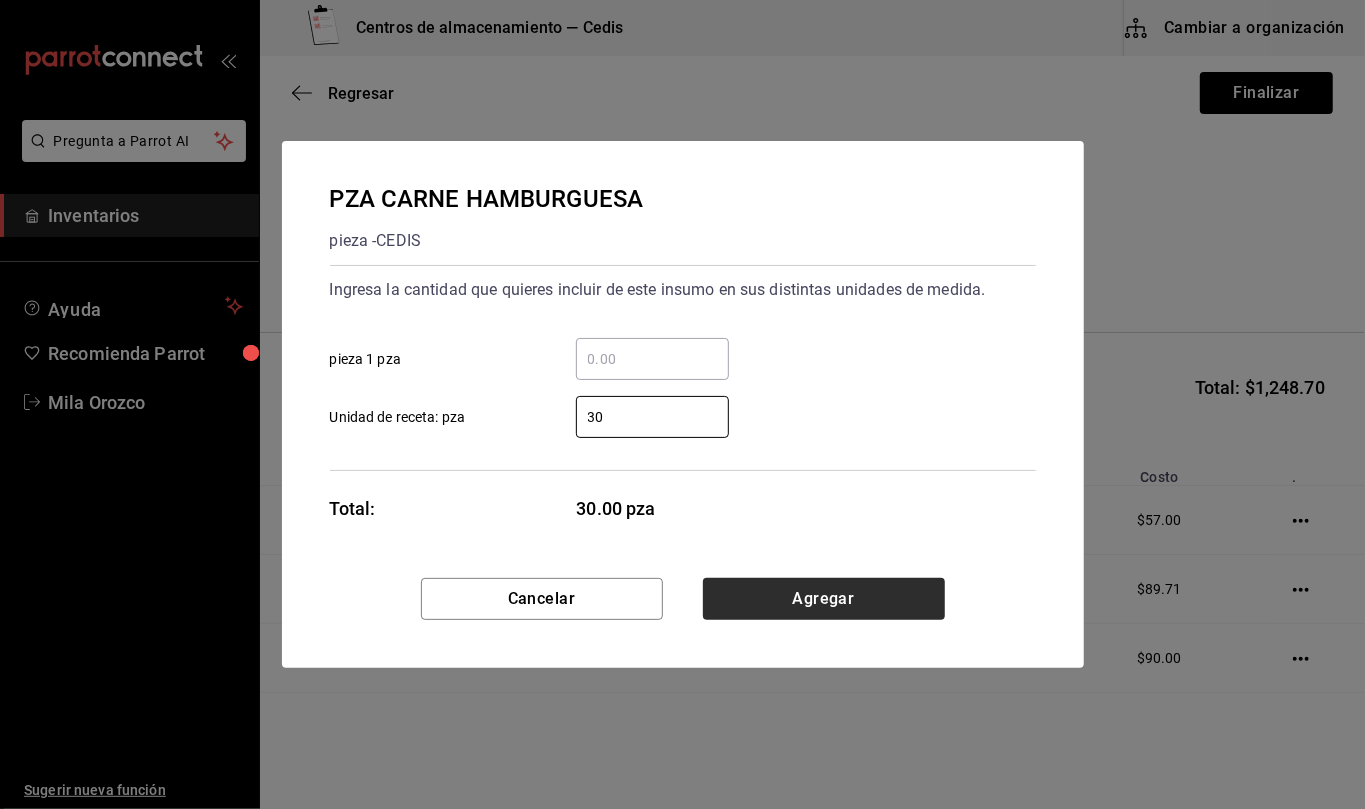 type on "30" 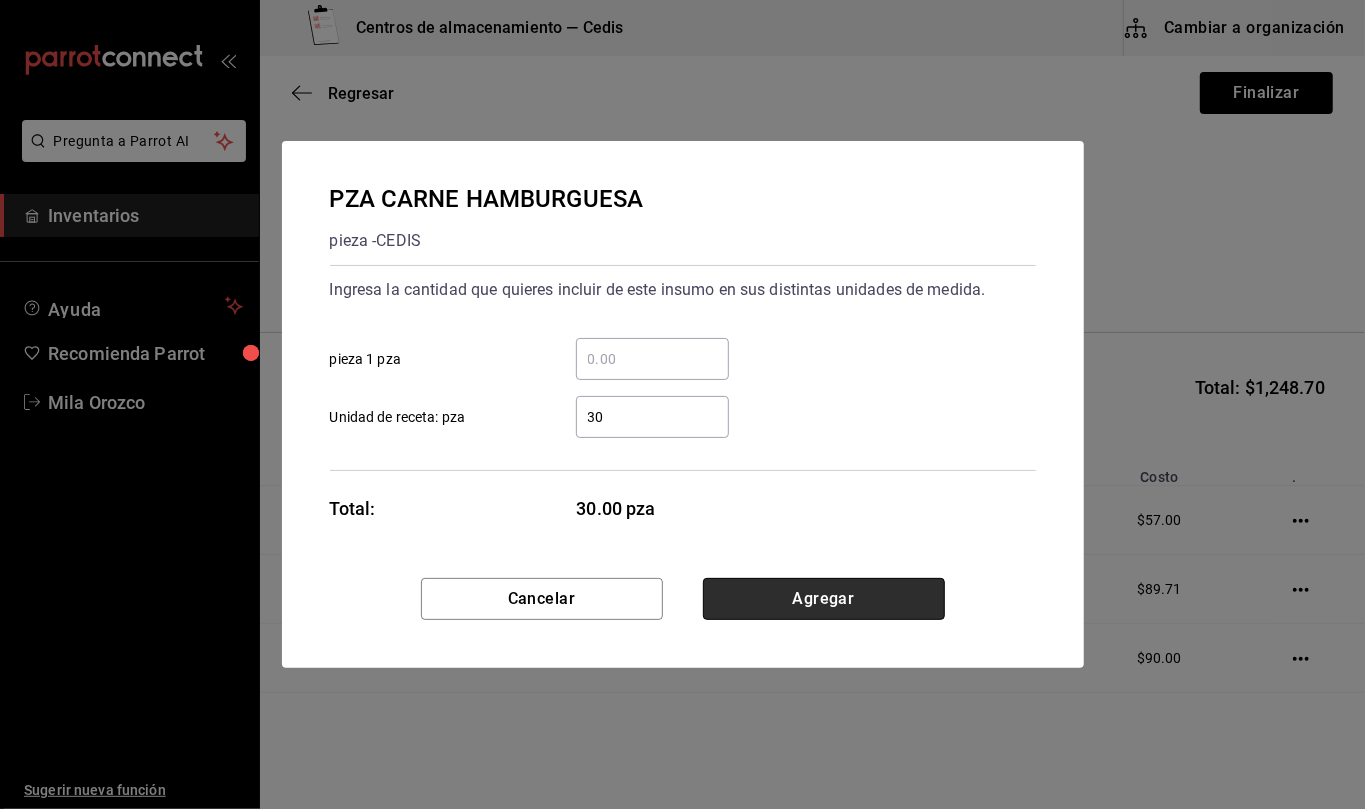 click on "Agregar" at bounding box center [824, 599] 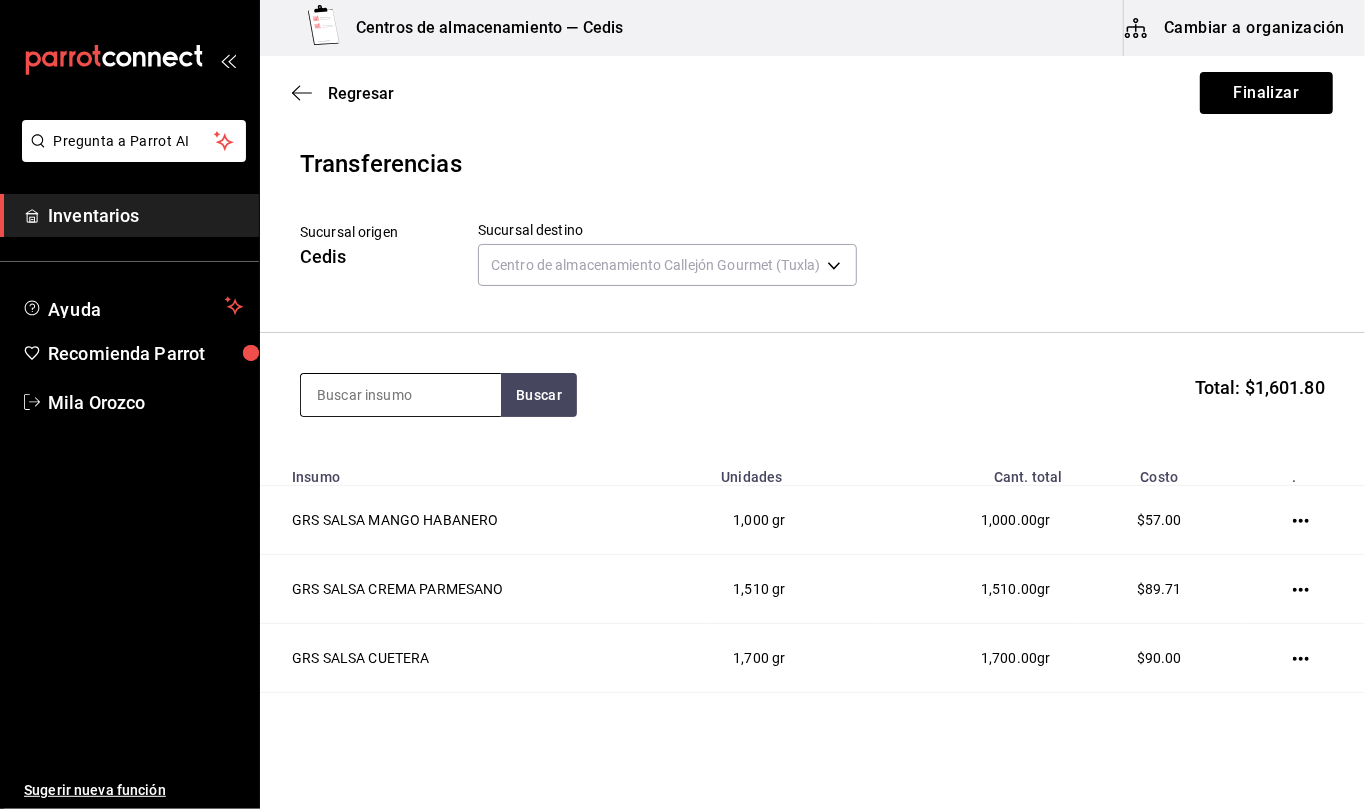 click at bounding box center (401, 395) 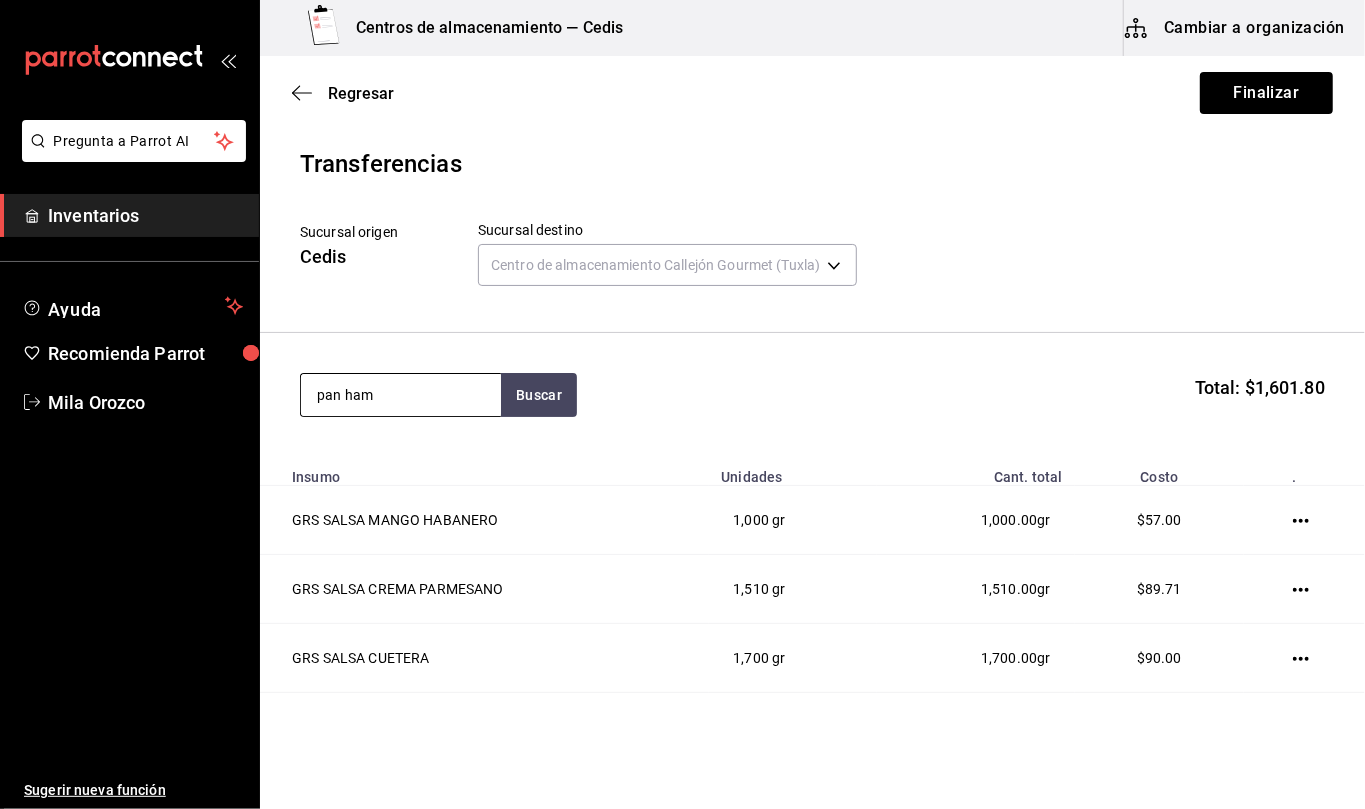 type on "pan ham" 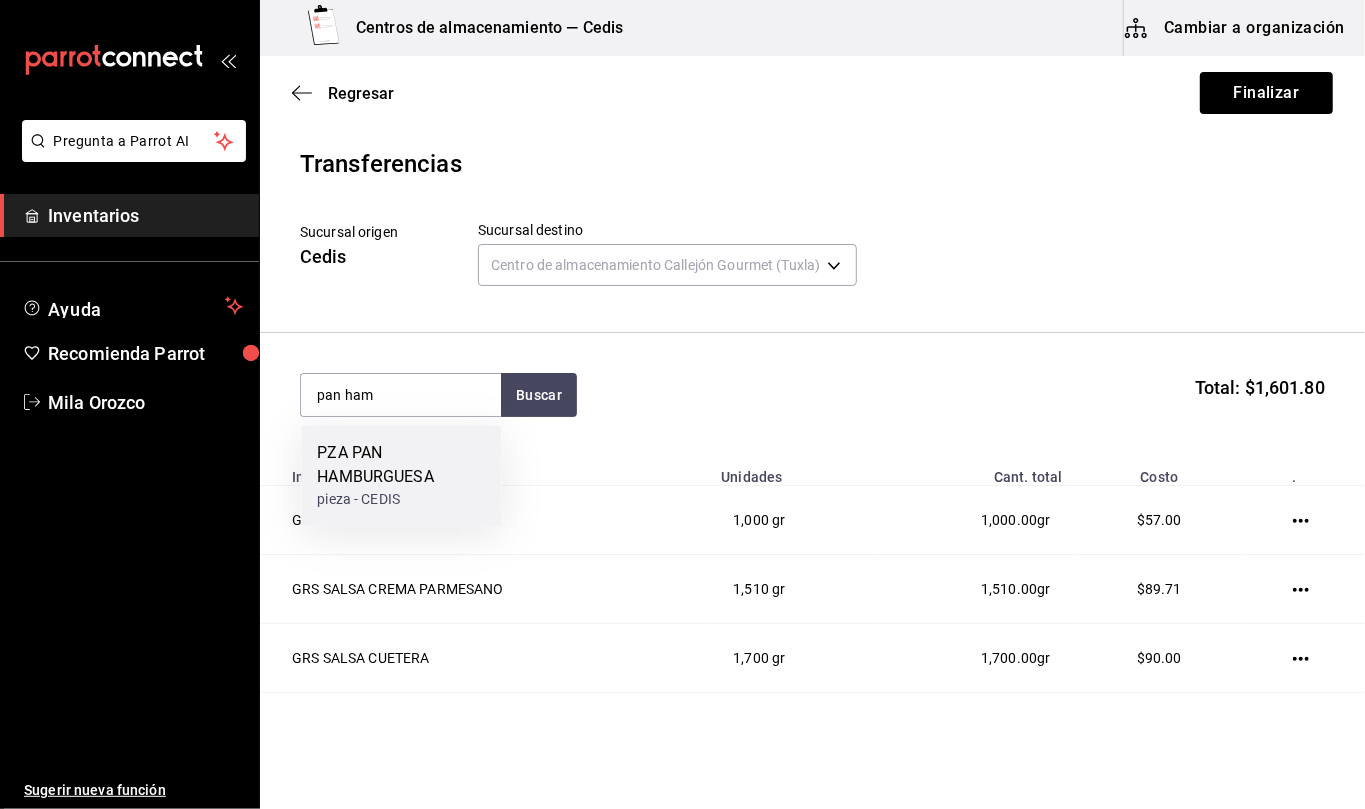 click on "PZA PAN HAMBURGUESA" at bounding box center [401, 465] 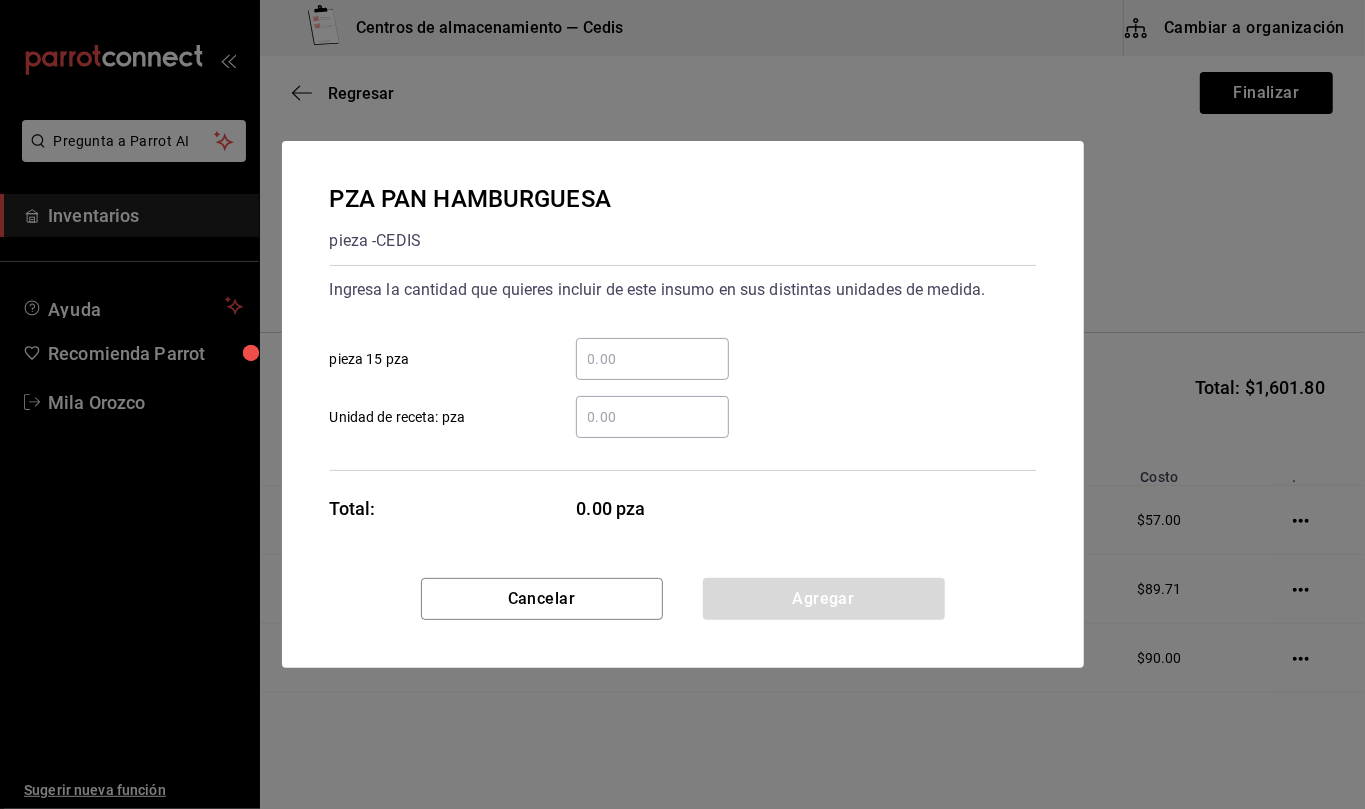 click on "​ Unidad de receta: pza" at bounding box center [652, 417] 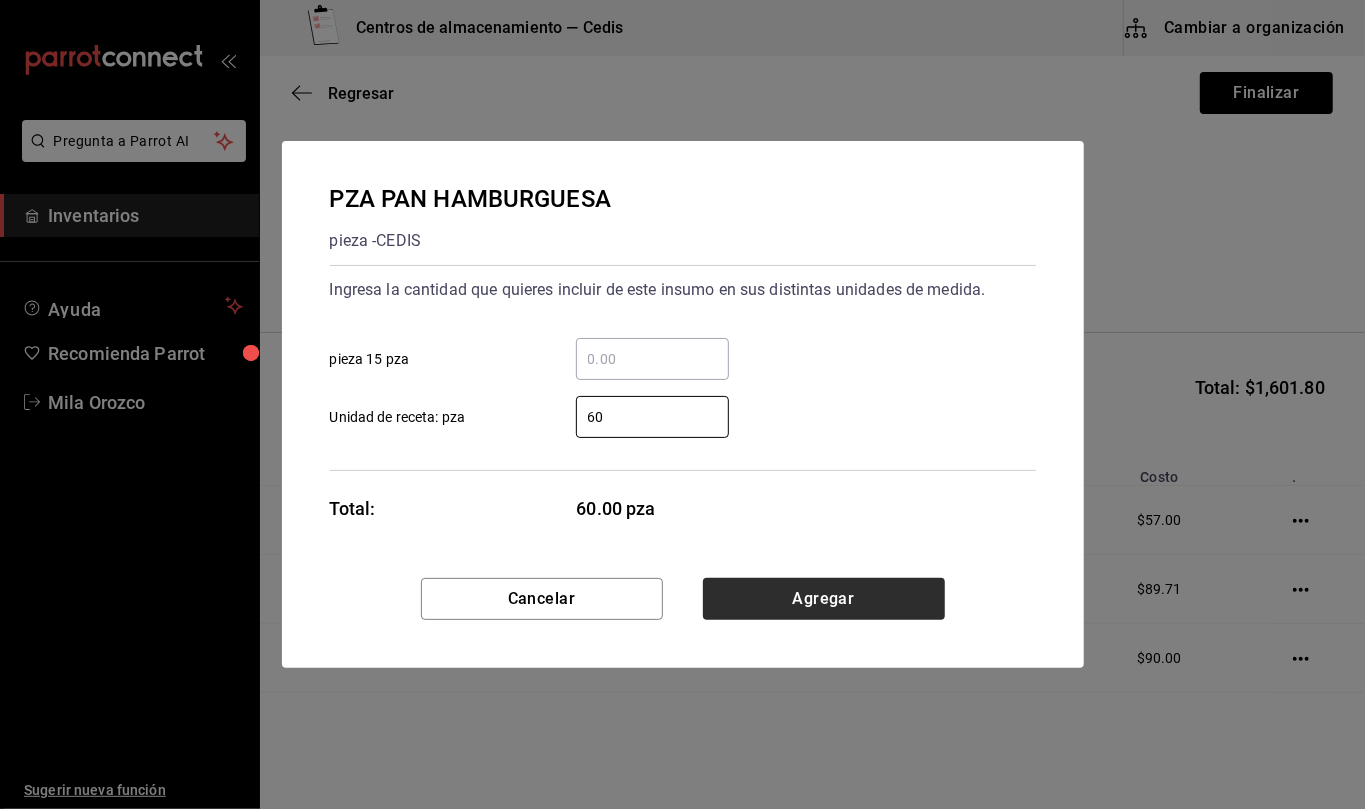 type on "60" 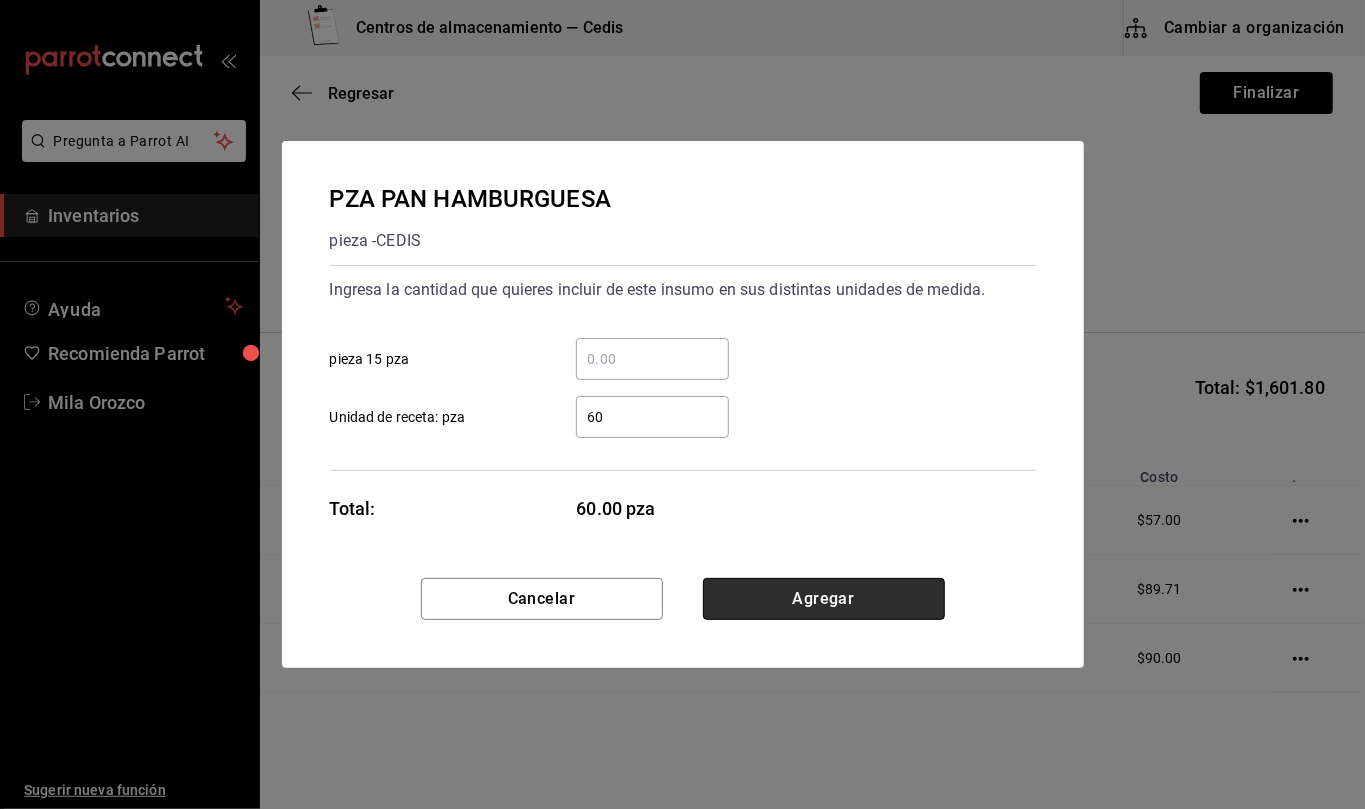 click on "Agregar" at bounding box center [824, 599] 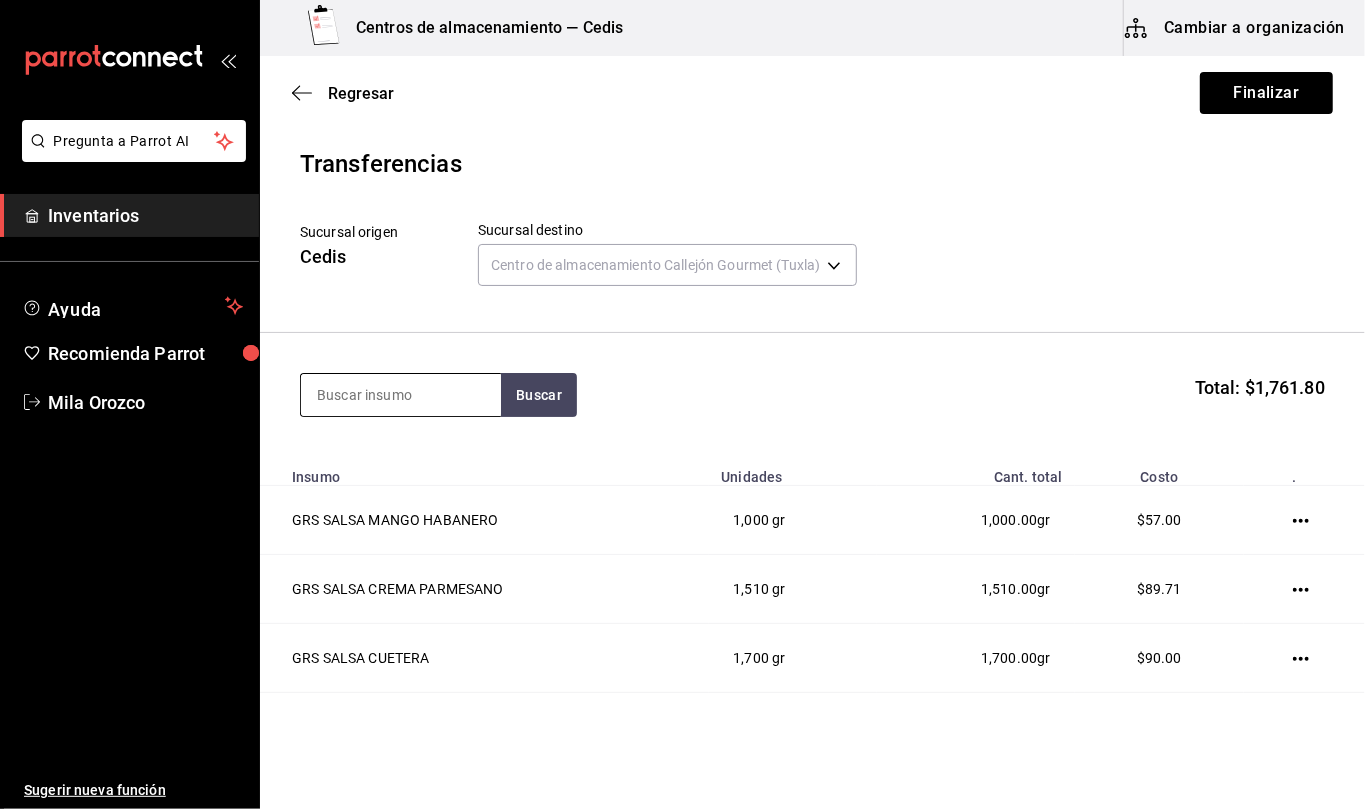 click at bounding box center [401, 395] 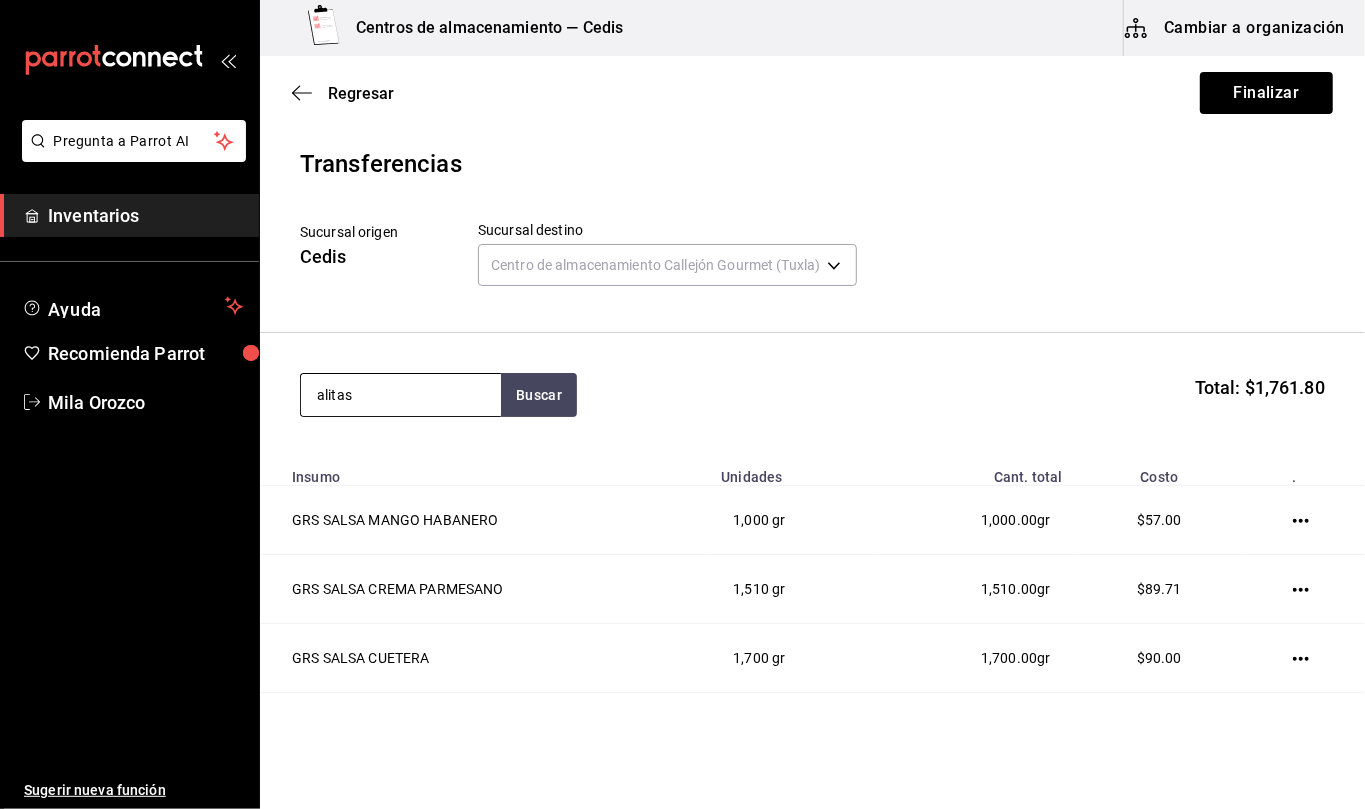 type on "alitas" 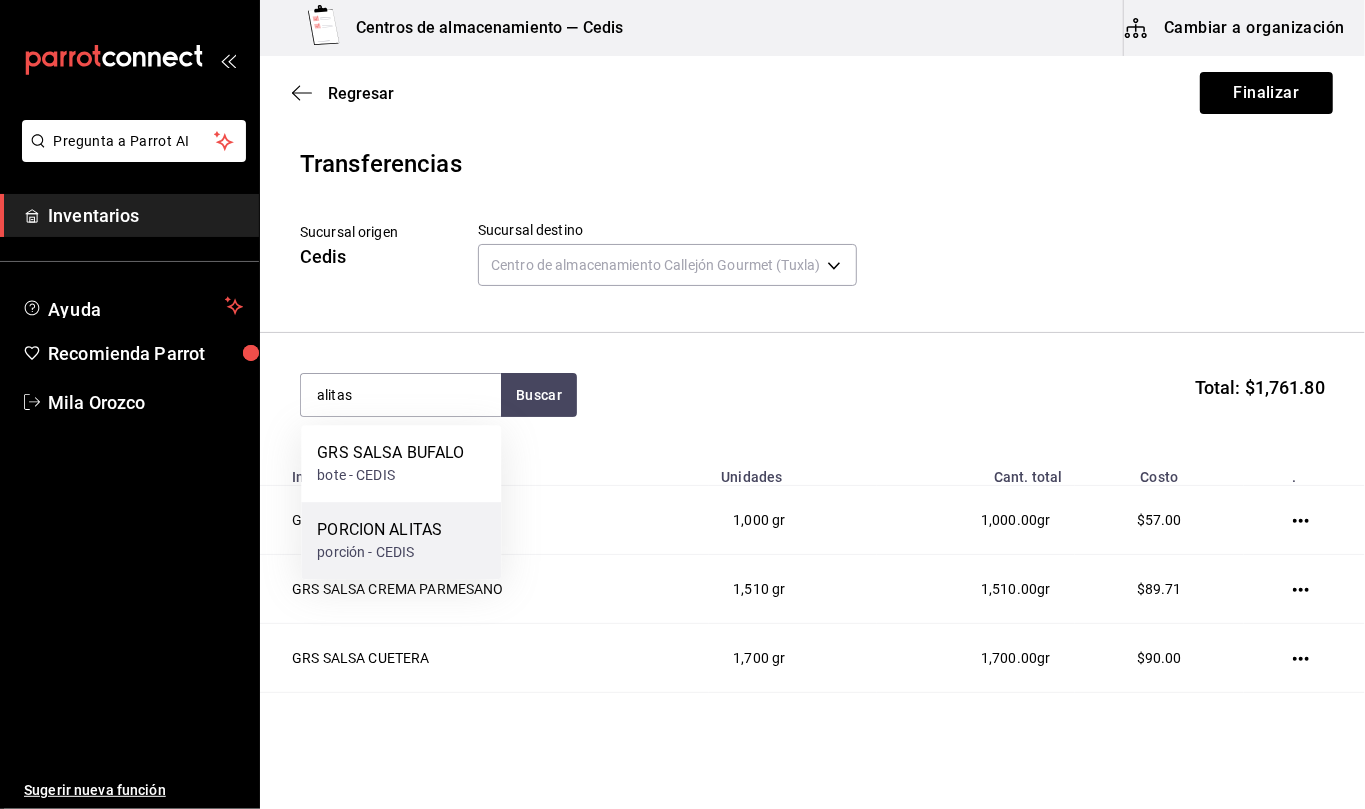 click on "porción - CEDIS" at bounding box center [379, 552] 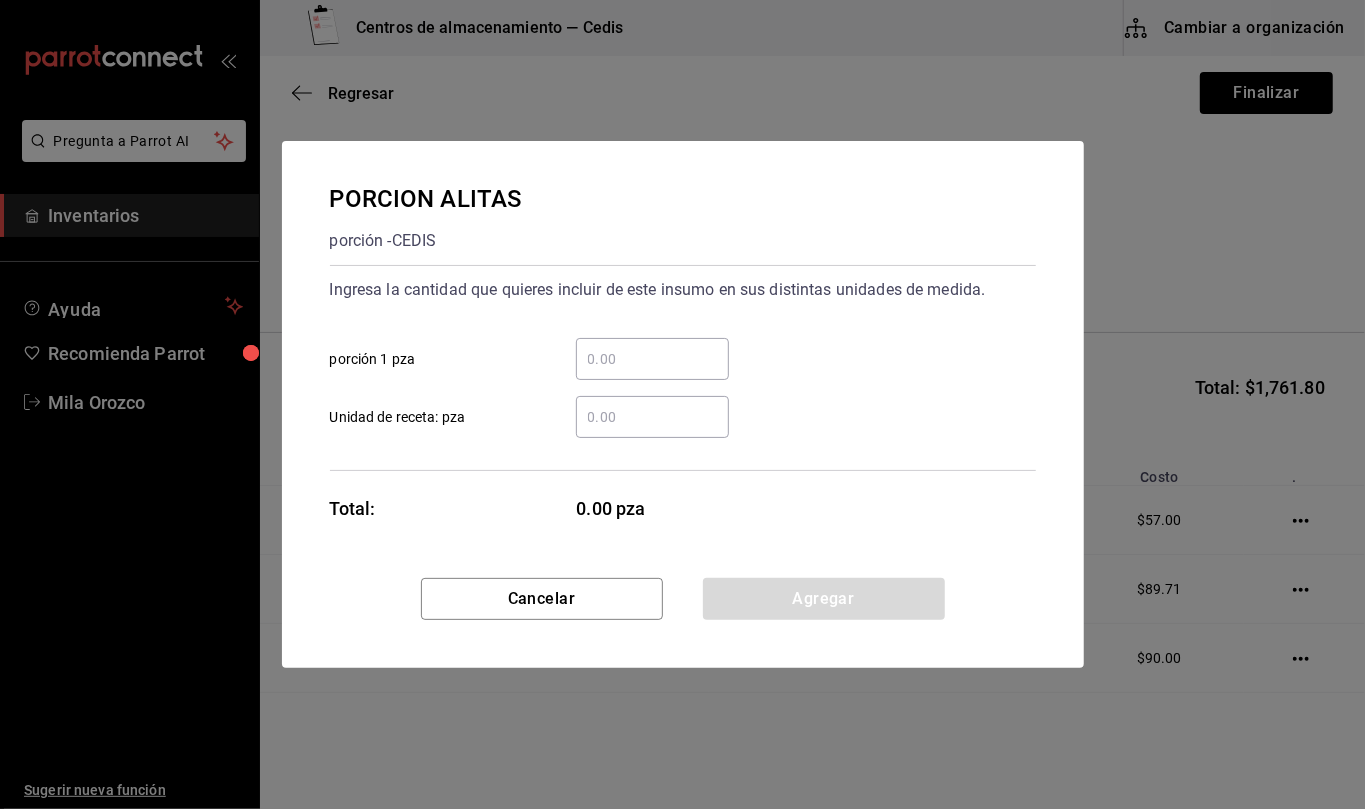 click on "​ Unidad de receta: pza" at bounding box center (652, 417) 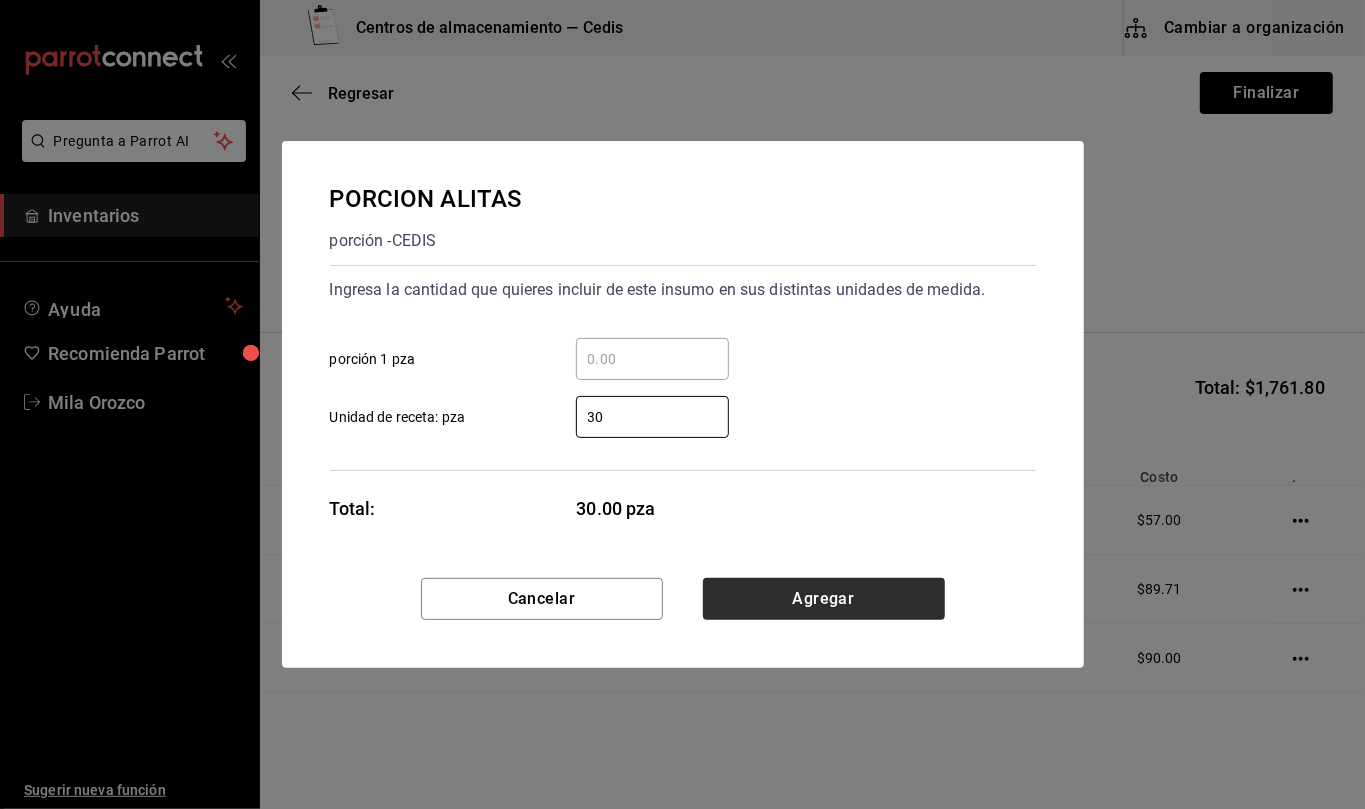 type on "30" 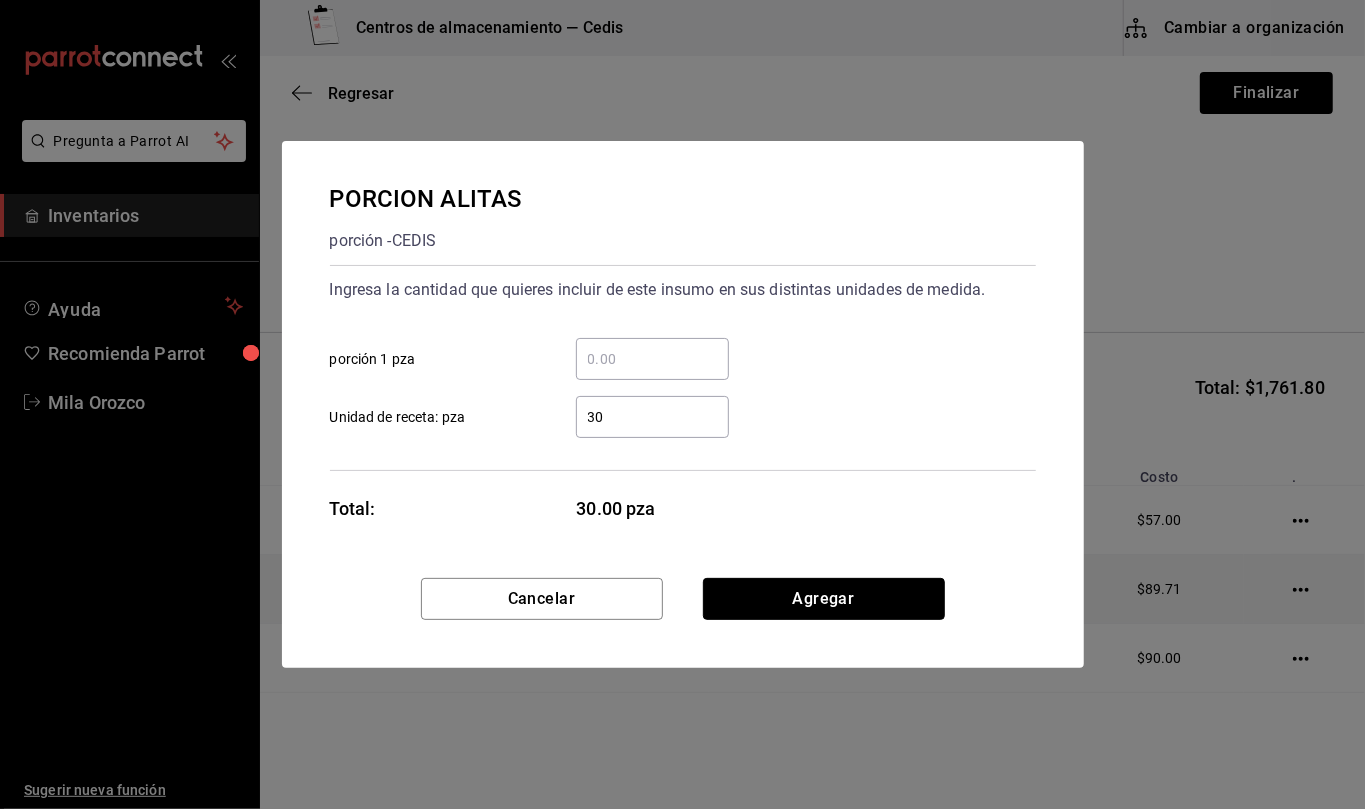 drag, startPoint x: 836, startPoint y: 594, endPoint x: 818, endPoint y: 606, distance: 21.633308 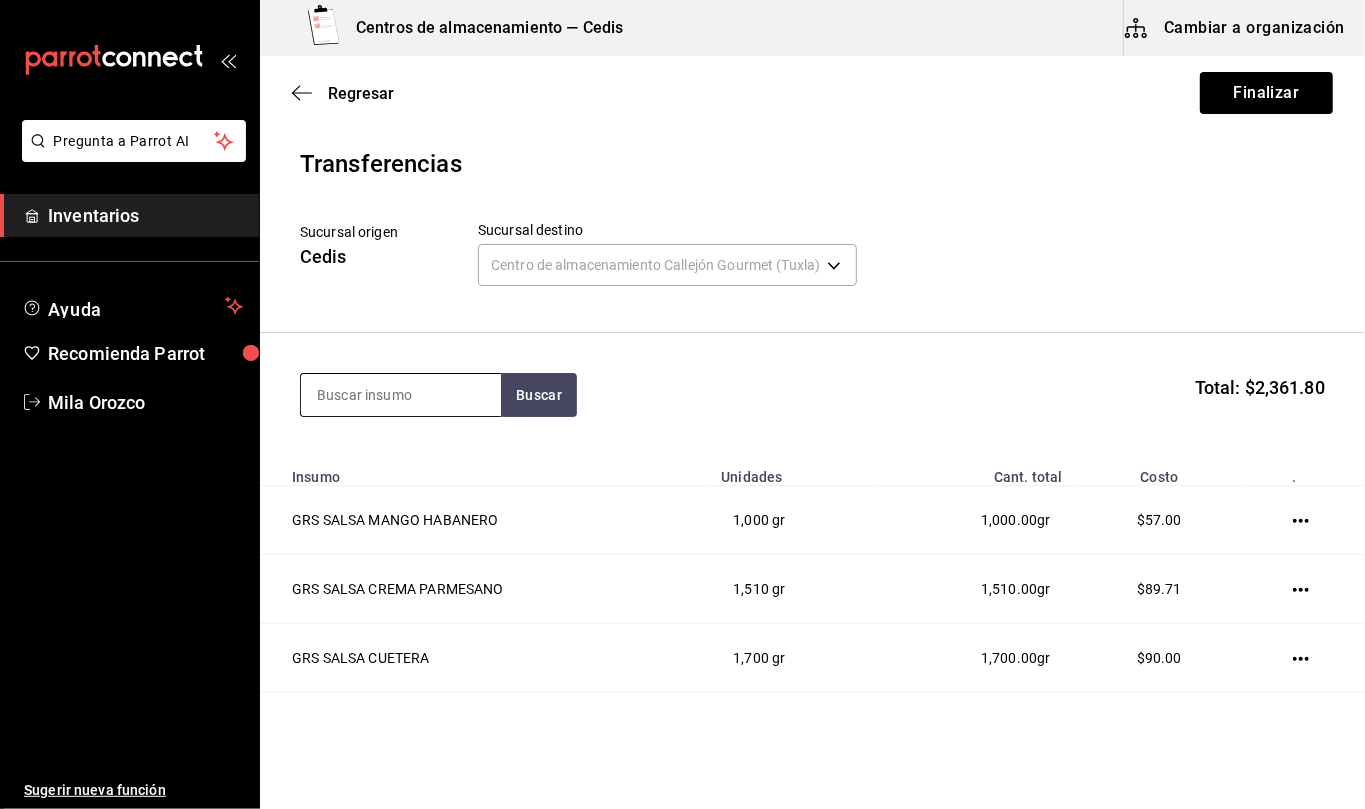 click at bounding box center [401, 395] 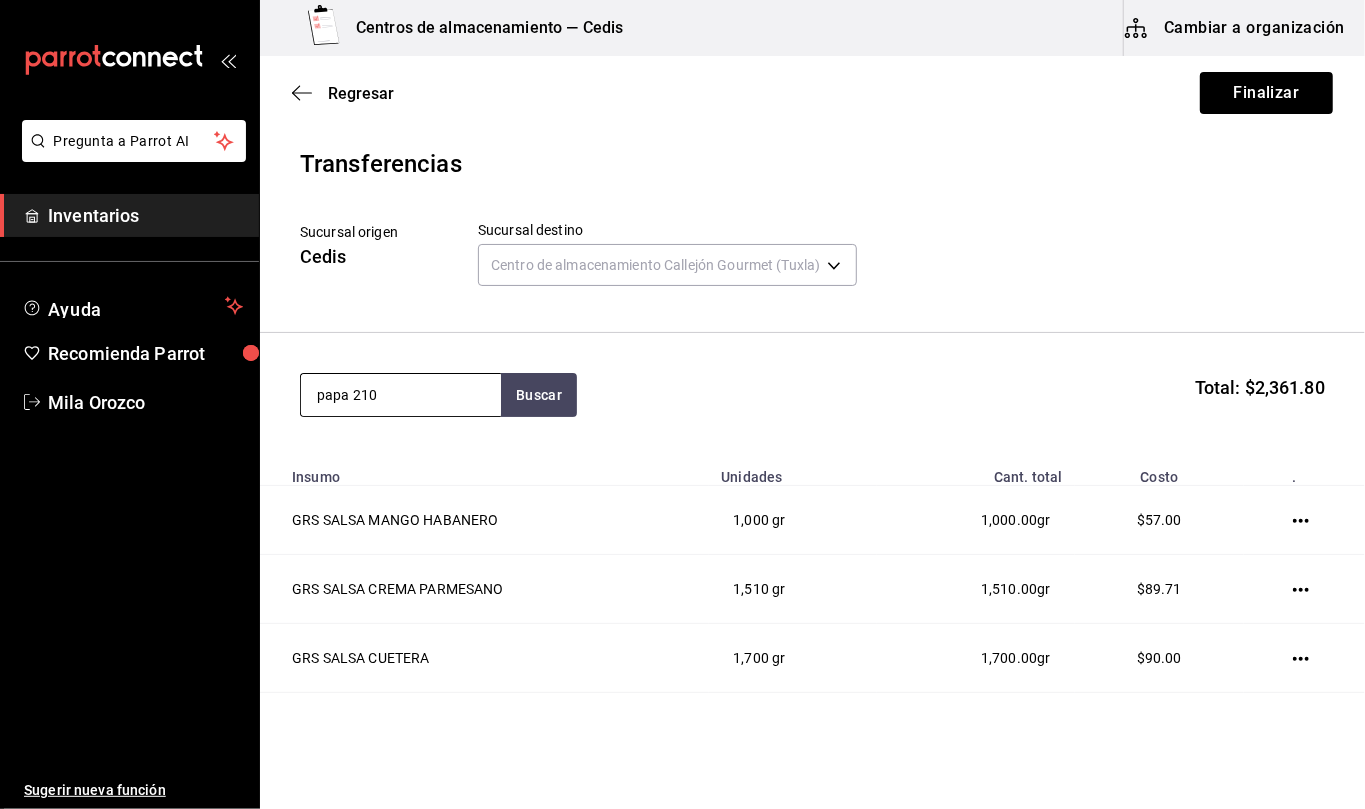 type on "papa 210" 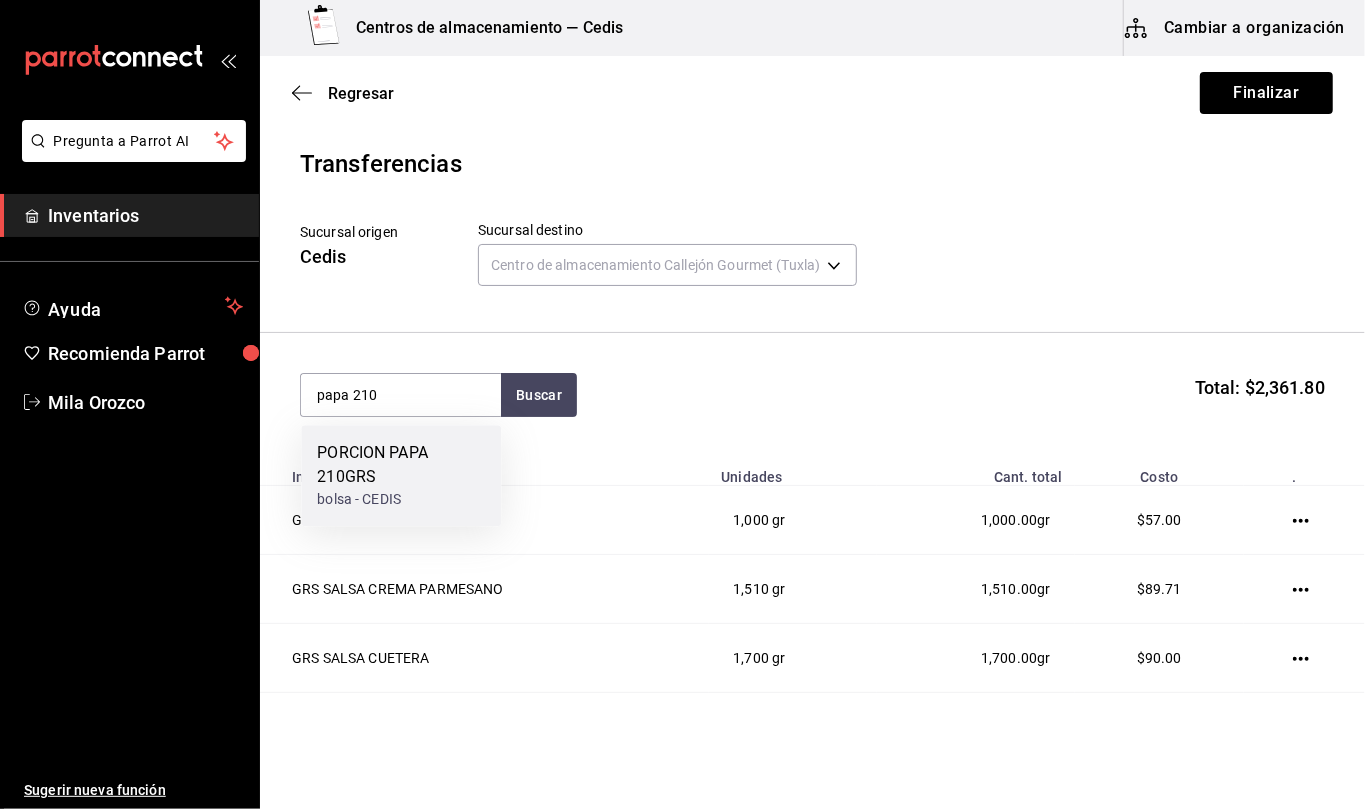 click on "PORCION PAPA 210GRS" at bounding box center [401, 465] 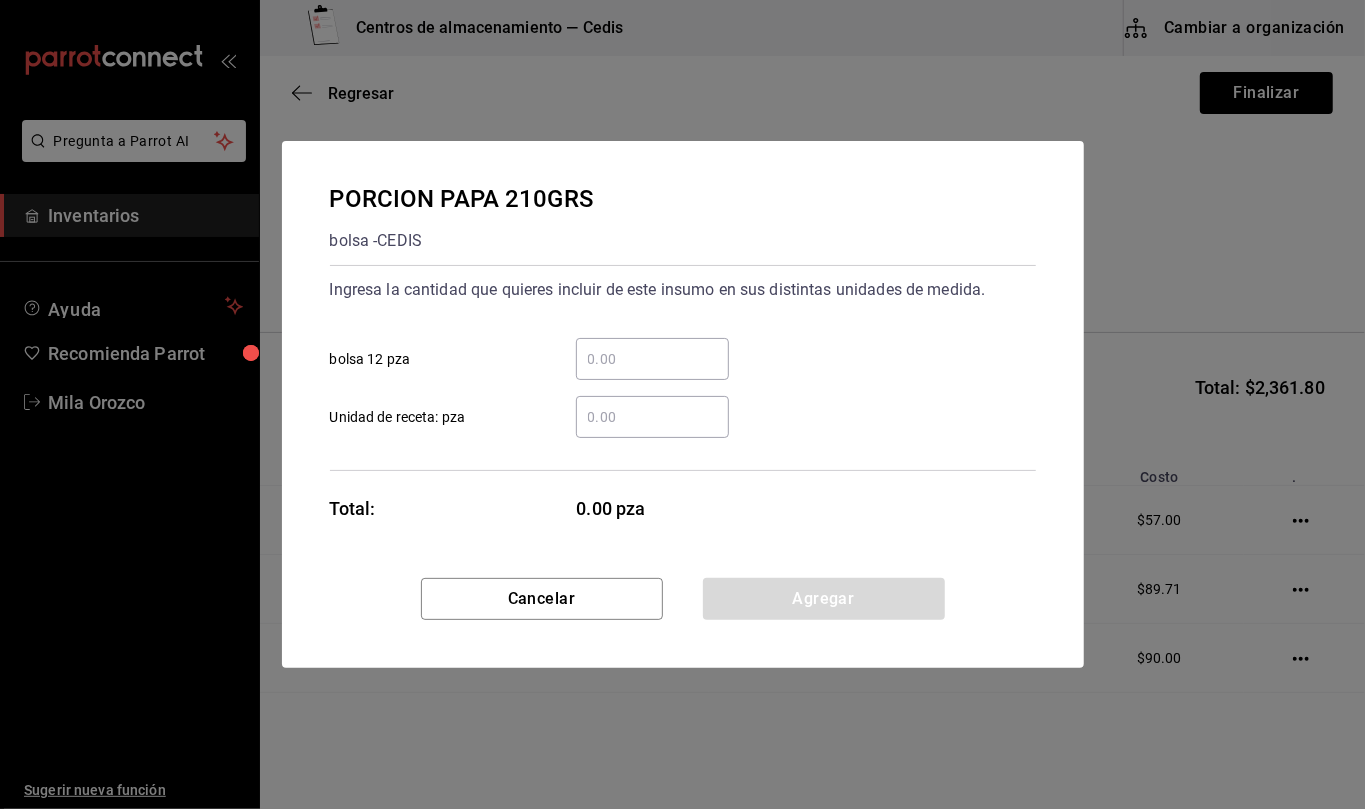 click on "​ Unidad de receta: pza" at bounding box center [652, 417] 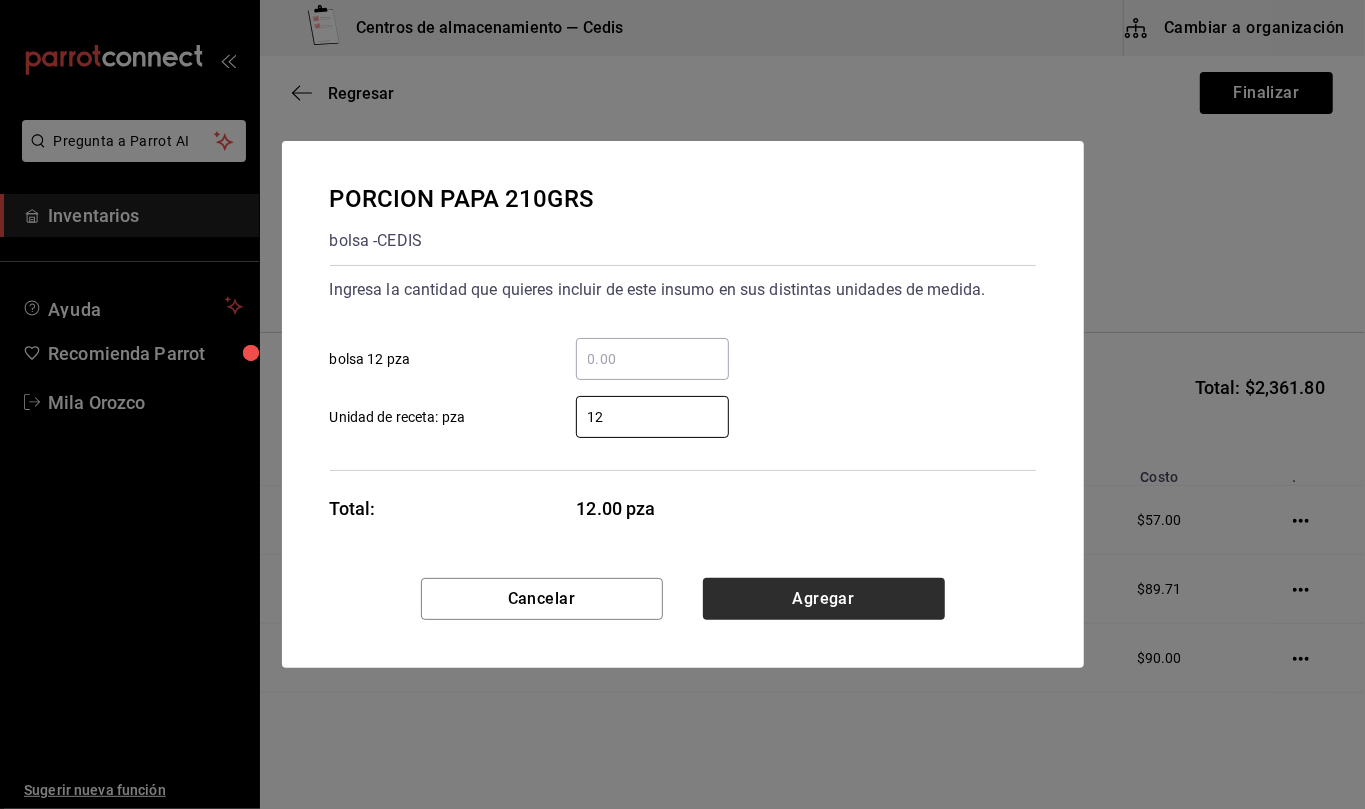 type on "12" 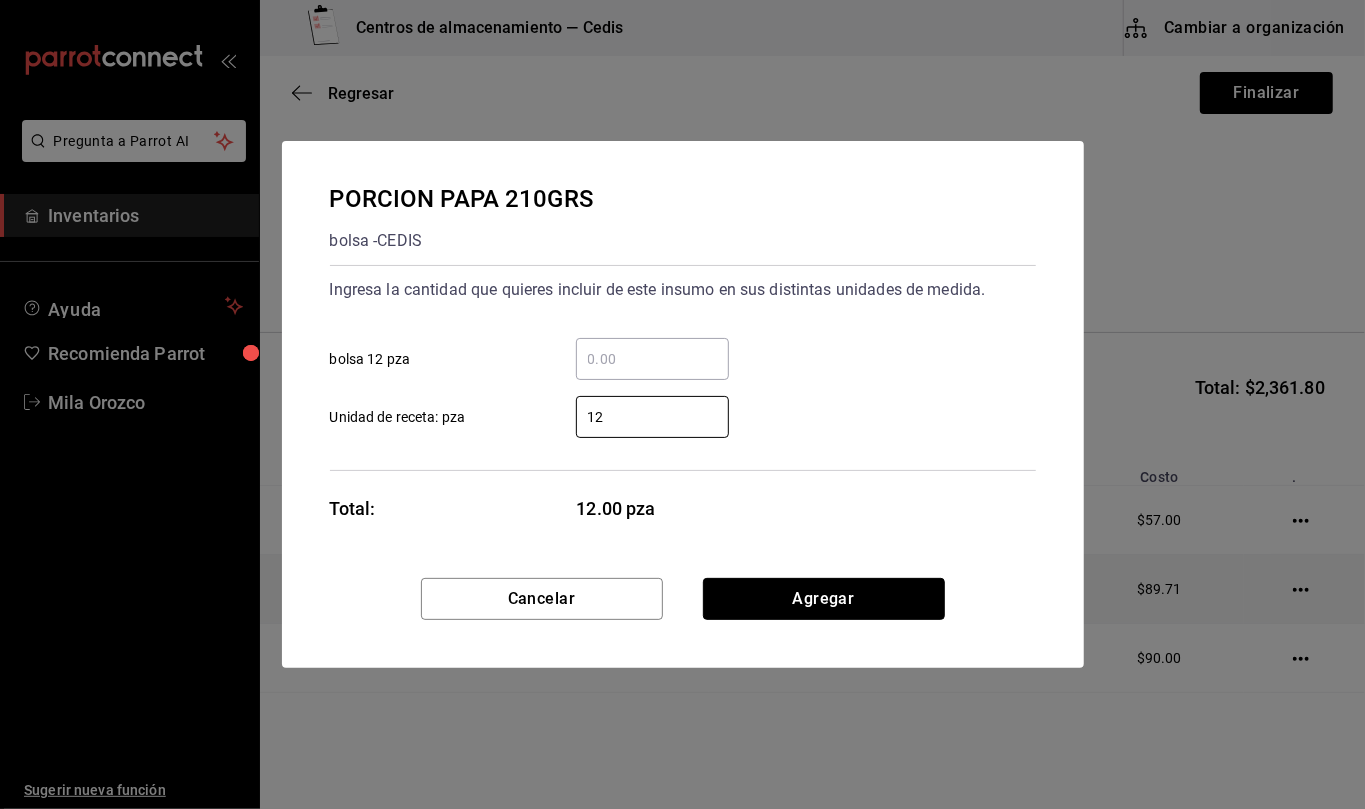 drag, startPoint x: 820, startPoint y: 598, endPoint x: 569, endPoint y: 557, distance: 254.32657 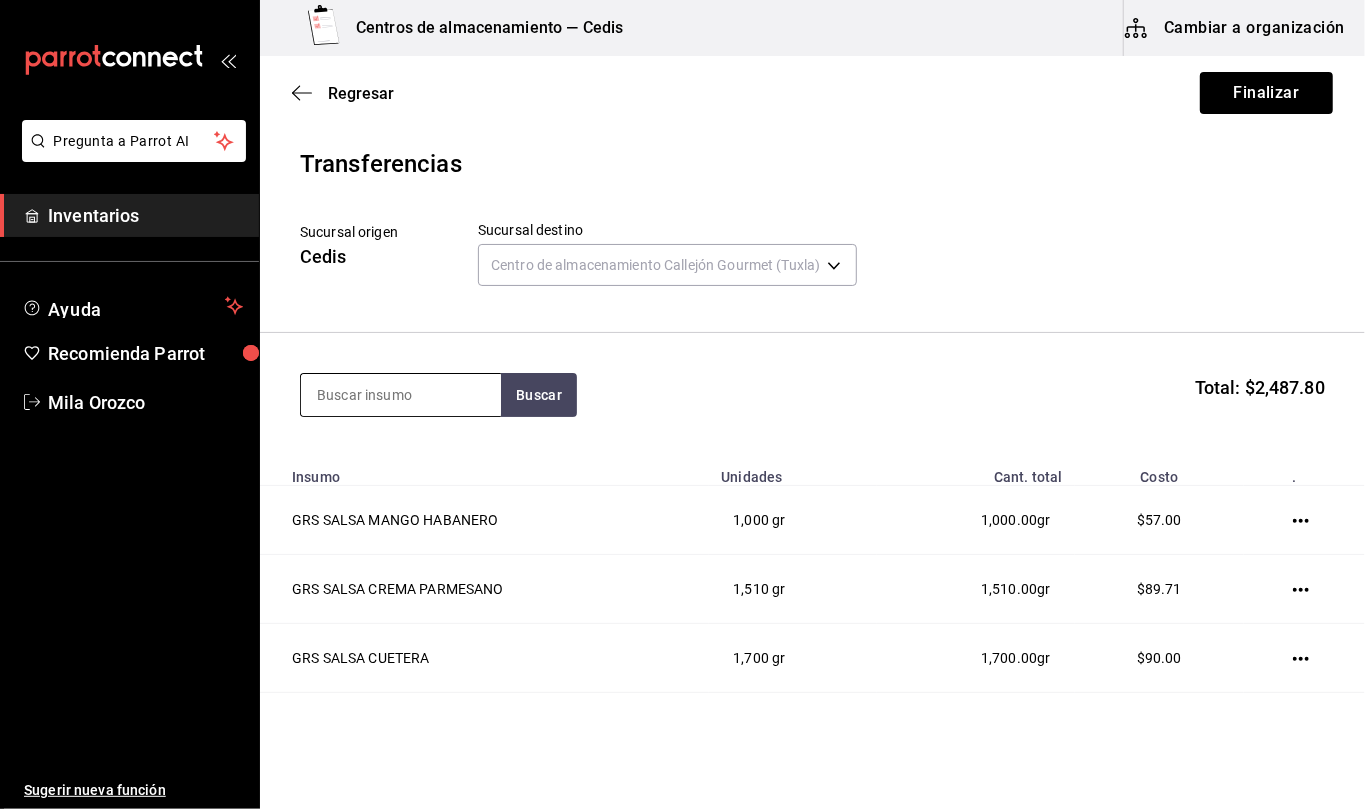 click at bounding box center (401, 395) 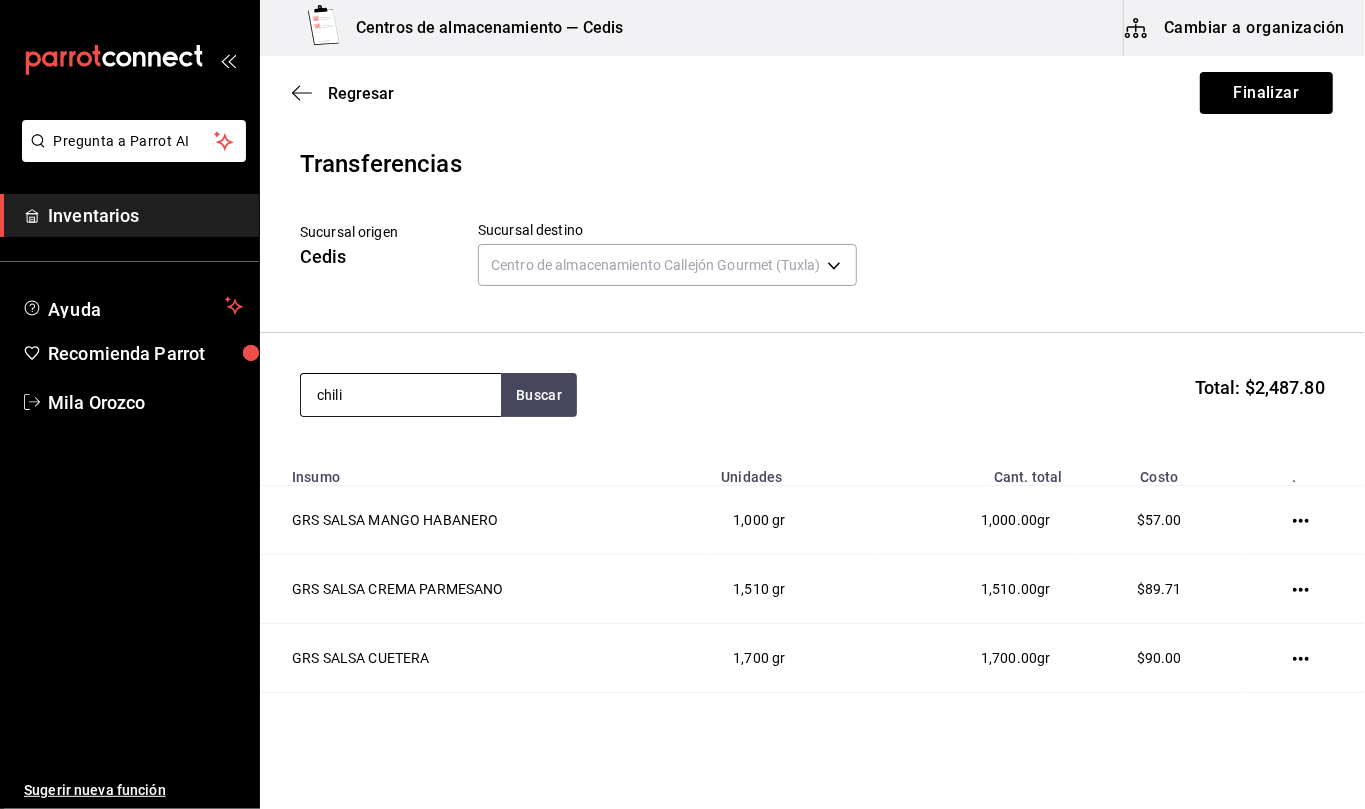 type on "chili" 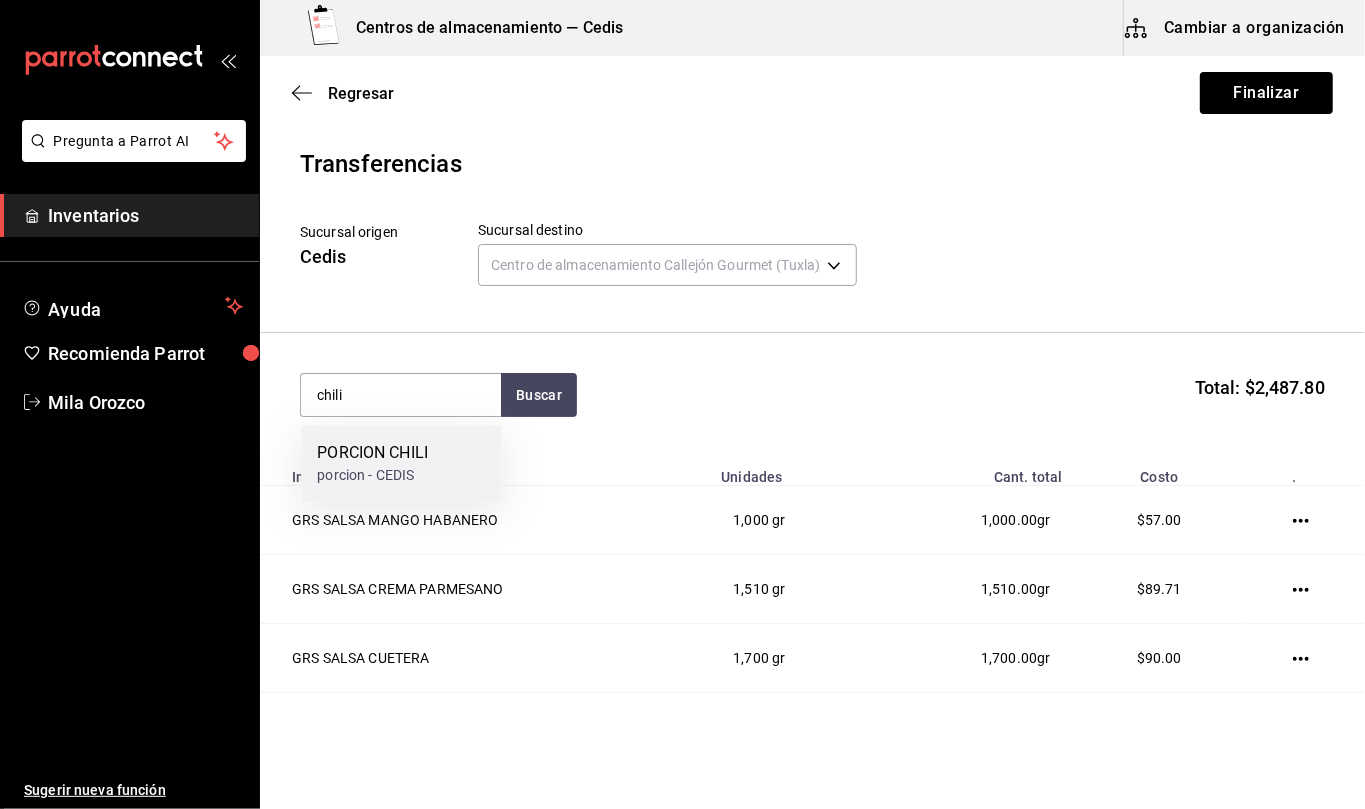 click on "PORCION CHILI" at bounding box center (372, 453) 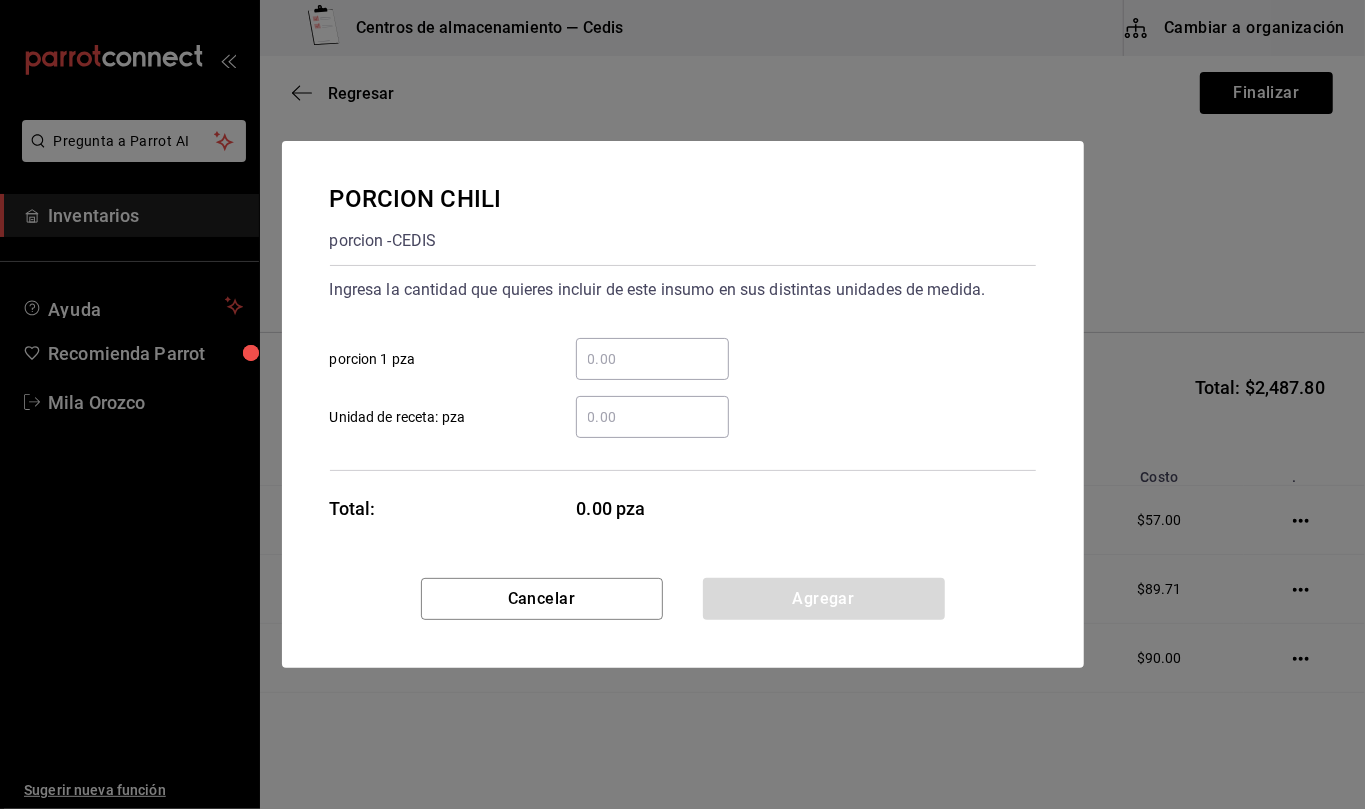 click on "​ Unidad de receta: pza" at bounding box center (652, 417) 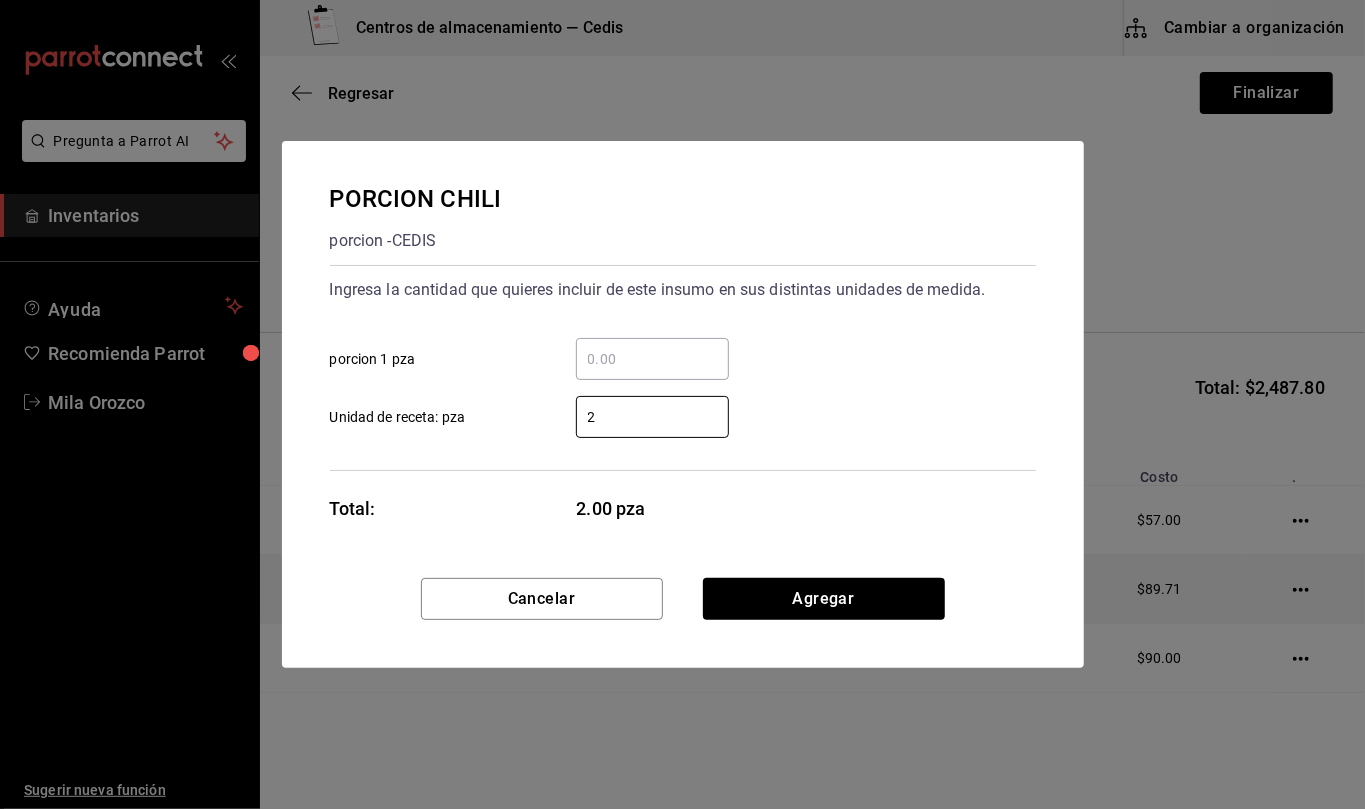 type on "2" 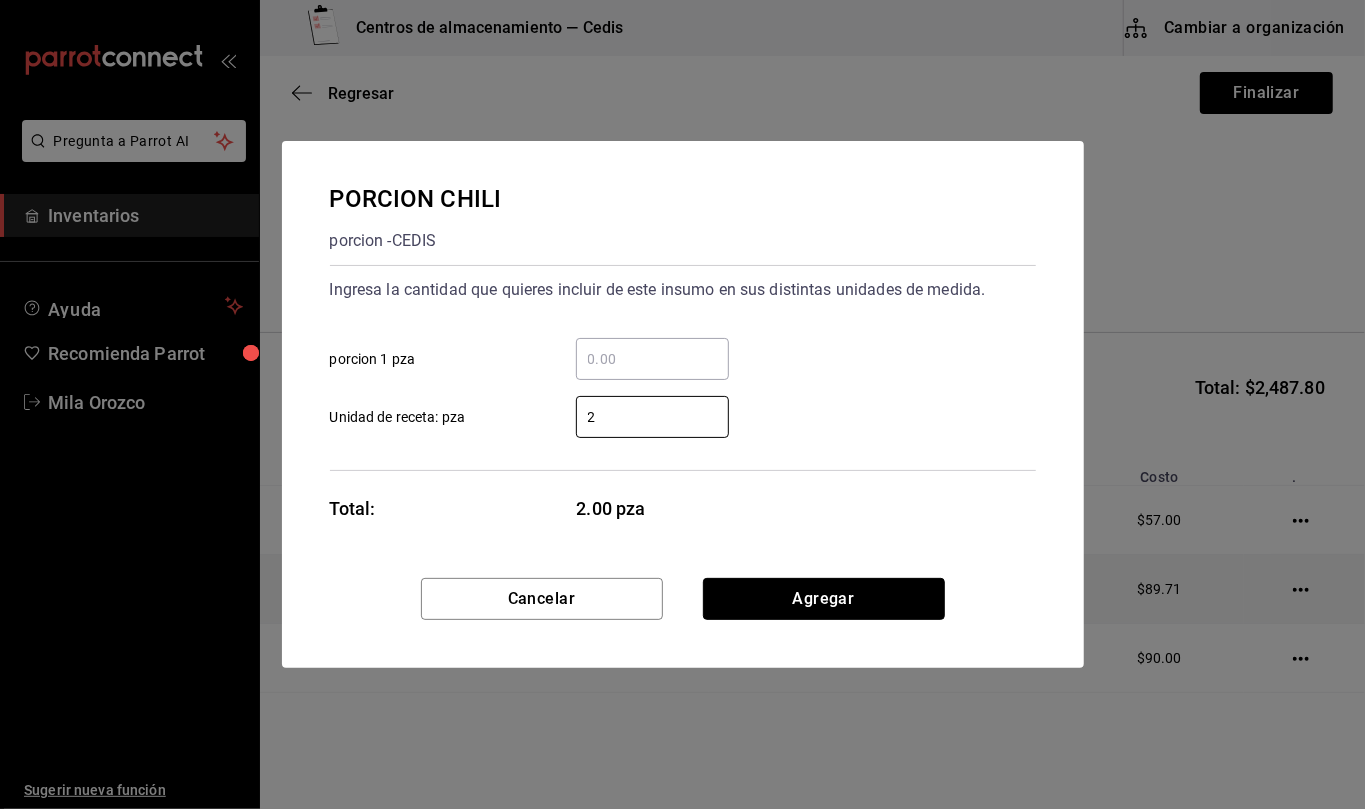 click on "Agregar" at bounding box center [824, 599] 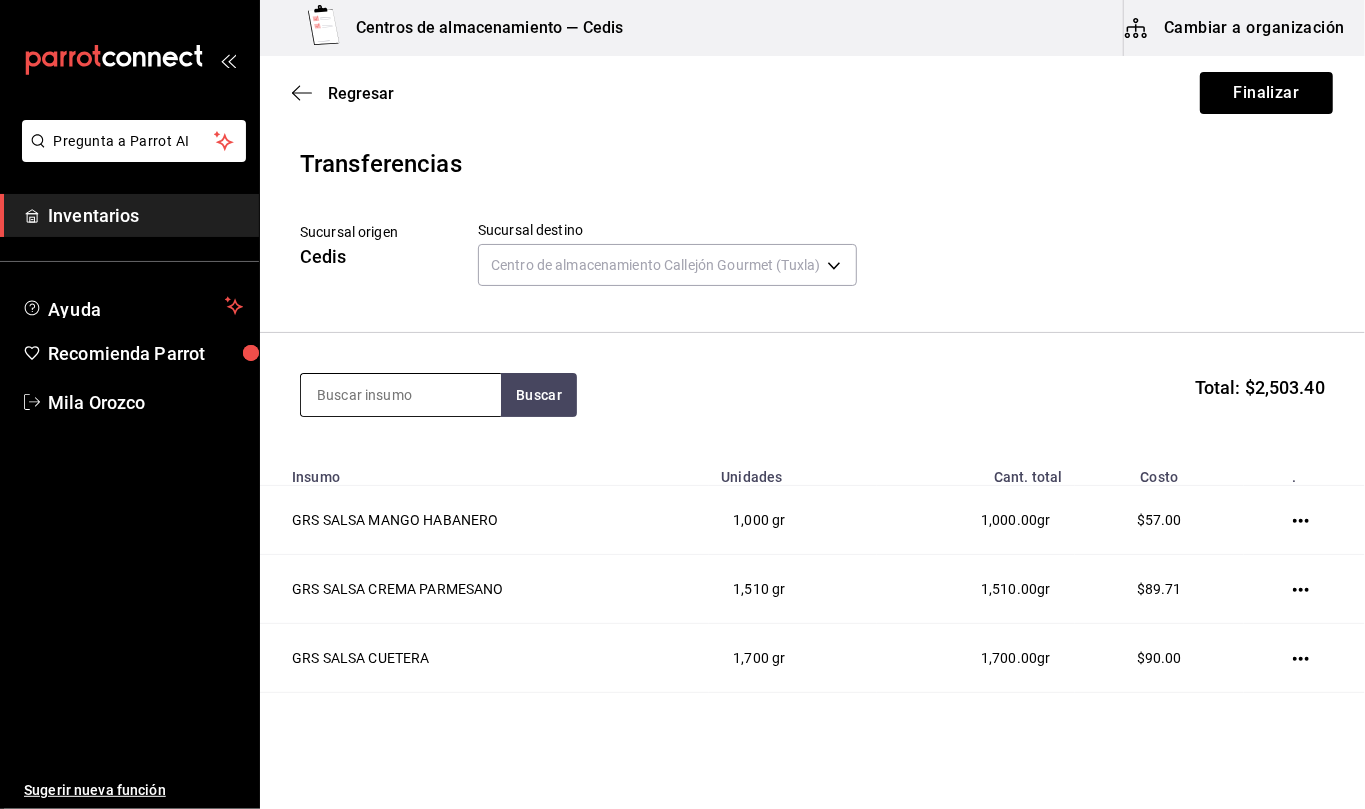 click at bounding box center [401, 395] 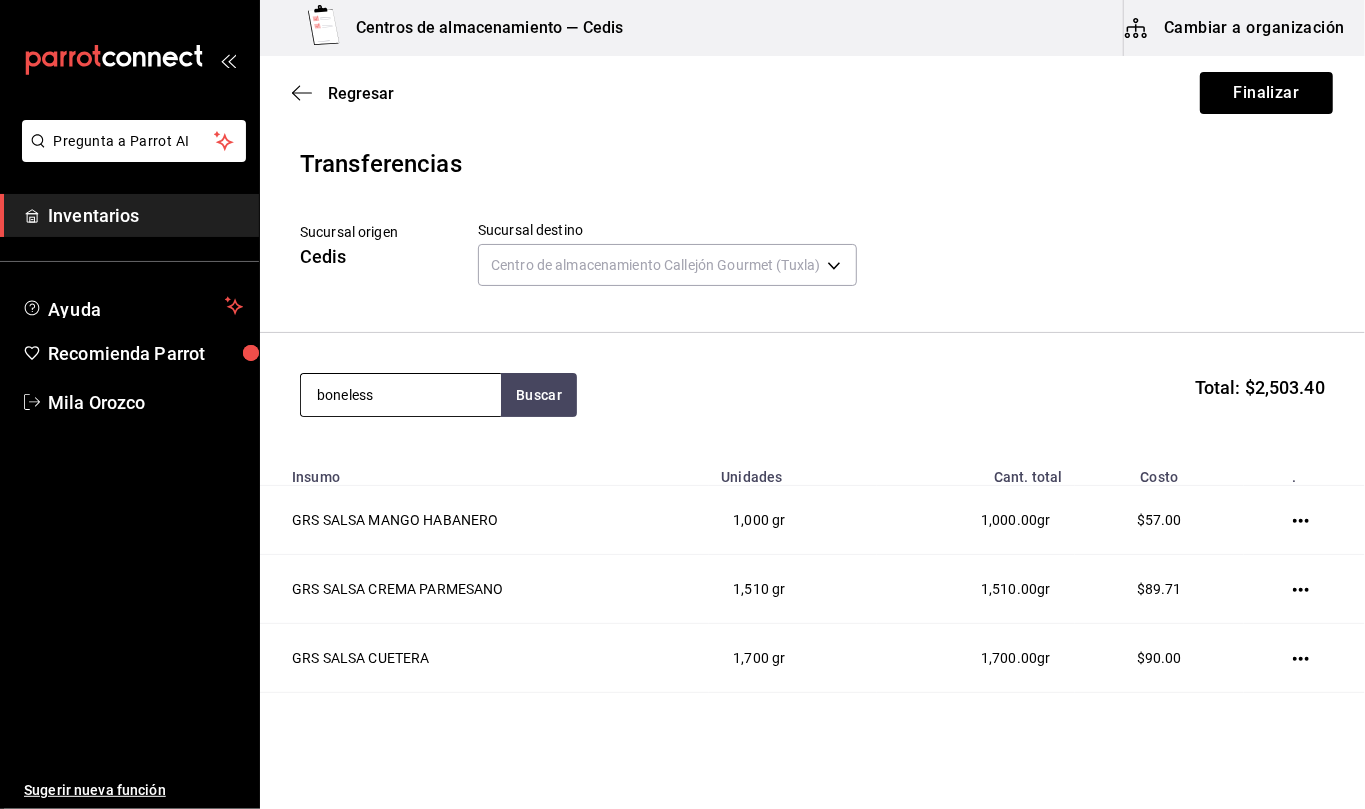 type on "boneless" 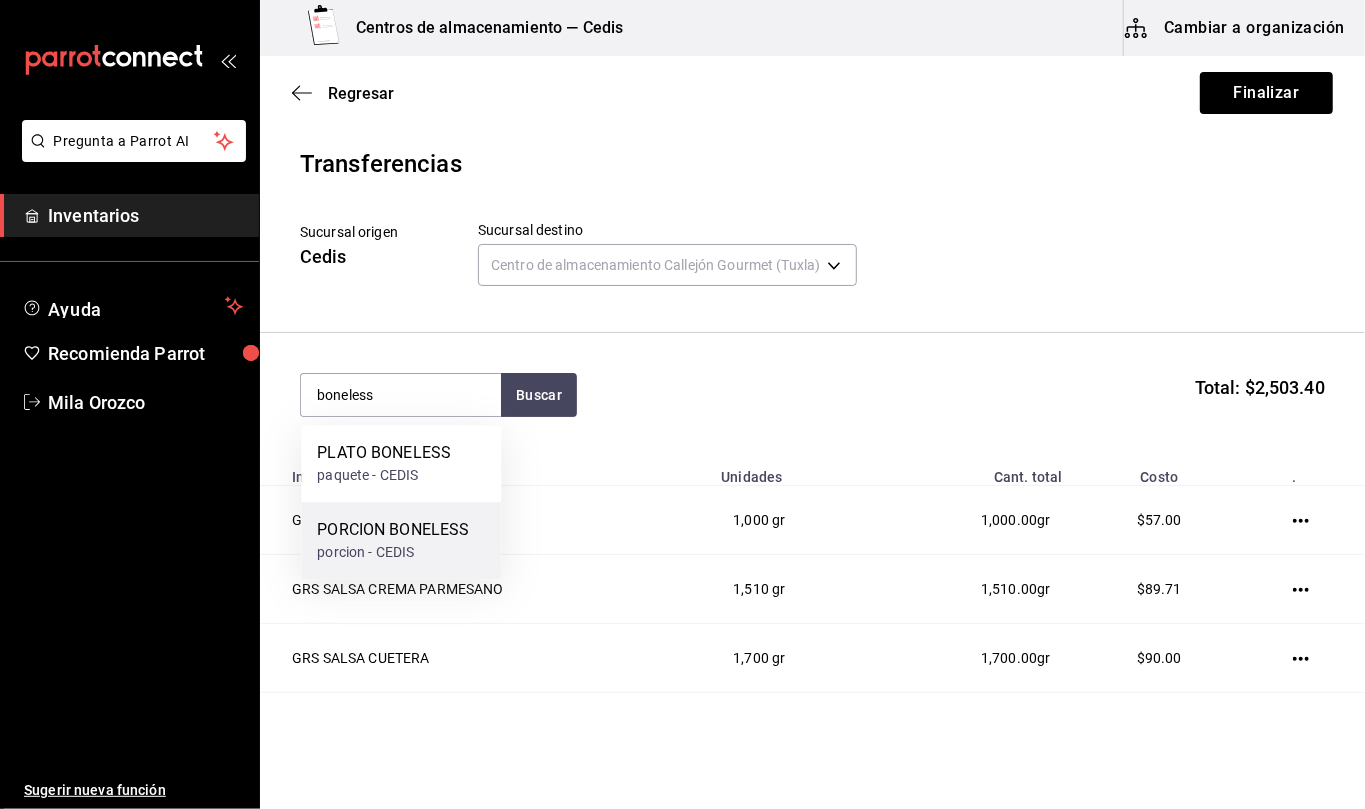 click on "PORCION BONELESS" at bounding box center (393, 530) 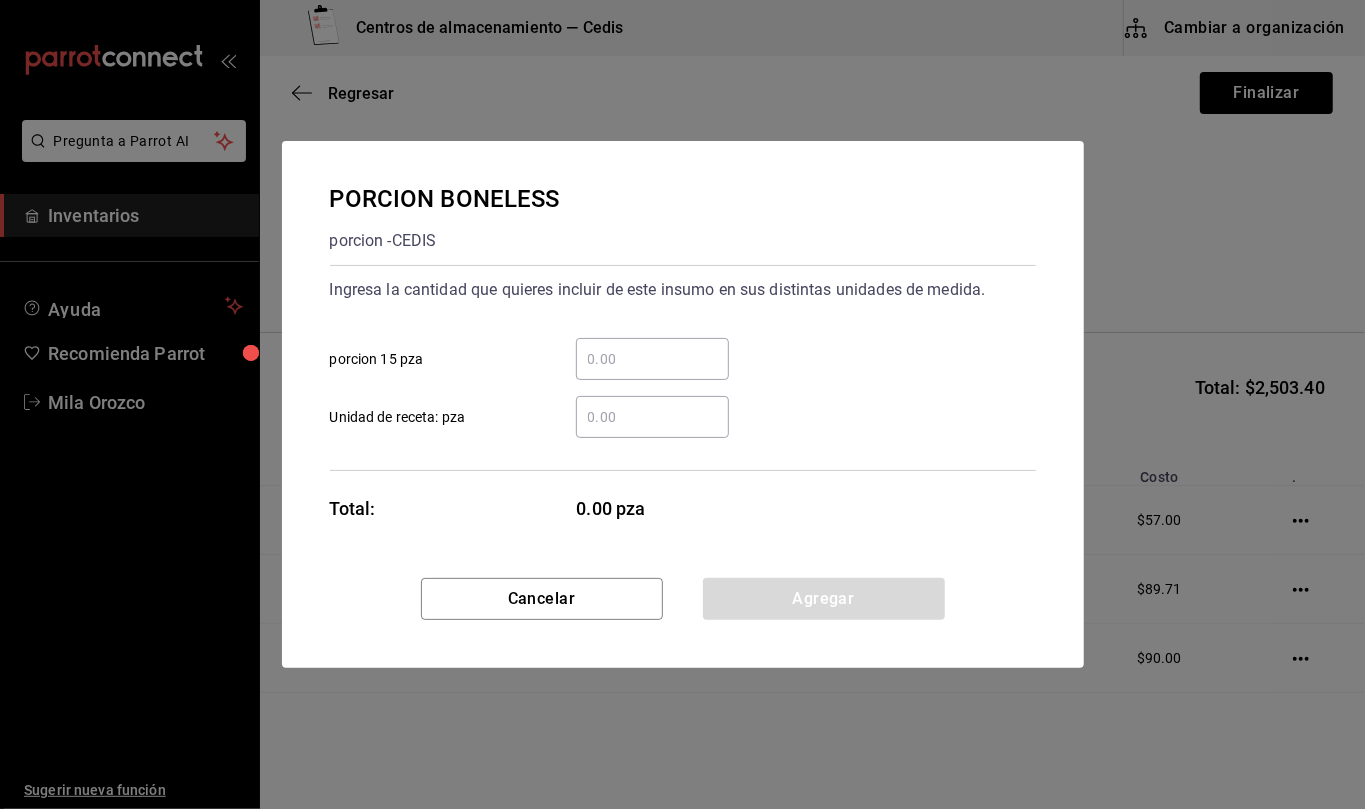 click on "​ Unidad de receta: pza" at bounding box center [652, 417] 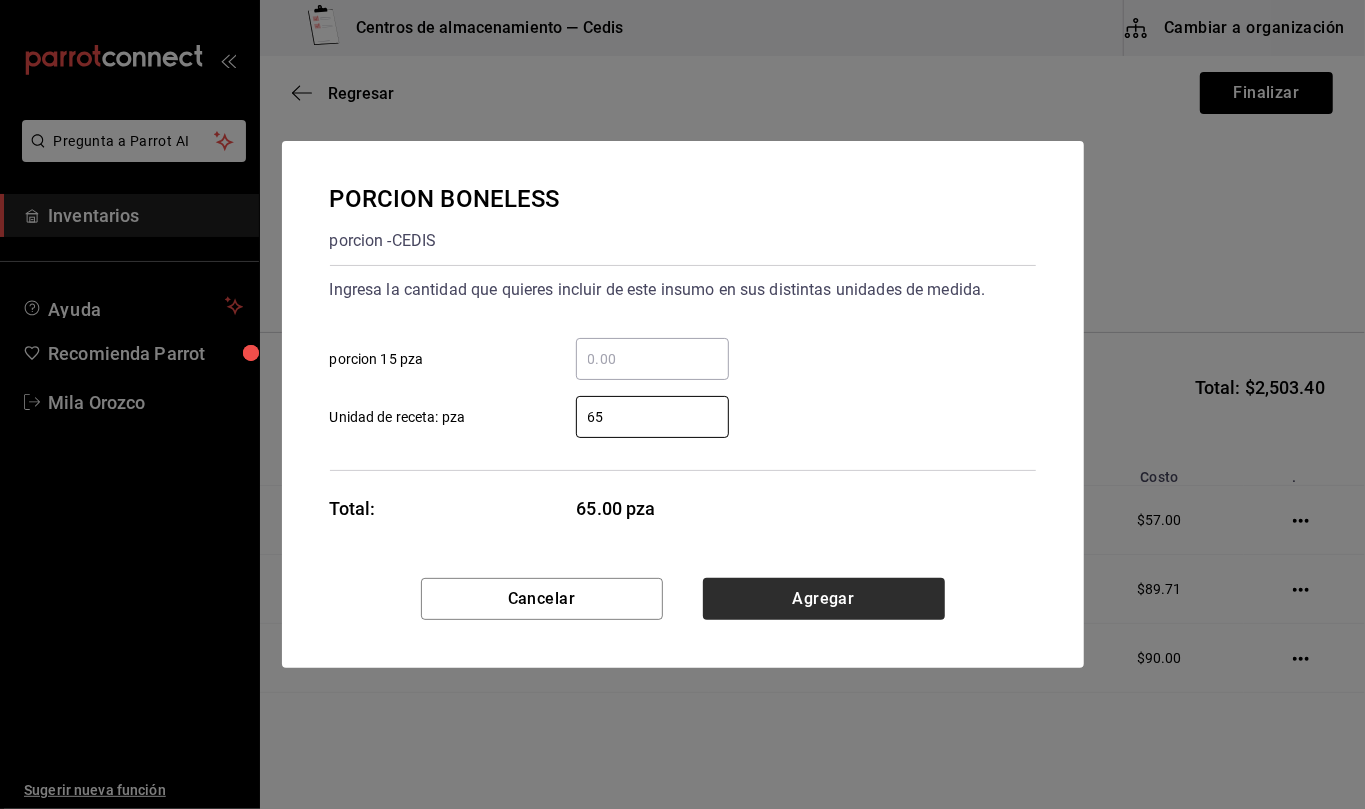 type on "65" 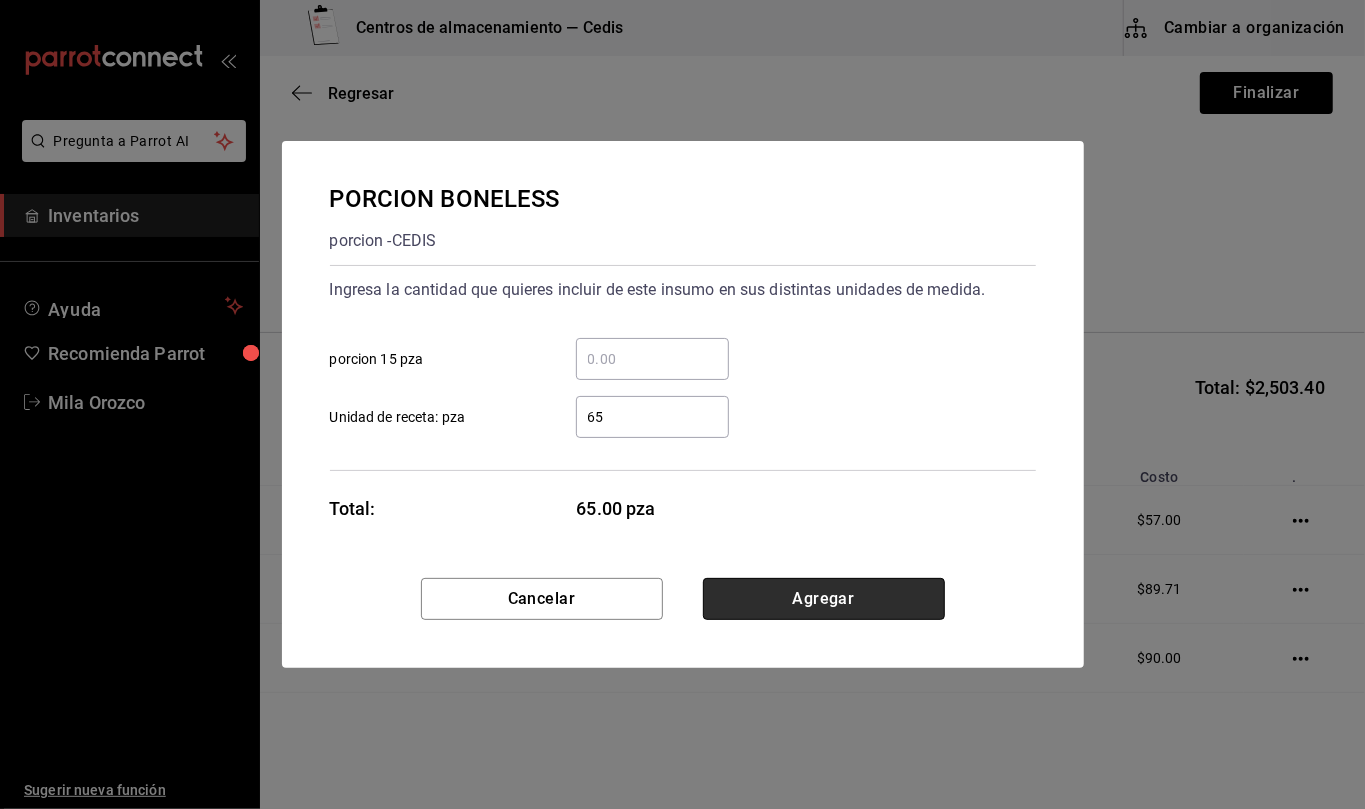 click on "Agregar" at bounding box center [824, 599] 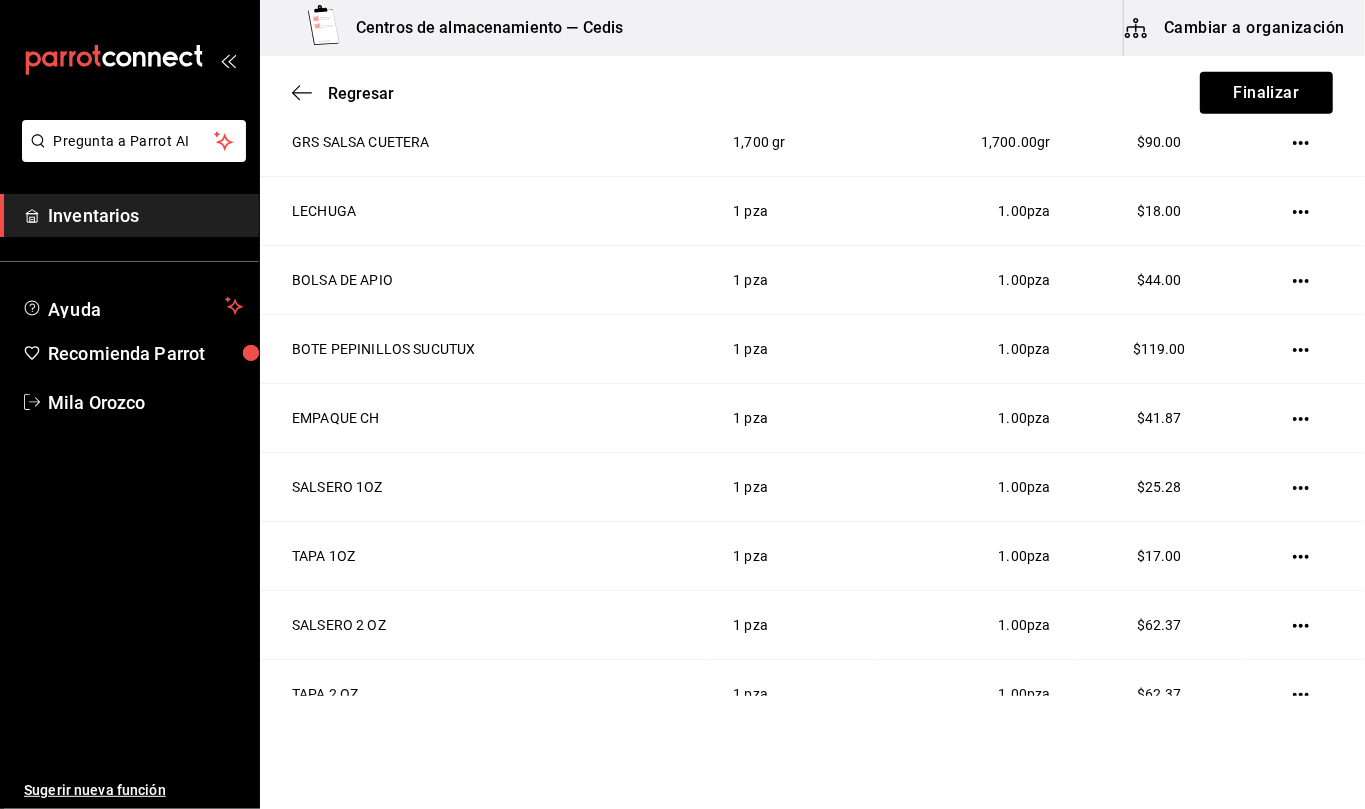 scroll, scrollTop: 0, scrollLeft: 0, axis: both 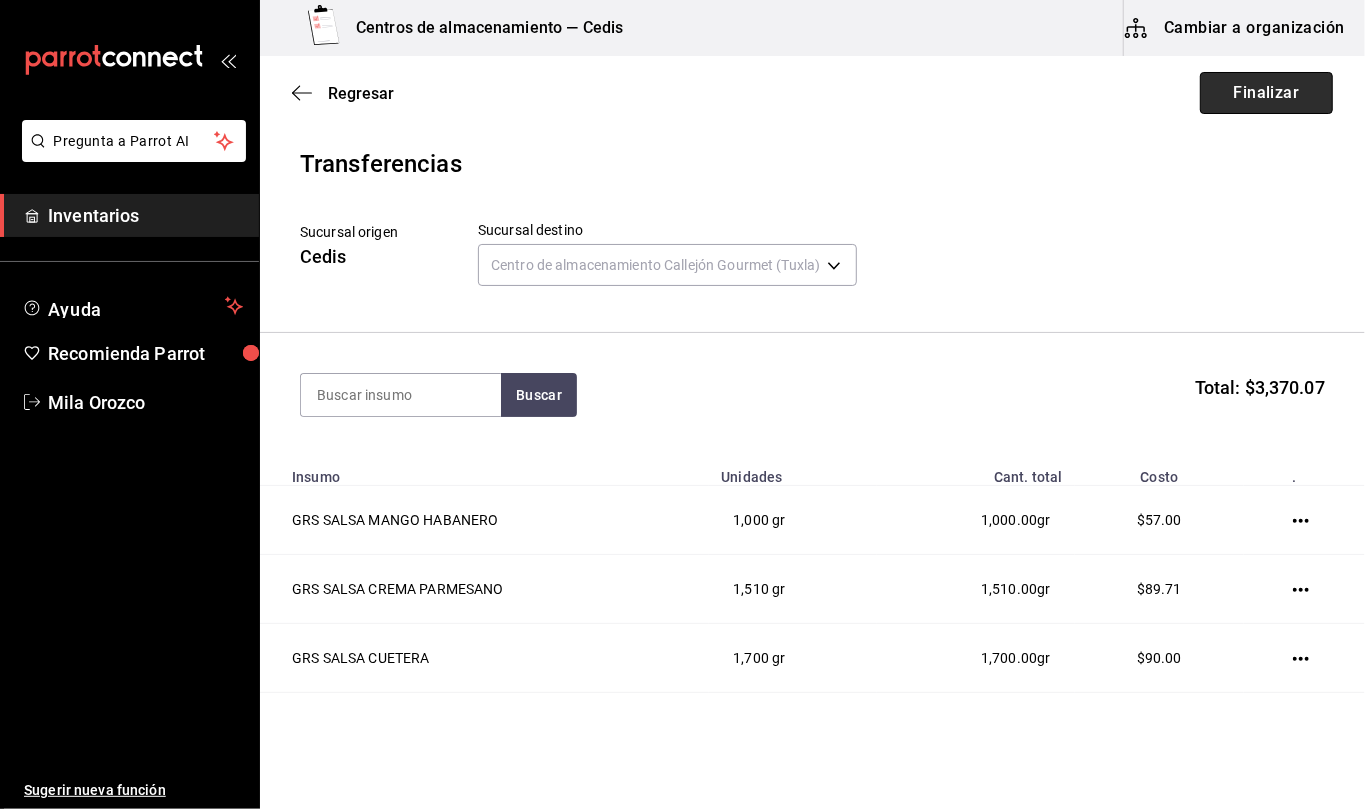 click on "Finalizar" at bounding box center (1266, 93) 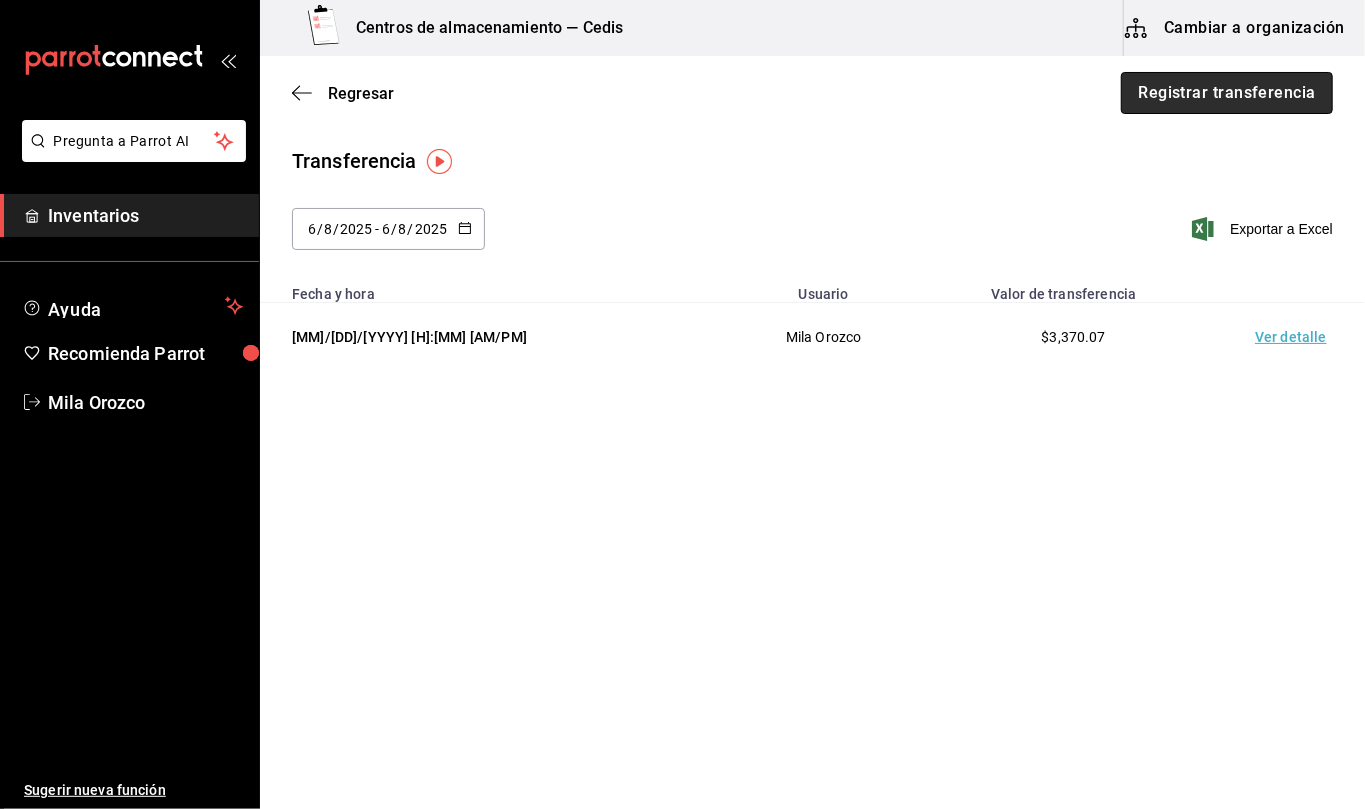 click on "Registrar transferencia" at bounding box center [1227, 93] 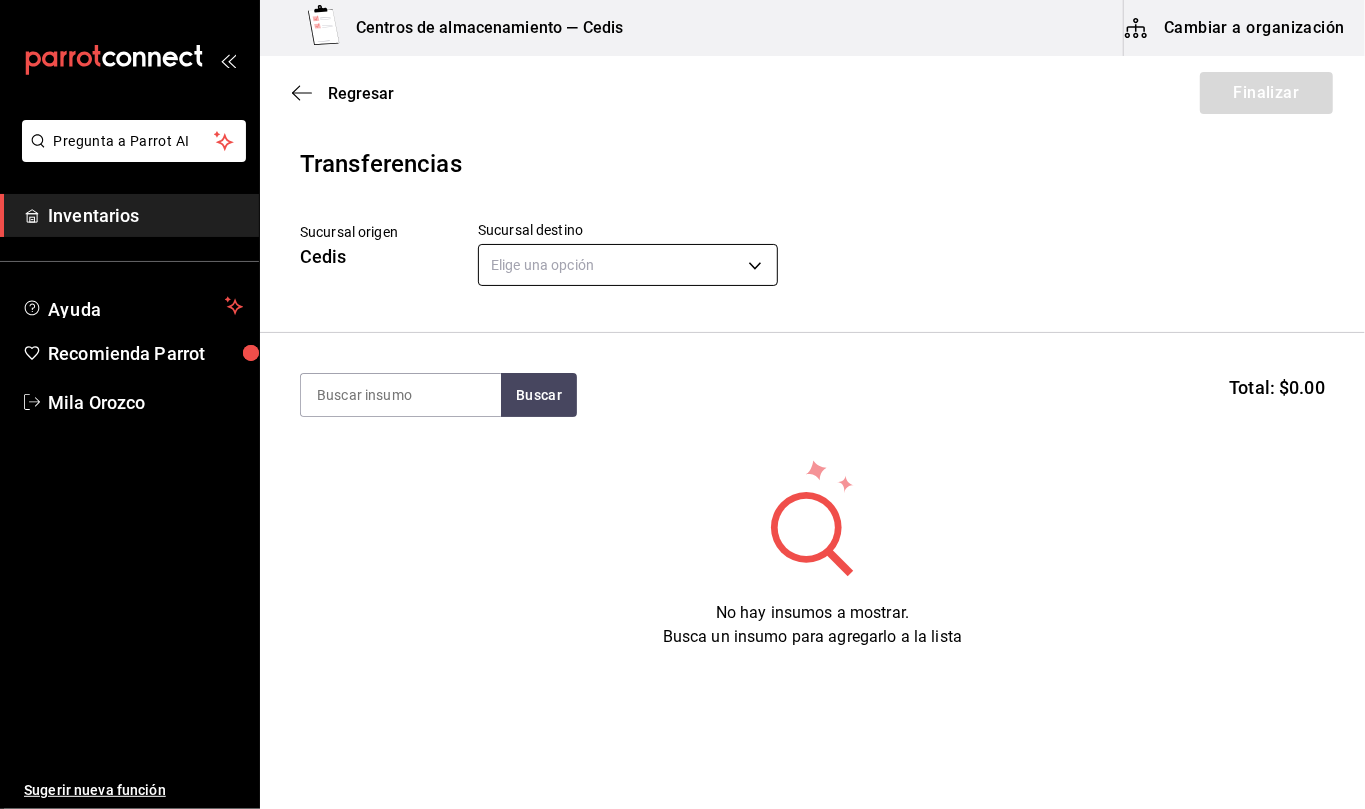 click on "Pregunta a Parrot AI Inventarios   Ayuda Recomienda Parrot   Mila Orozco   Sugerir nueva función   Centros de almacenamiento — Cedis Cambiar a organización Regresar Finalizar Transferencias Sucursal origen Cedis Sucursal destino Elige una opción default Buscar Total: $0.00 No hay insumos a mostrar. Busca un insumo para agregarlo a la lista GANA 1 MES GRATIS EN TU SUSCRIPCIÓN AQUÍ ¿Recuerdas cómo empezó tu restaurante?
Hoy puedes ayudar a un colega a tener el mismo cambio que tú viviste.
Recomienda Parrot directamente desde tu Portal Administrador.
Es fácil y rápido.
🎁 Por cada restaurante que se una, ganas 1 mes gratis. Ver video tutorial Ir a video Pregunta a Parrot AI Inventarios   Ayuda Recomienda Parrot   Mila Orozco   Sugerir nueva función   Editar Eliminar Visitar centro de ayuda (81) 2046 6363 soporte@parrotsoftware.io Visitar centro de ayuda (81) 2046 6363 soporte@parrotsoftware.io" at bounding box center [682, 348] 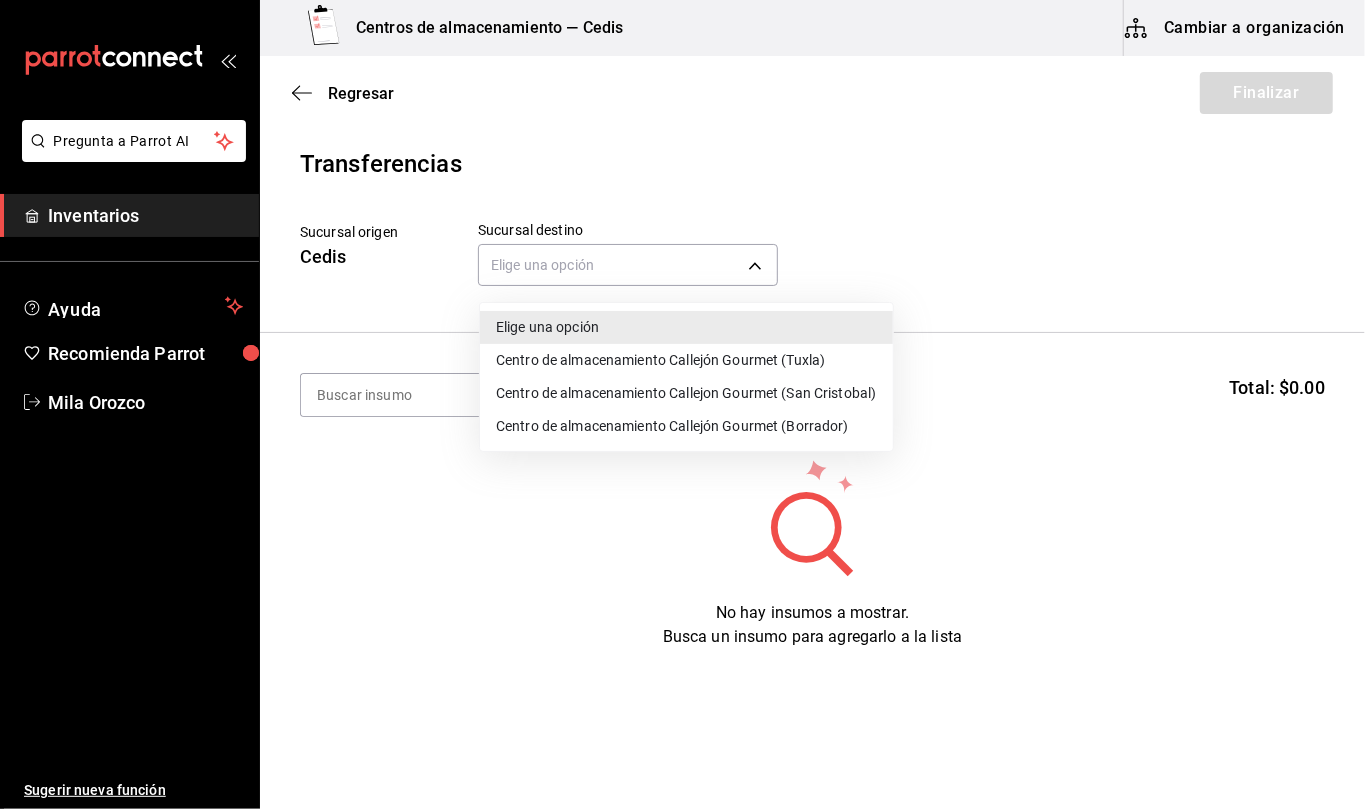 click on "Centro de almacenamiento Callejón Gourmet (Tuxla)" at bounding box center [686, 360] 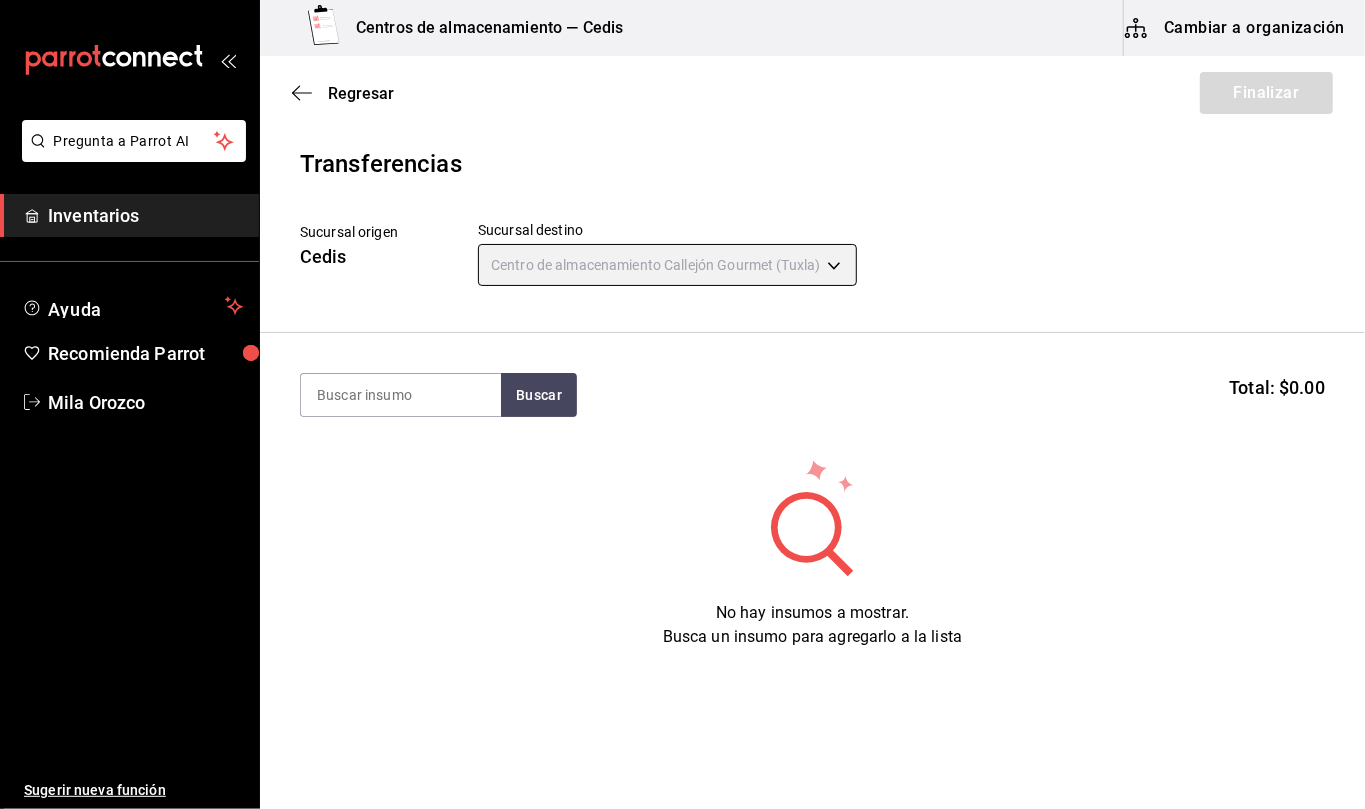 type on "d2402ae1-2240-4bf4-a726-90d4a248e191" 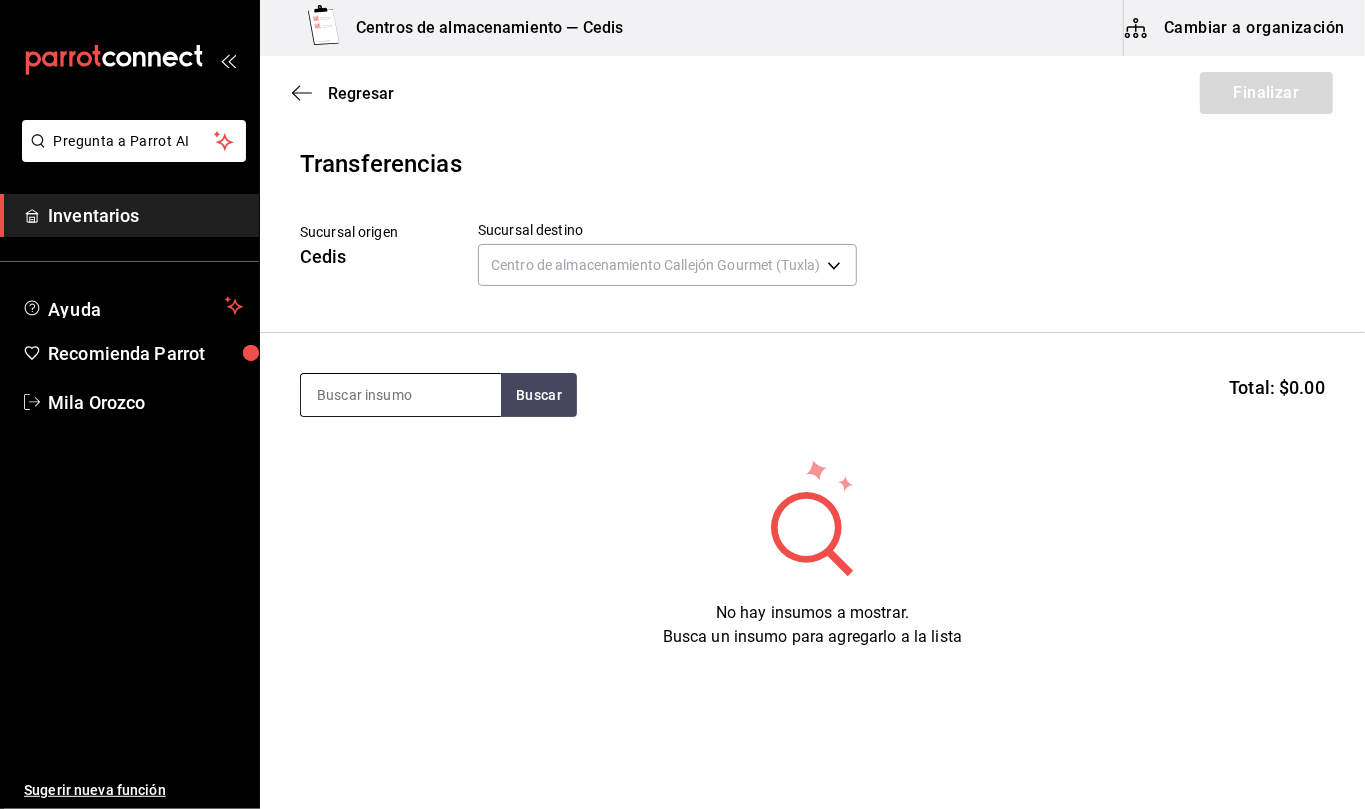 click at bounding box center (401, 395) 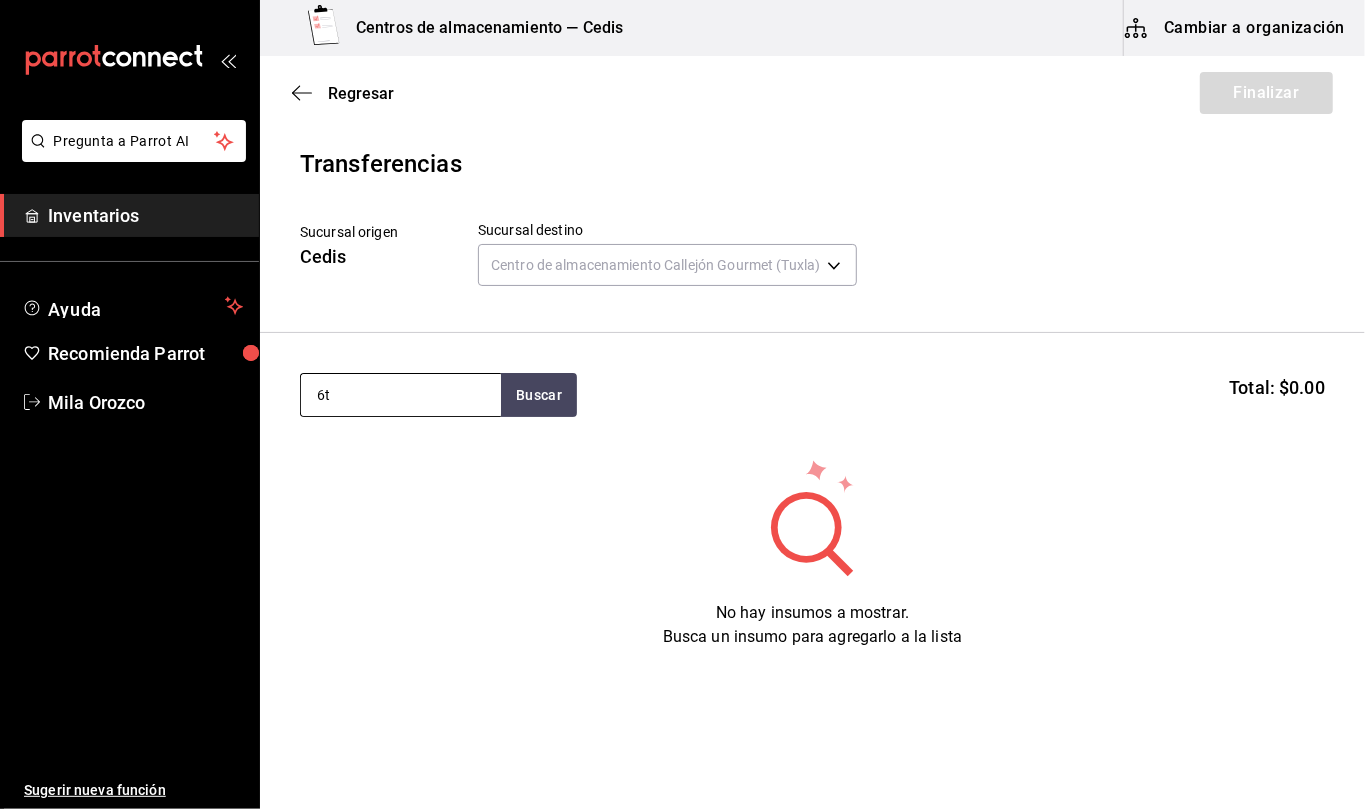 type on "6" 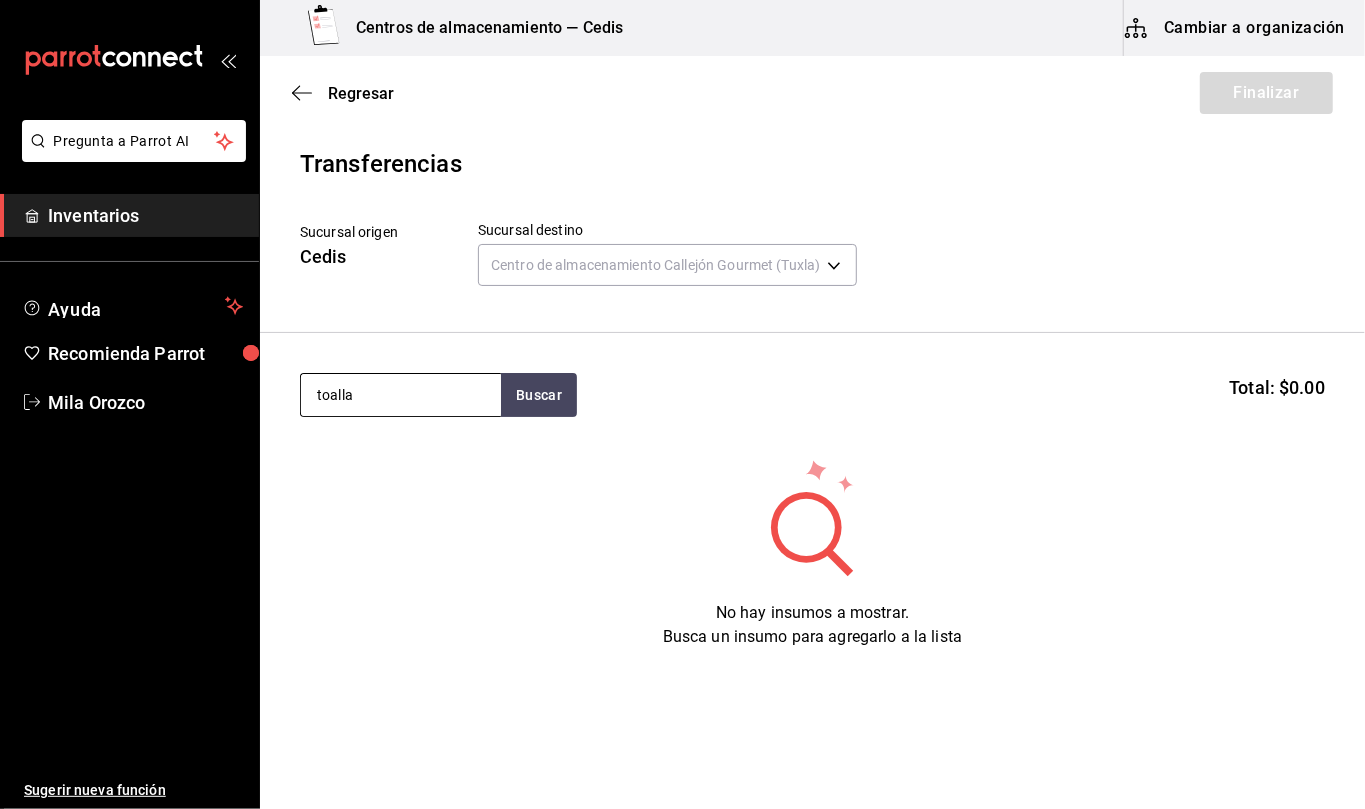 type on "toalla" 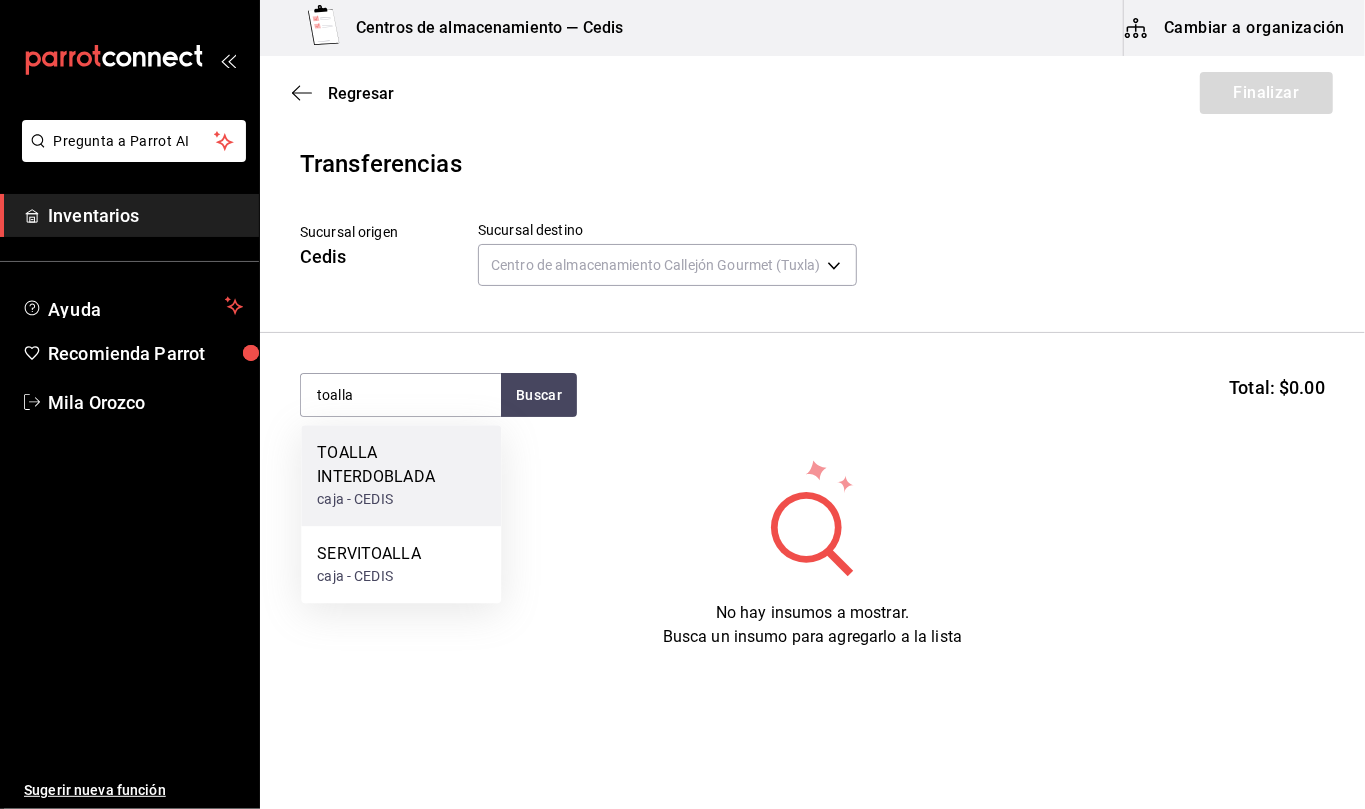 click on "TOALLA INTERDOBLADA" at bounding box center (401, 465) 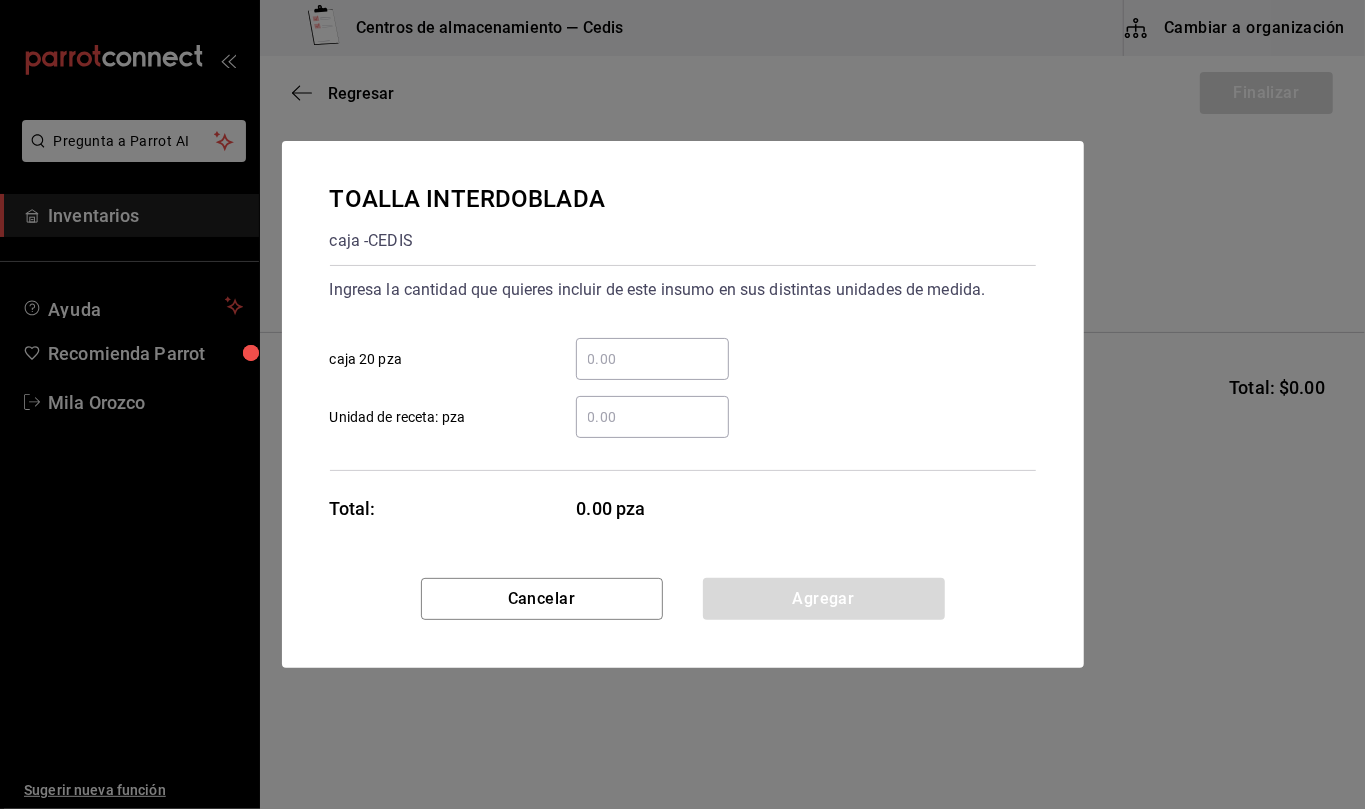 click on "​ Unidad de receta: pza" at bounding box center (652, 417) 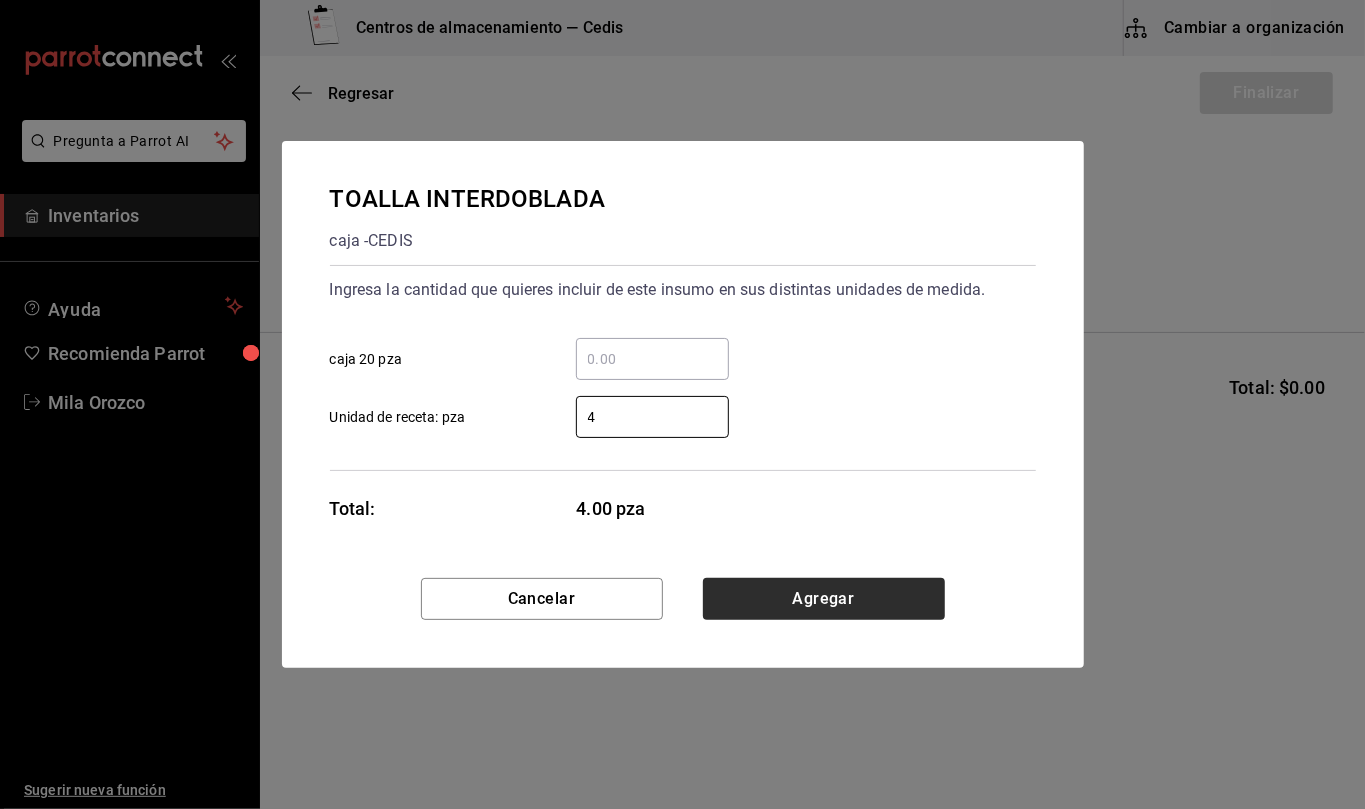 type on "4" 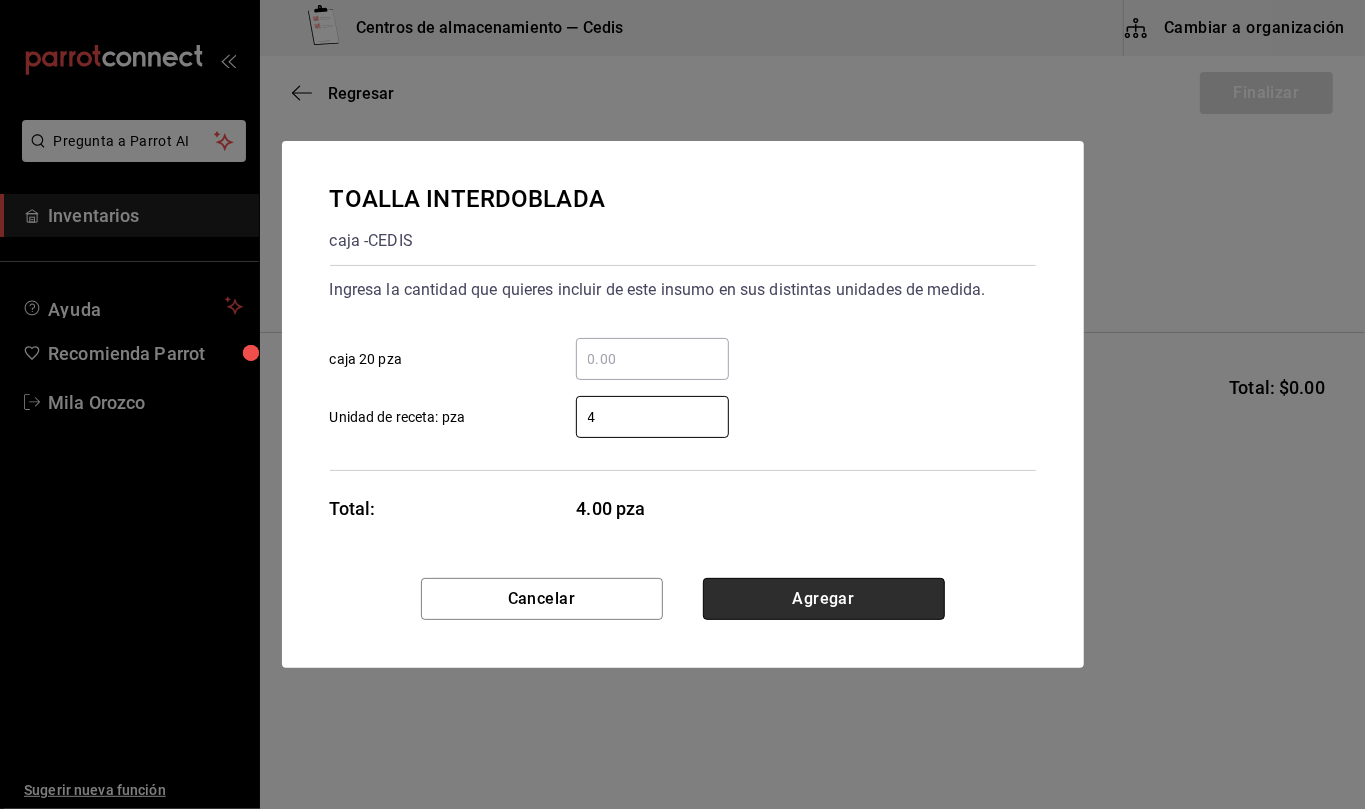 click on "Agregar" at bounding box center [824, 599] 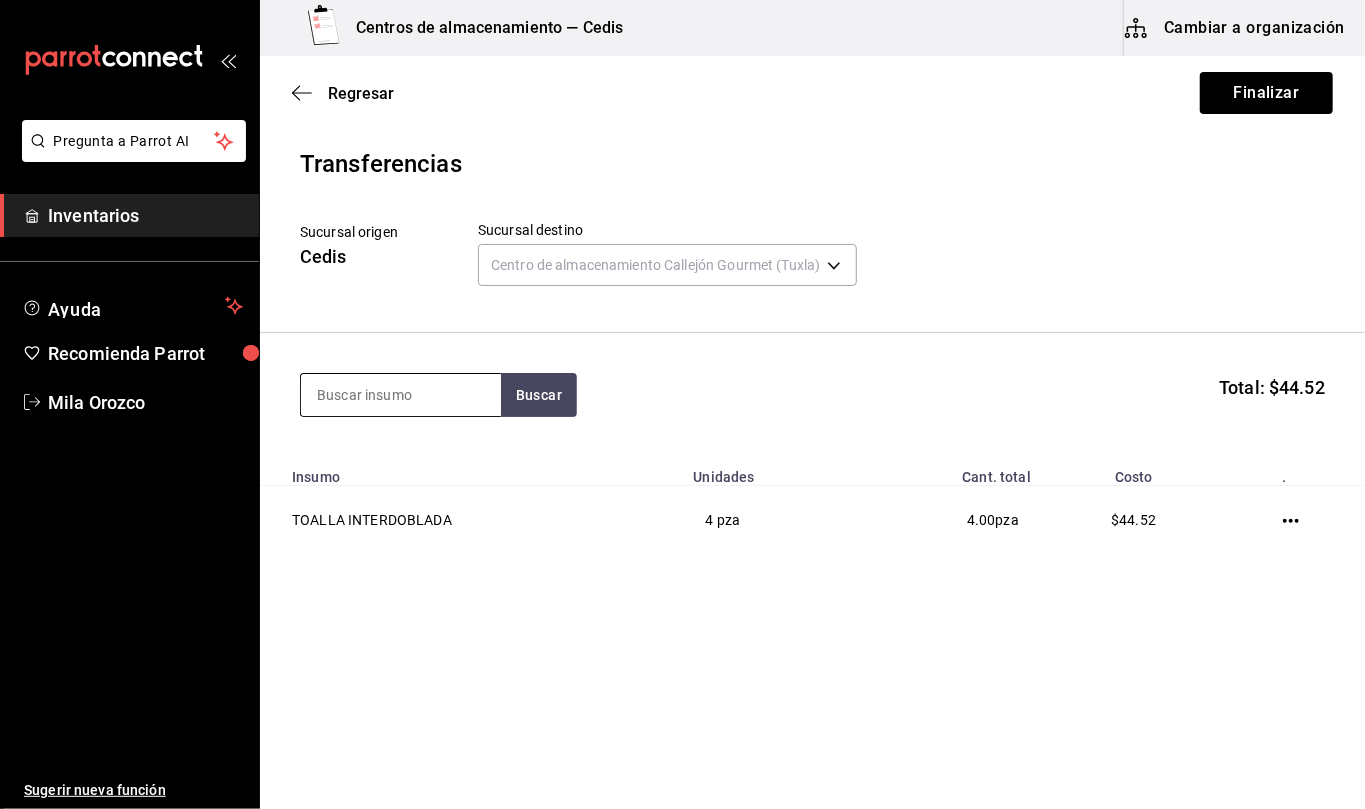click at bounding box center [401, 395] 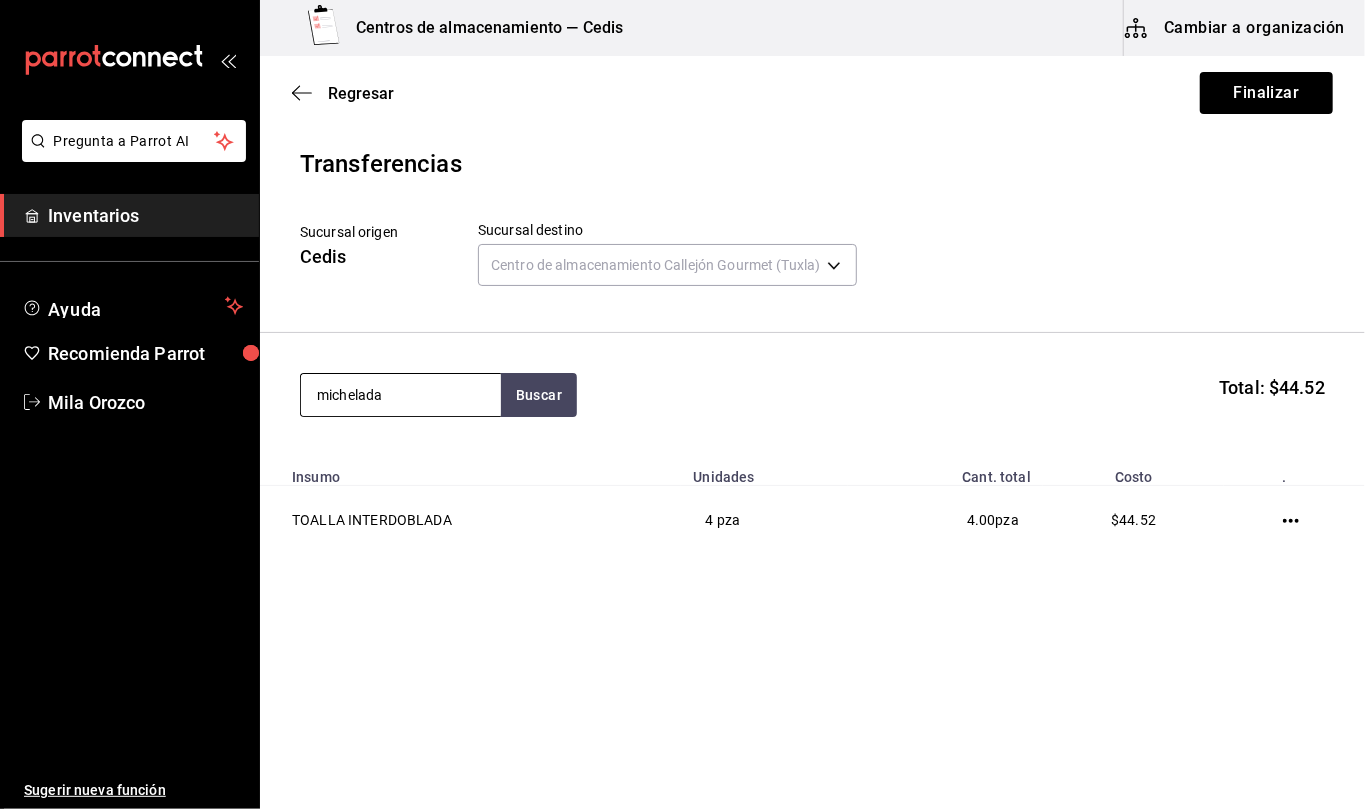 type on "michelada" 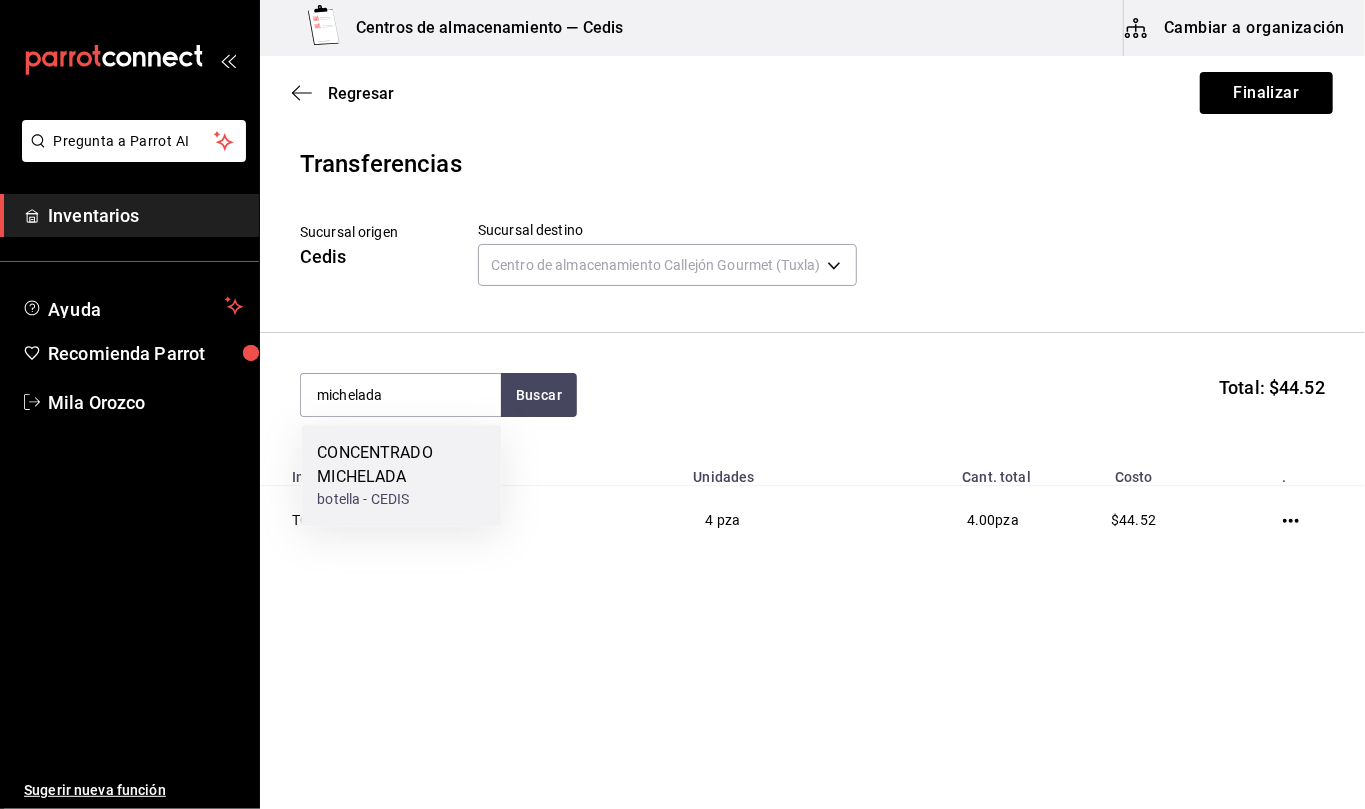 click on "CONCENTRADO MICHELADA" at bounding box center [401, 465] 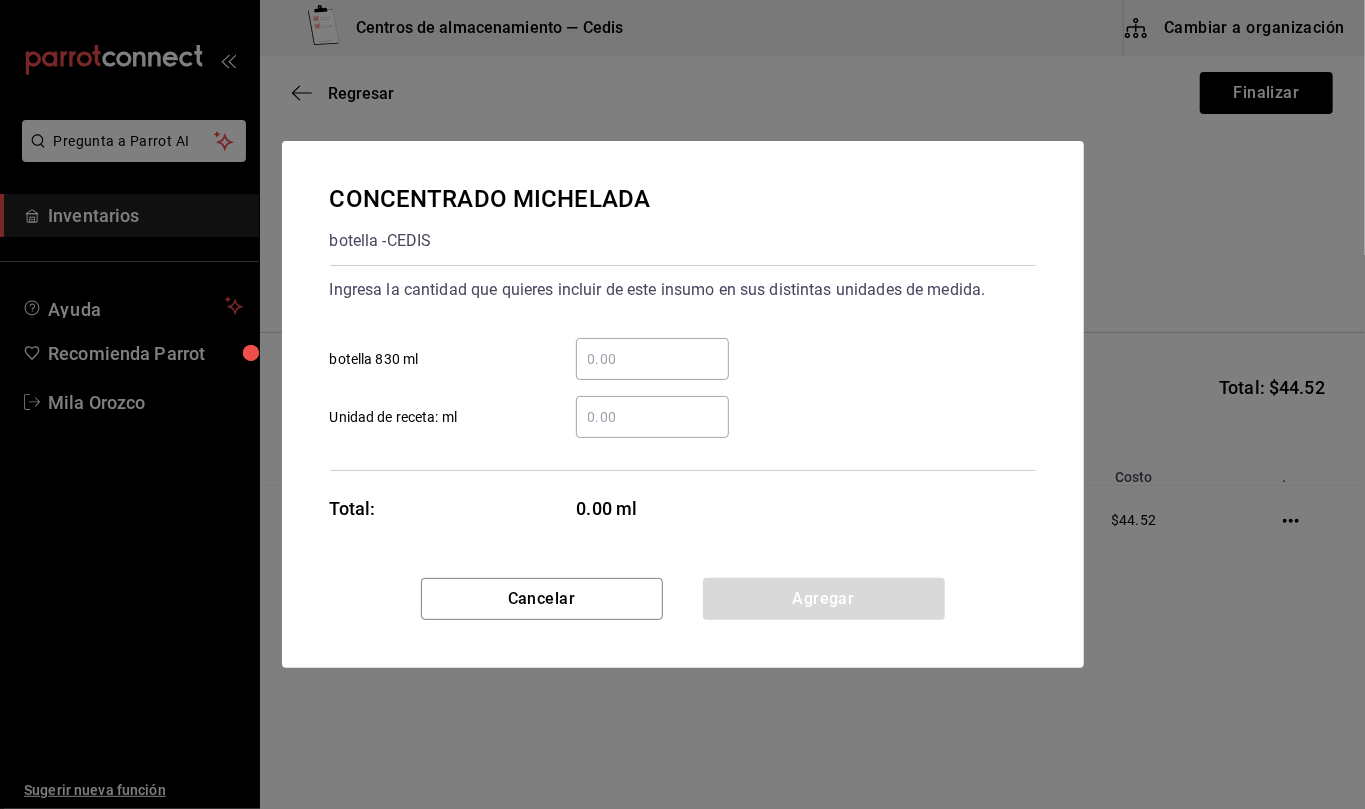 click on "​ Unidad de receta: ml" at bounding box center (652, 417) 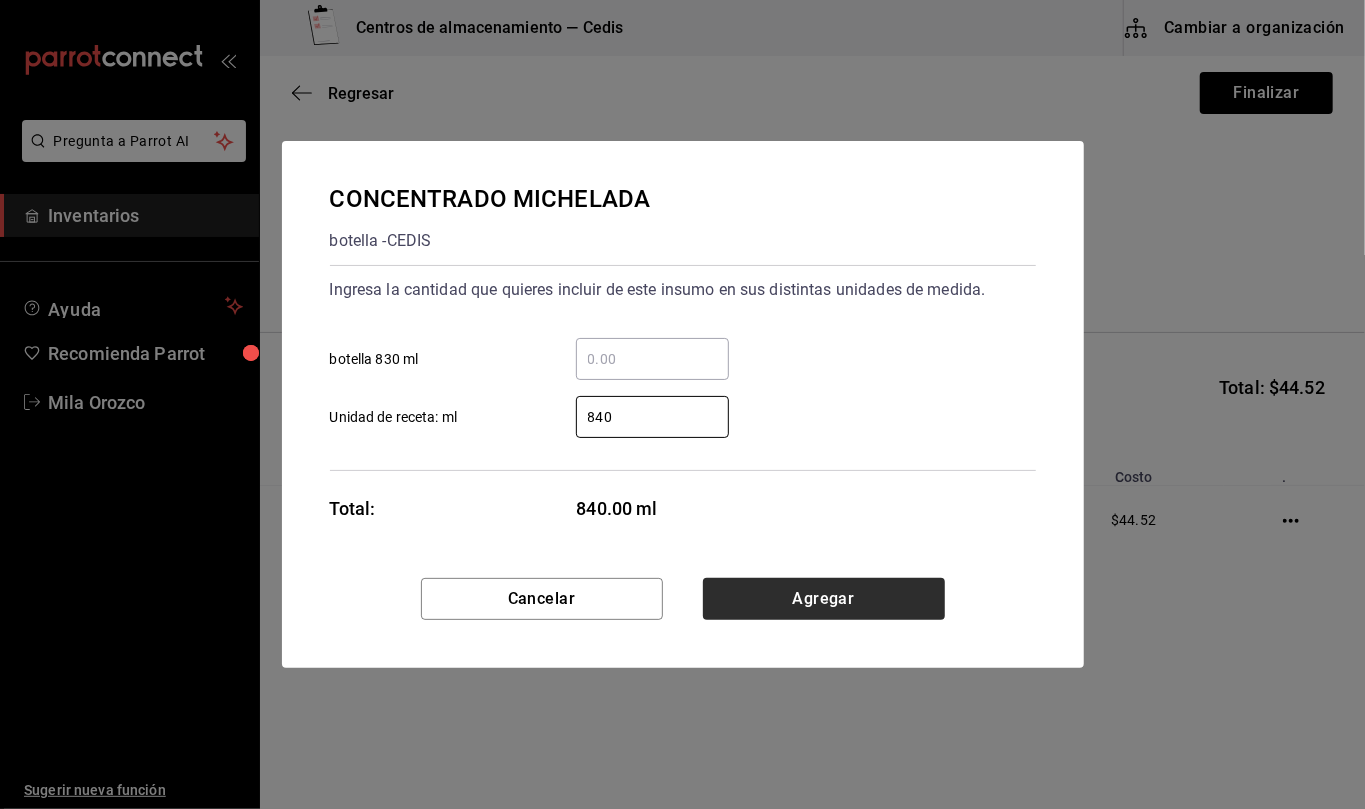 type on "840" 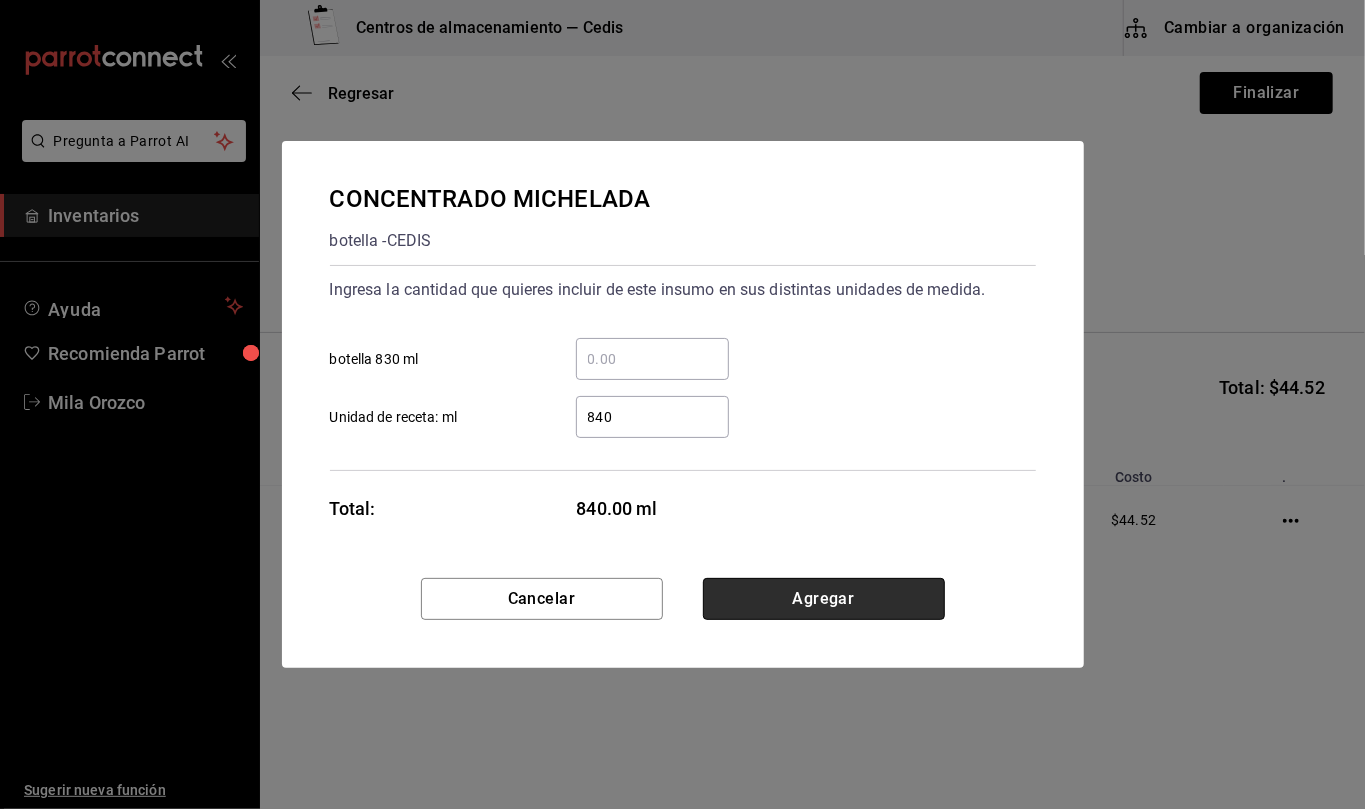 click on "Agregar" at bounding box center [824, 599] 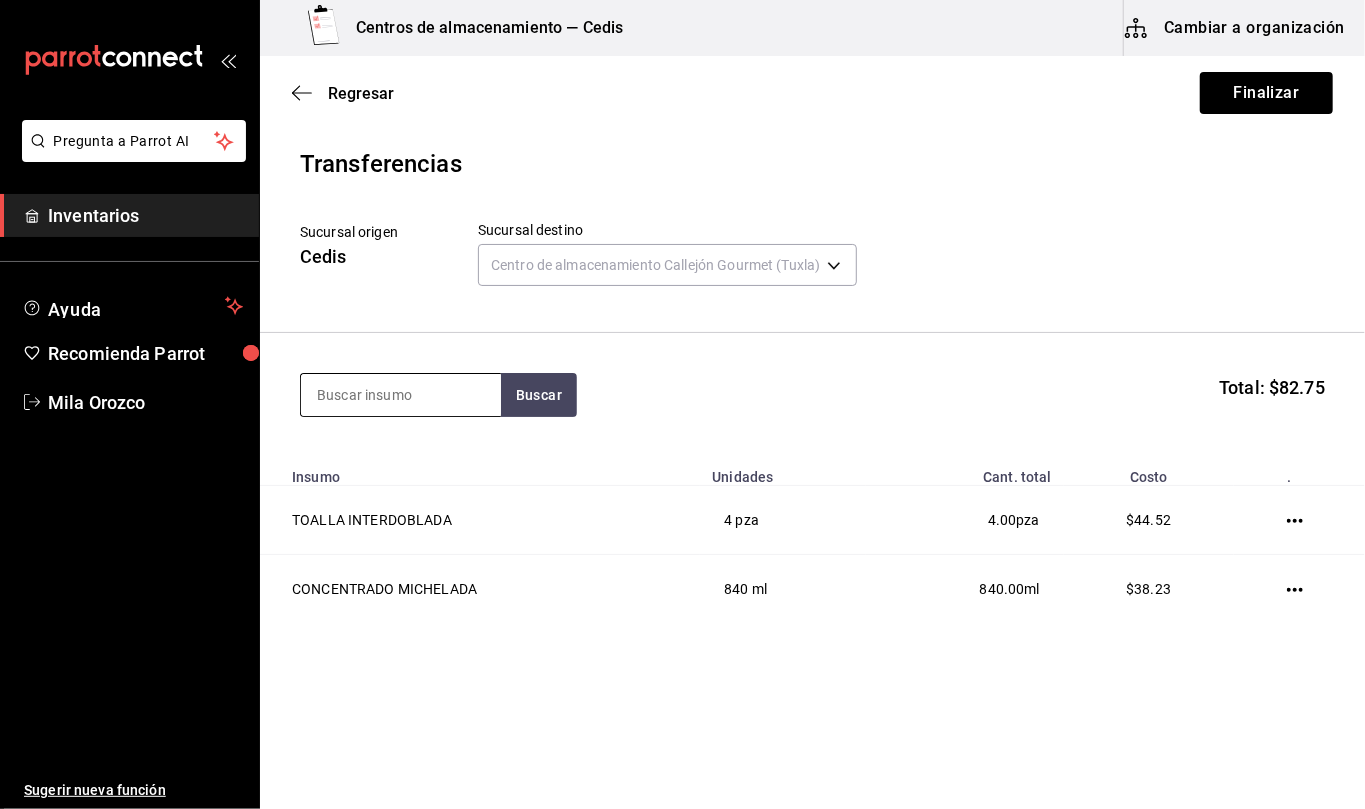click at bounding box center [401, 395] 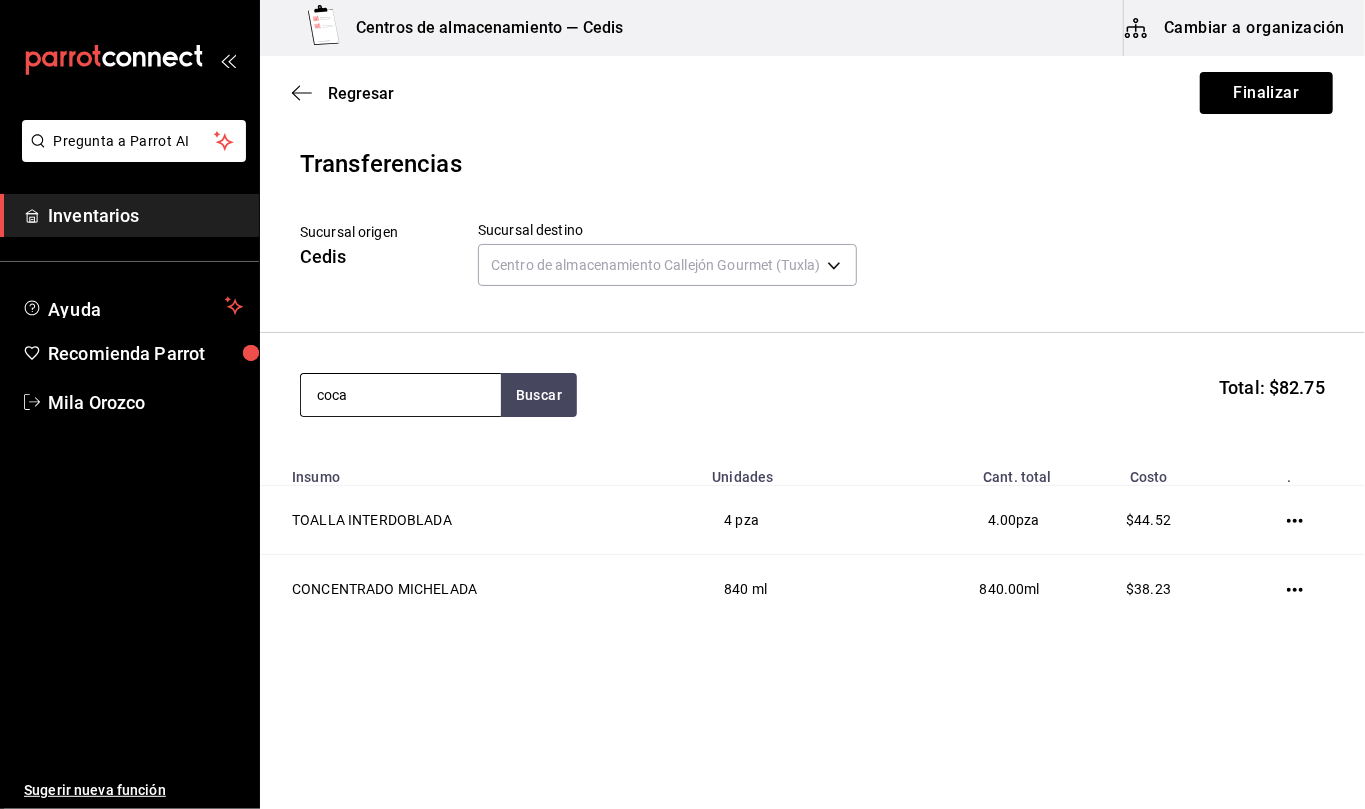 type on "coca" 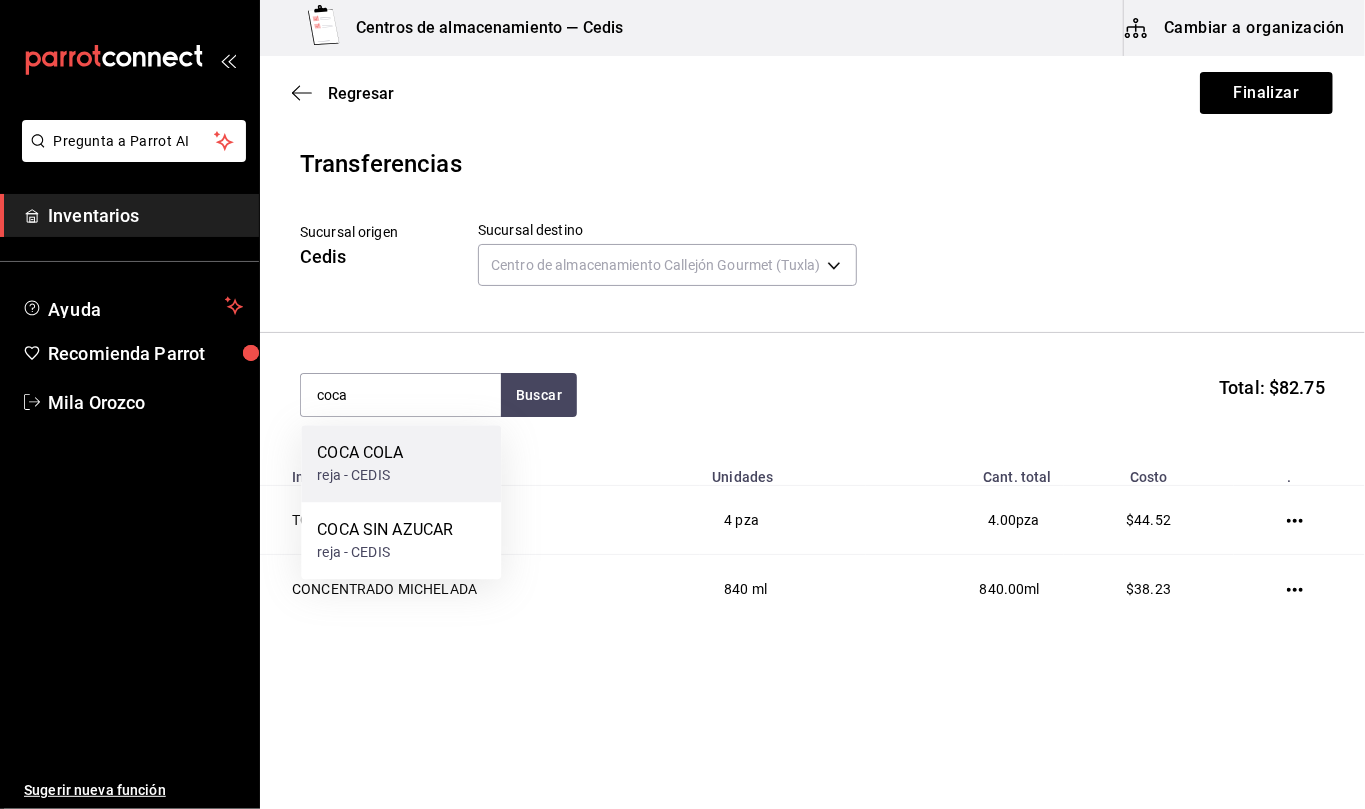 click on "COCA COLA" at bounding box center (360, 453) 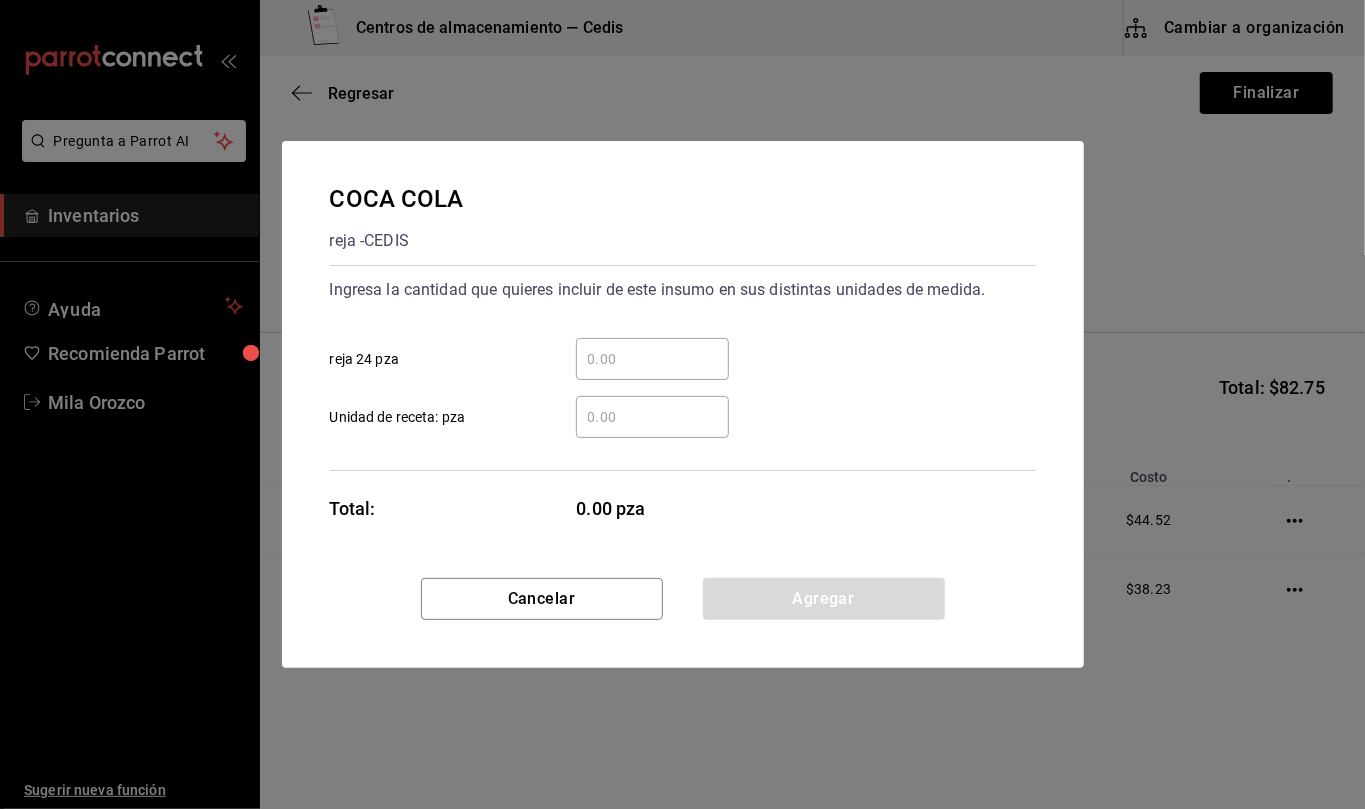 click on "​ Unidad de receta: pza" at bounding box center (652, 417) 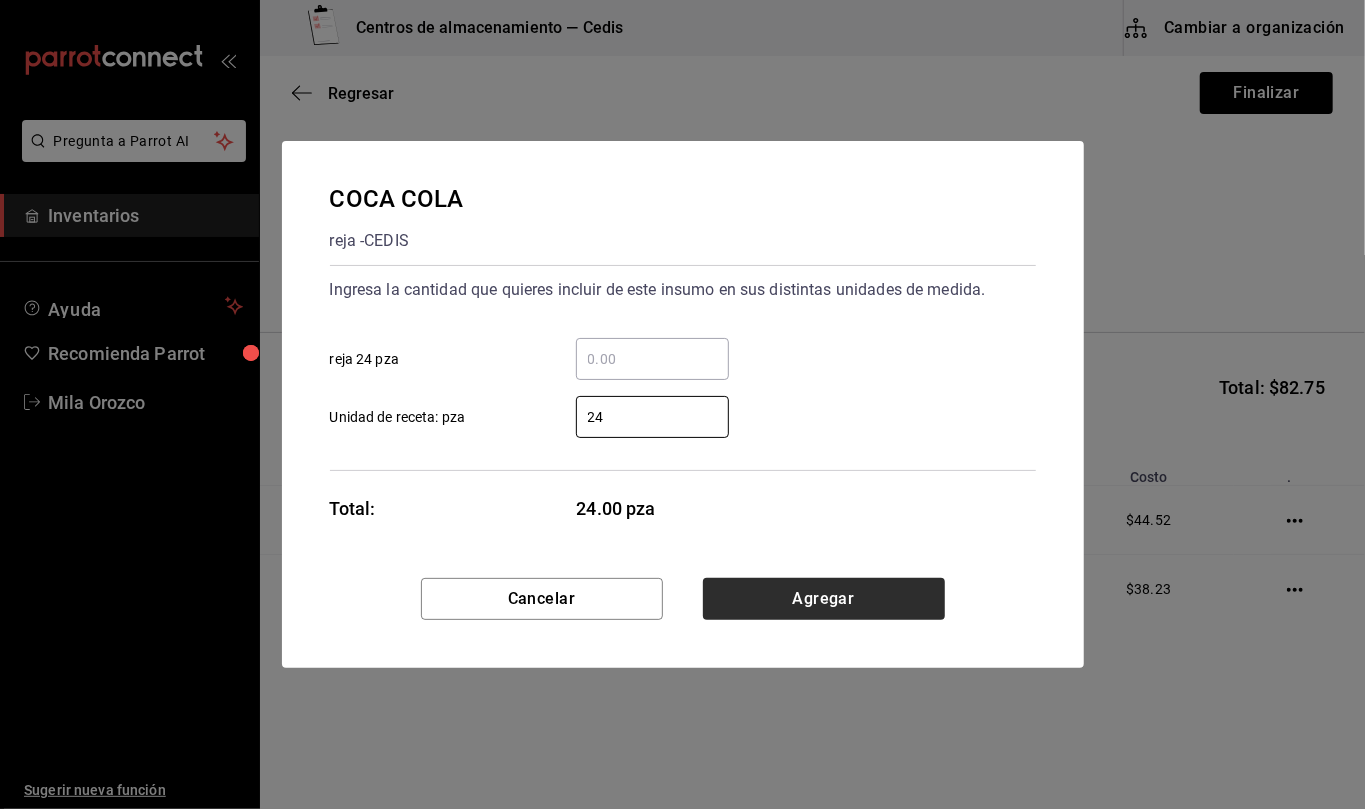 type on "24" 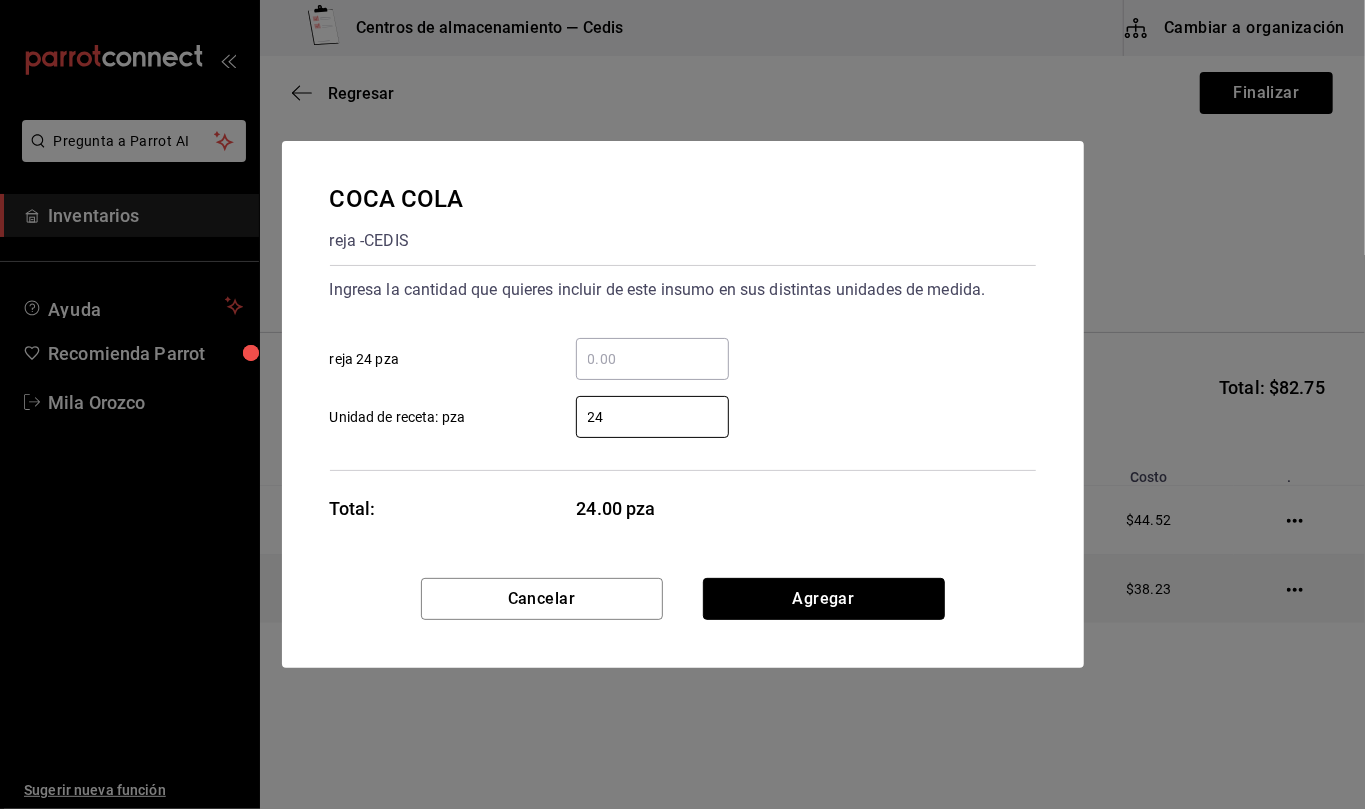 drag, startPoint x: 870, startPoint y: 606, endPoint x: 782, endPoint y: 566, distance: 96.66437 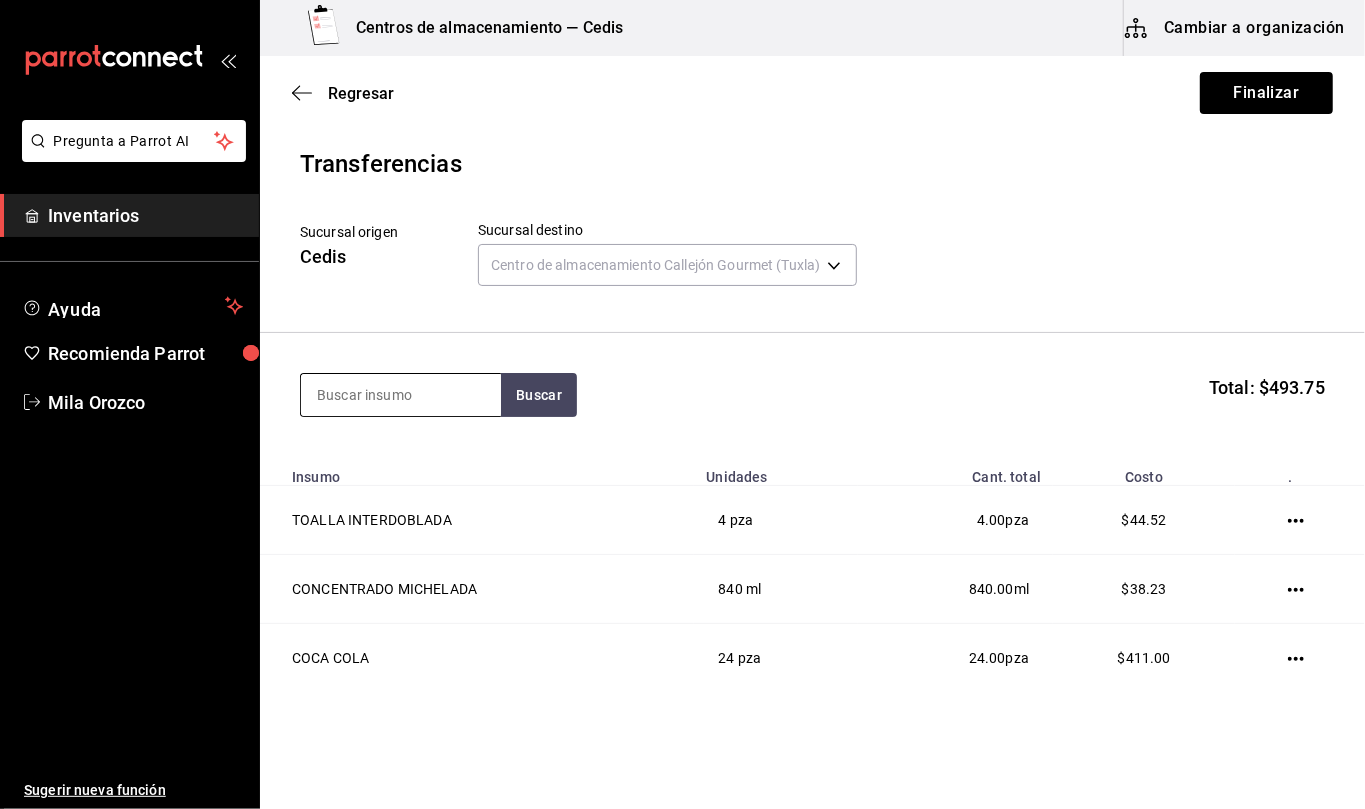 click at bounding box center (401, 395) 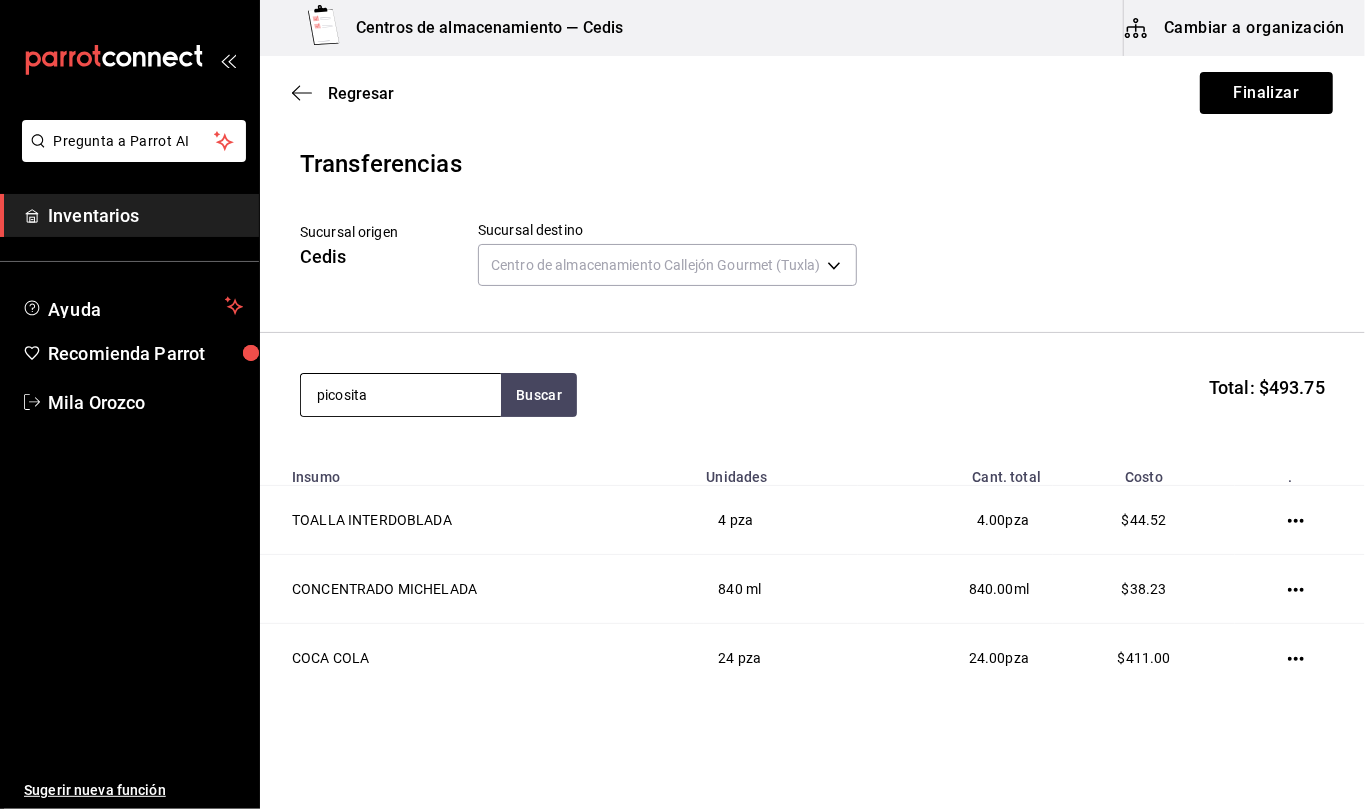 type on "picosita" 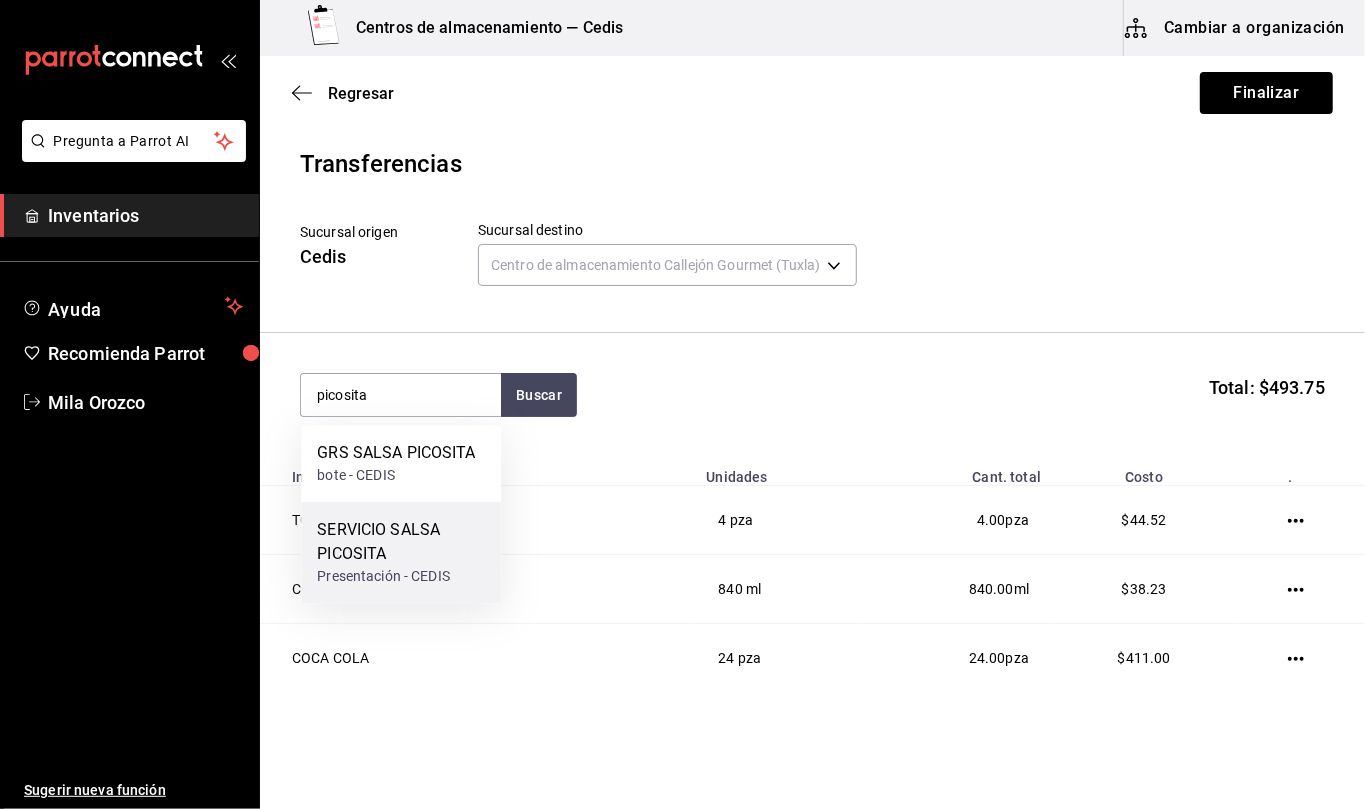 click on "Presentación - CEDIS" at bounding box center (401, 576) 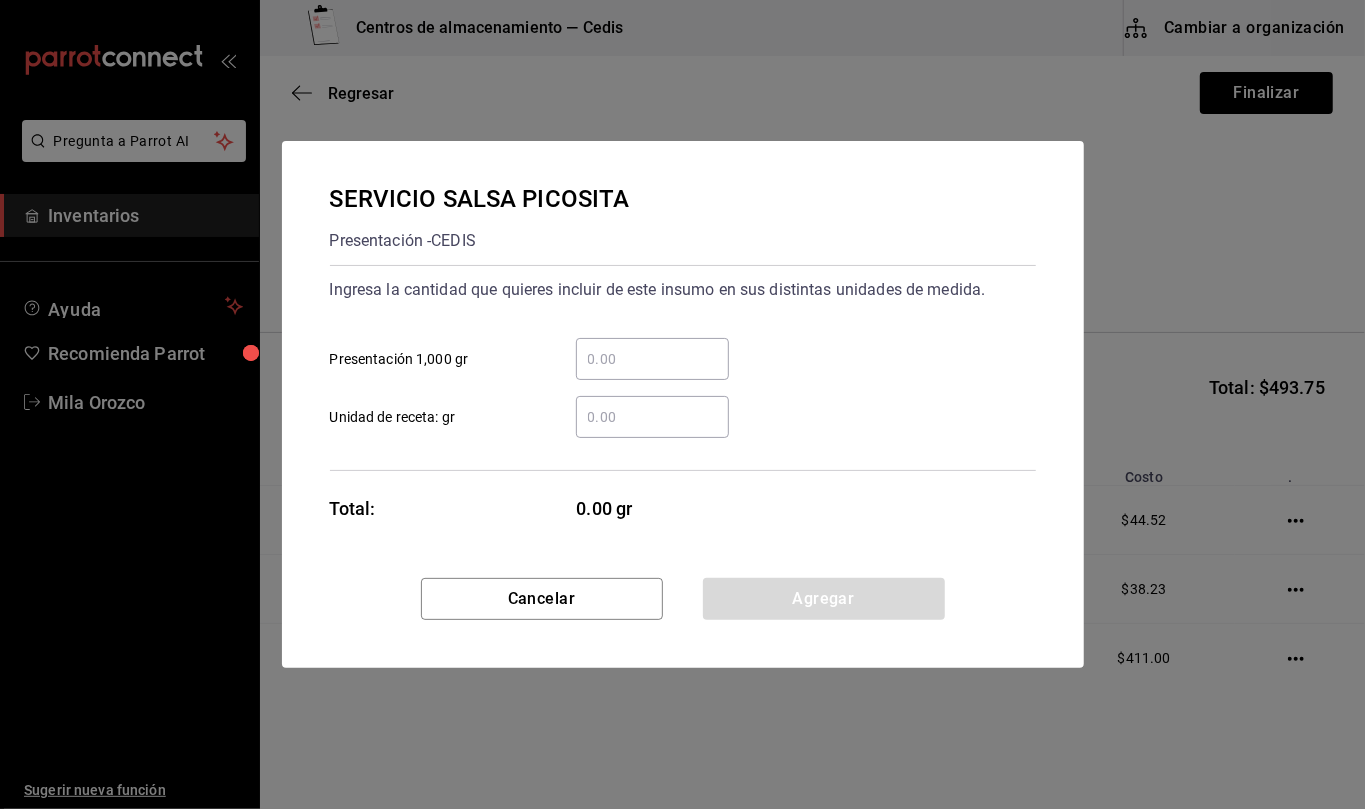 click on "​ Unidad de receta: gr" at bounding box center [652, 417] 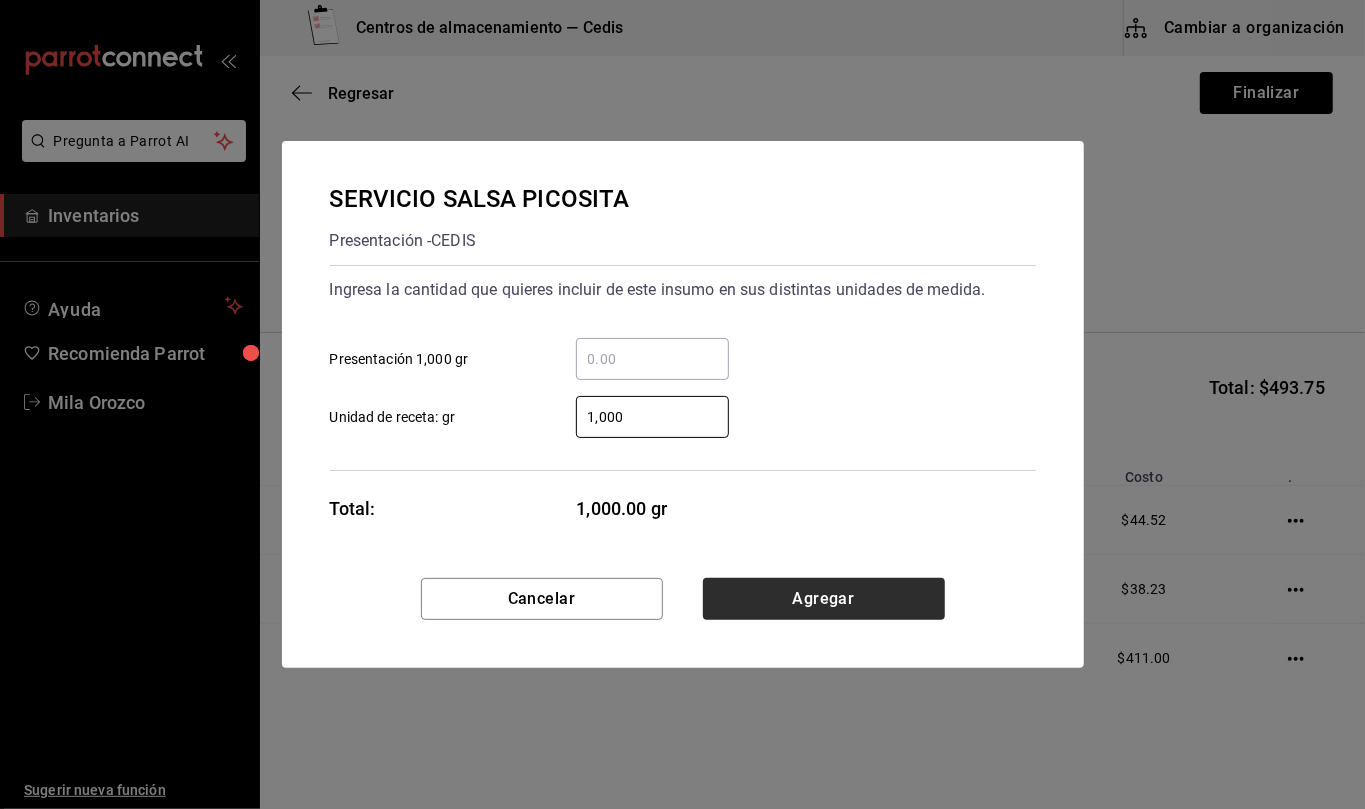 type on "1,000" 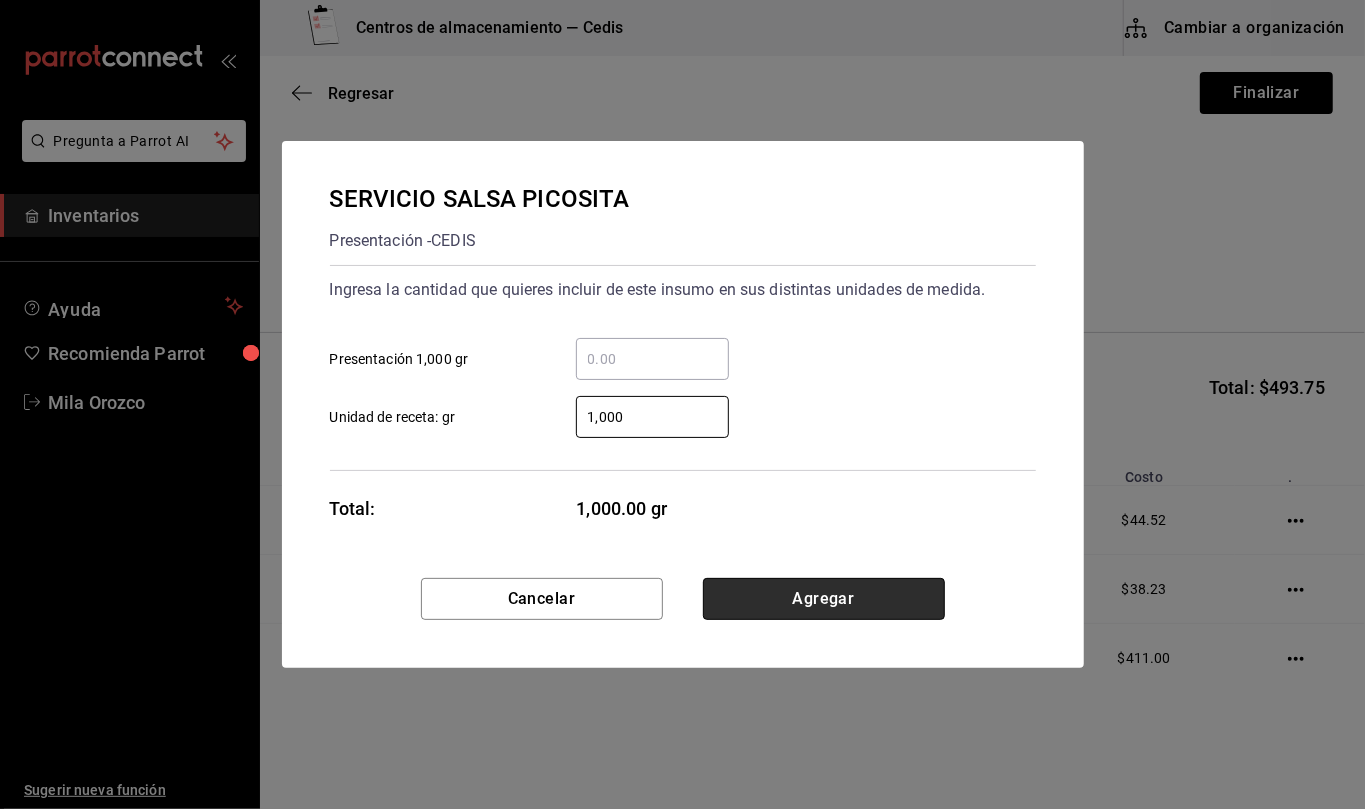 click on "Agregar" at bounding box center (824, 599) 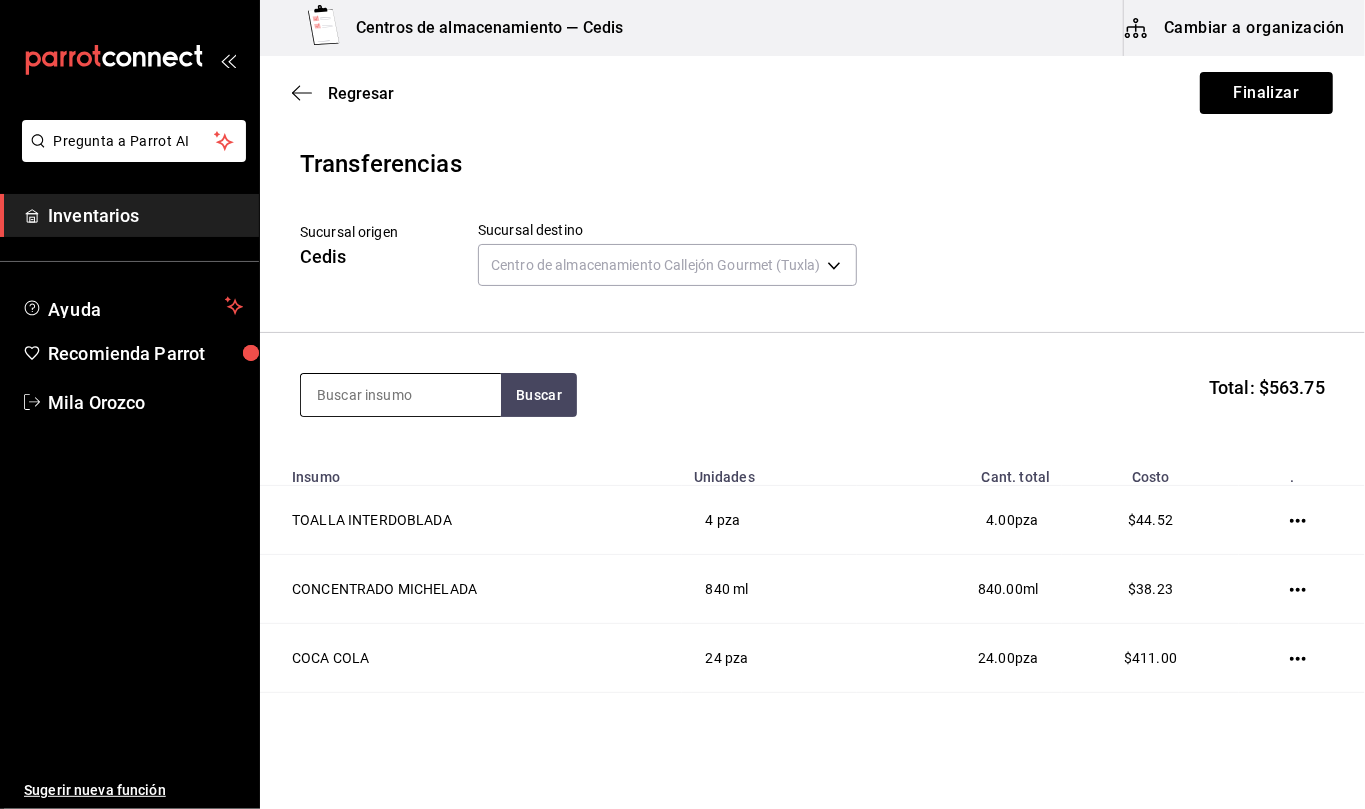 click at bounding box center (401, 395) 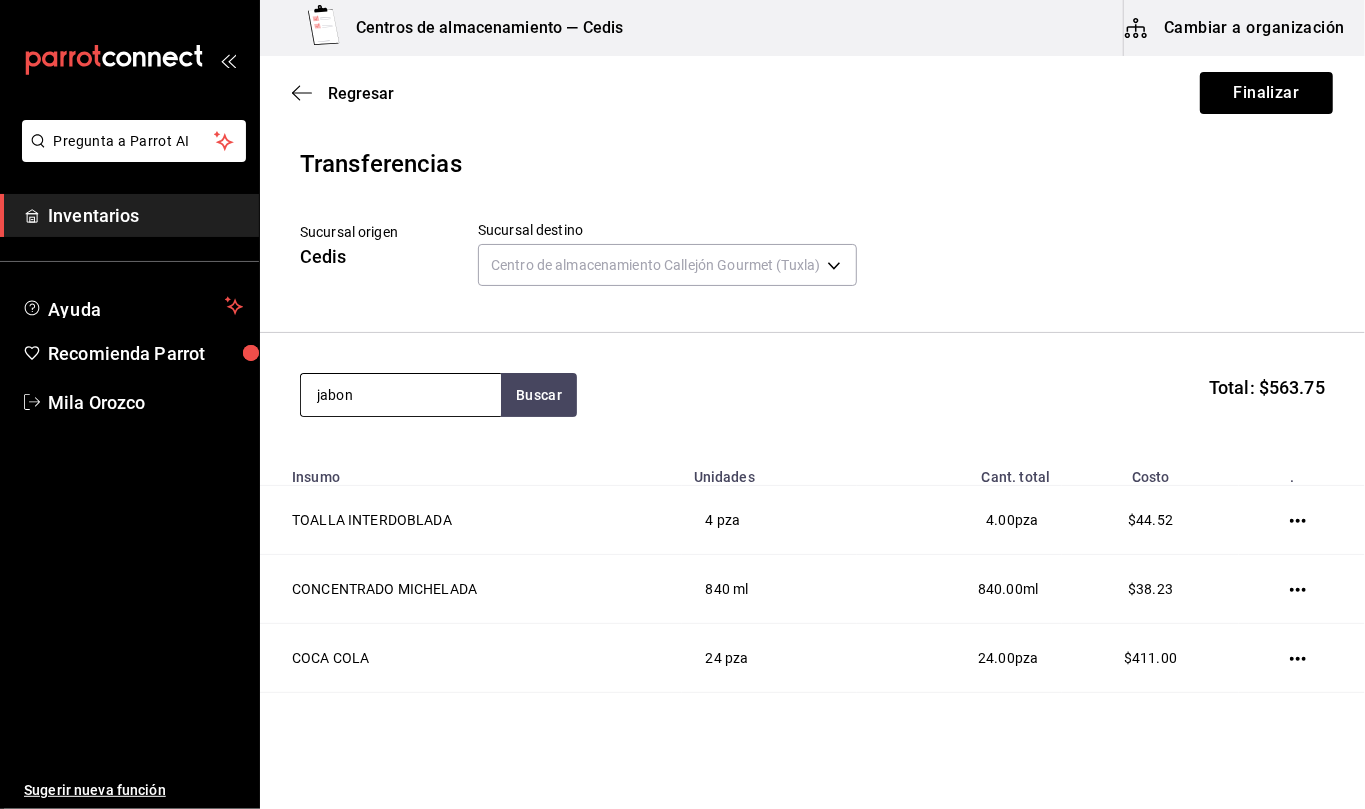 type on "jabon" 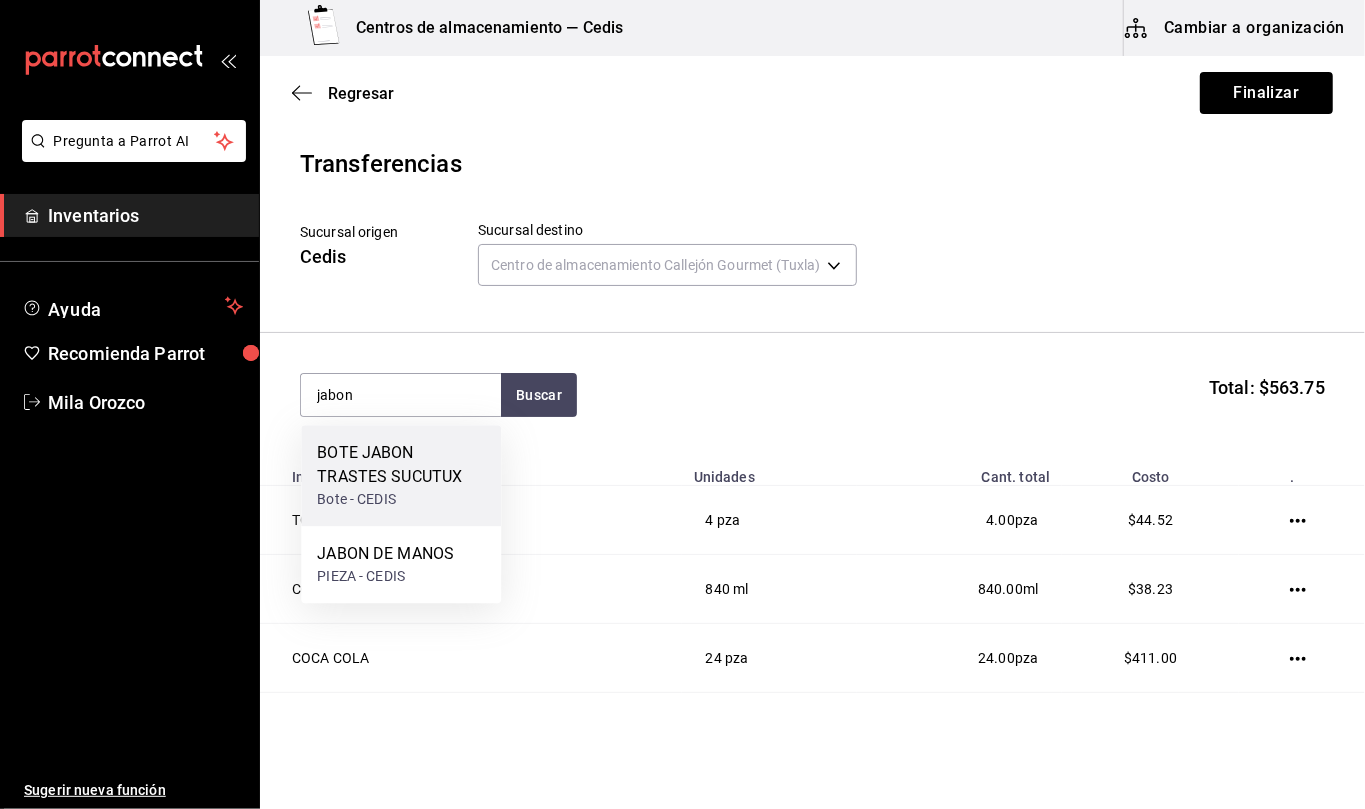 click on "BOTE JABON TRASTES SUCUTUX" at bounding box center [401, 465] 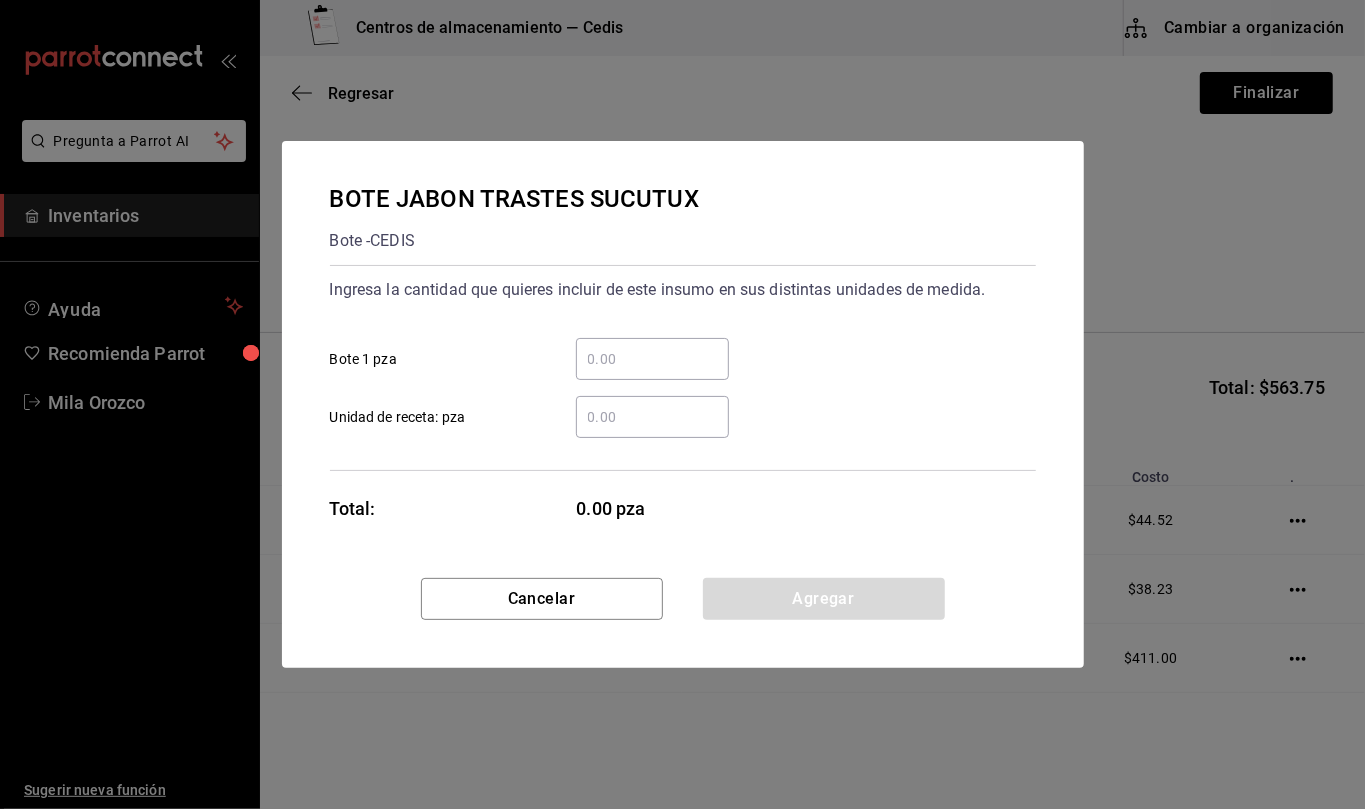 click on "​ Unidad de receta: pza" at bounding box center (652, 417) 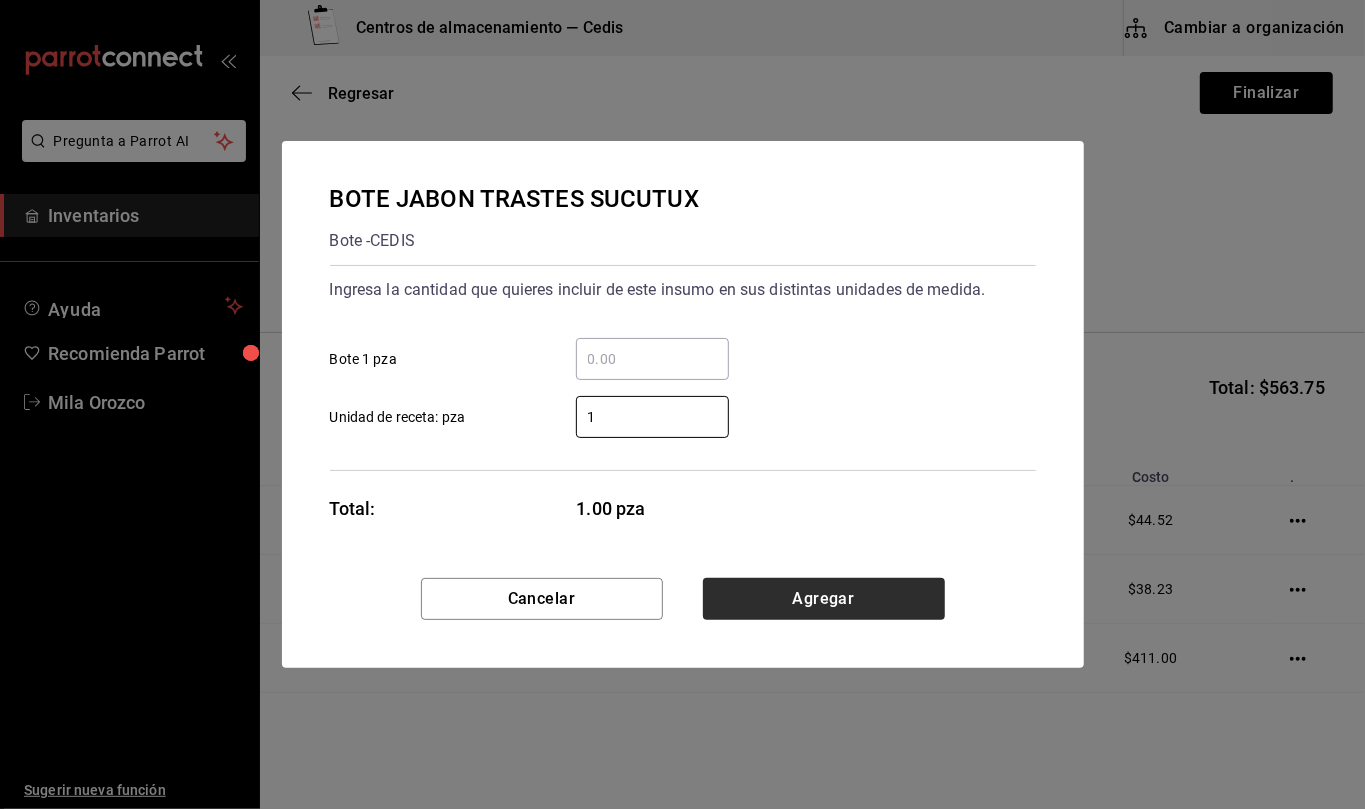 type on "1" 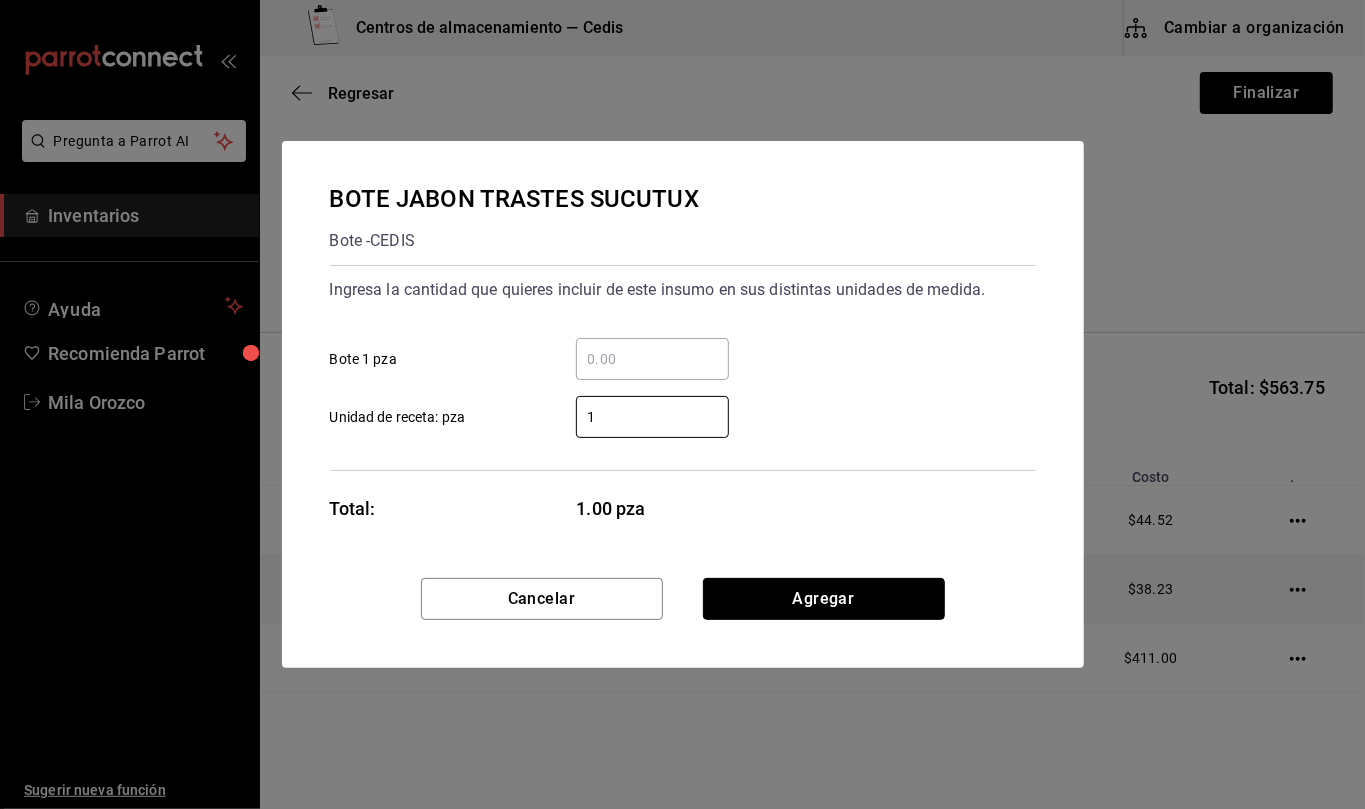 click on "Agregar" at bounding box center (824, 599) 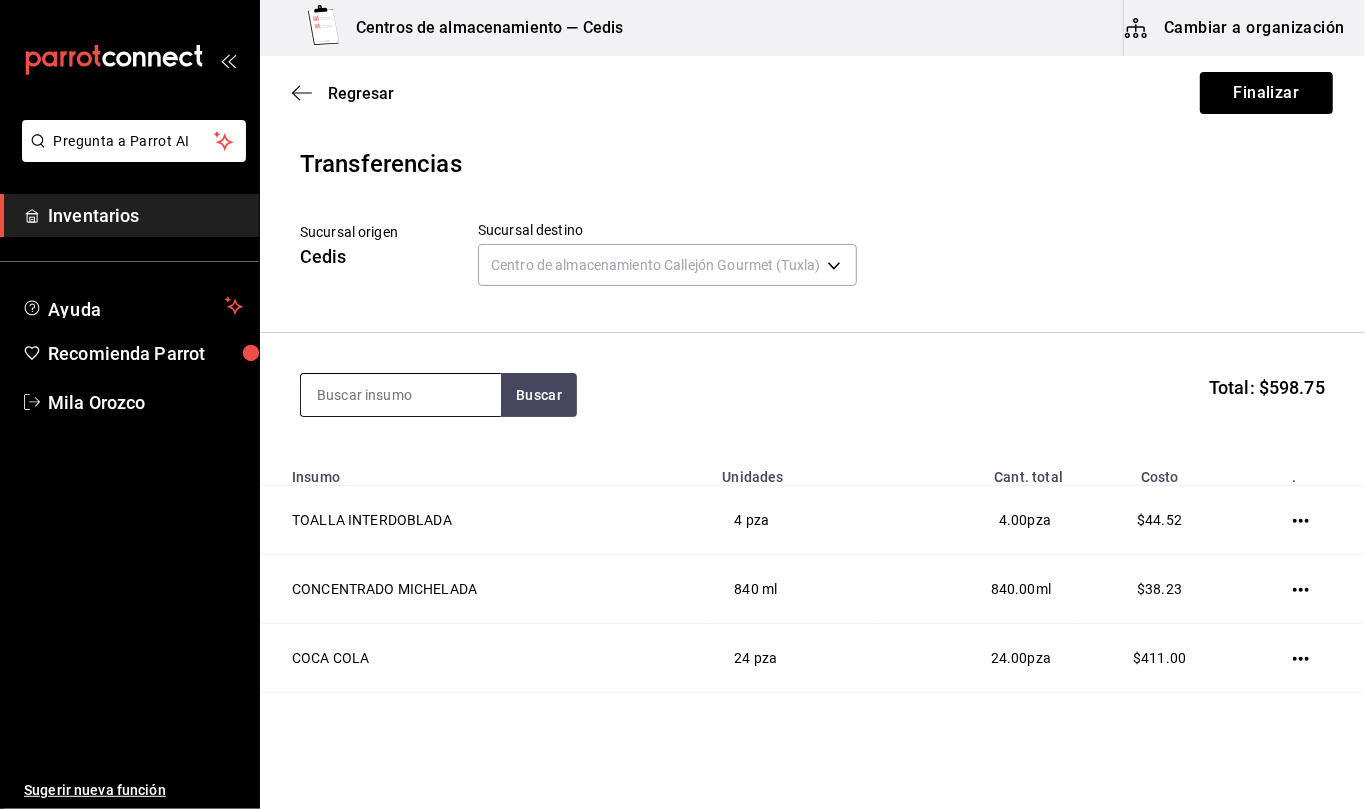 click at bounding box center (401, 395) 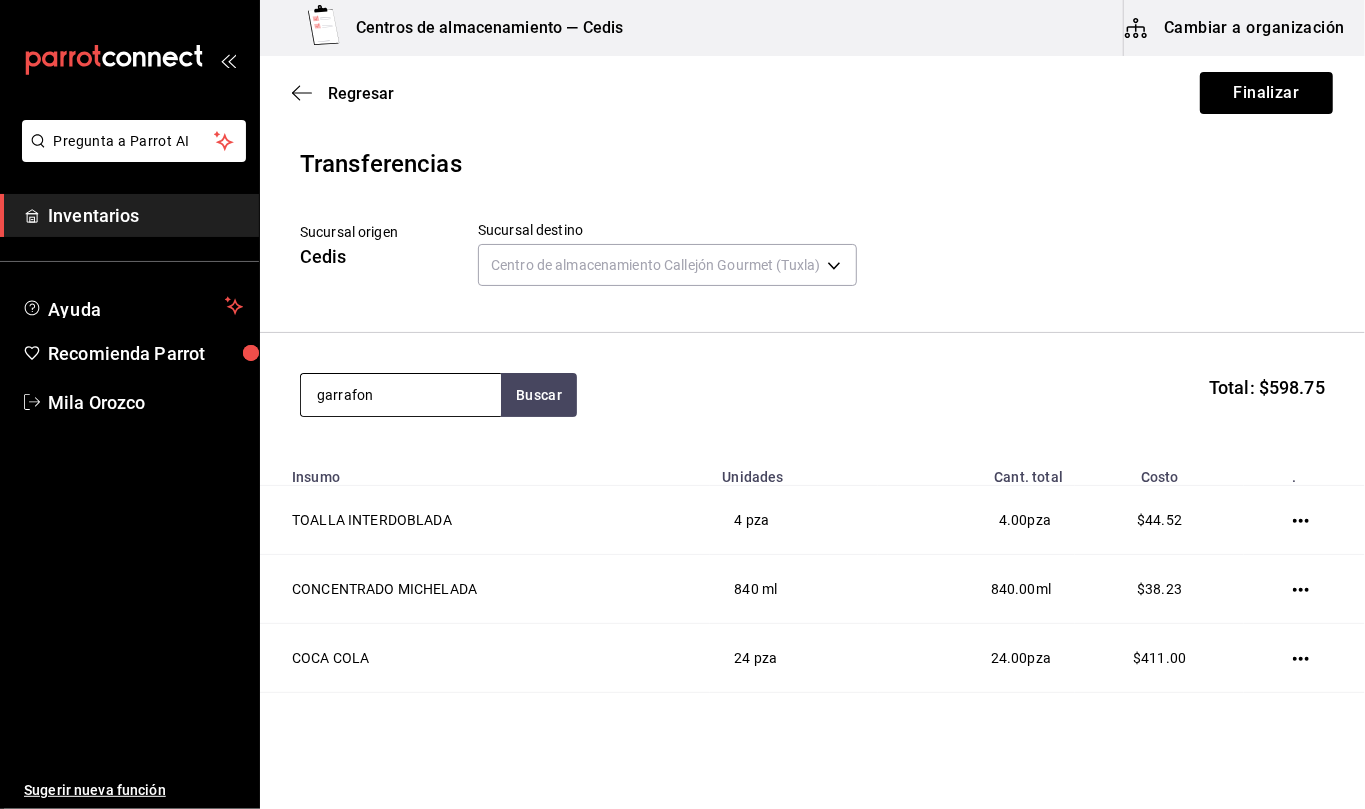 type on "garrafon" 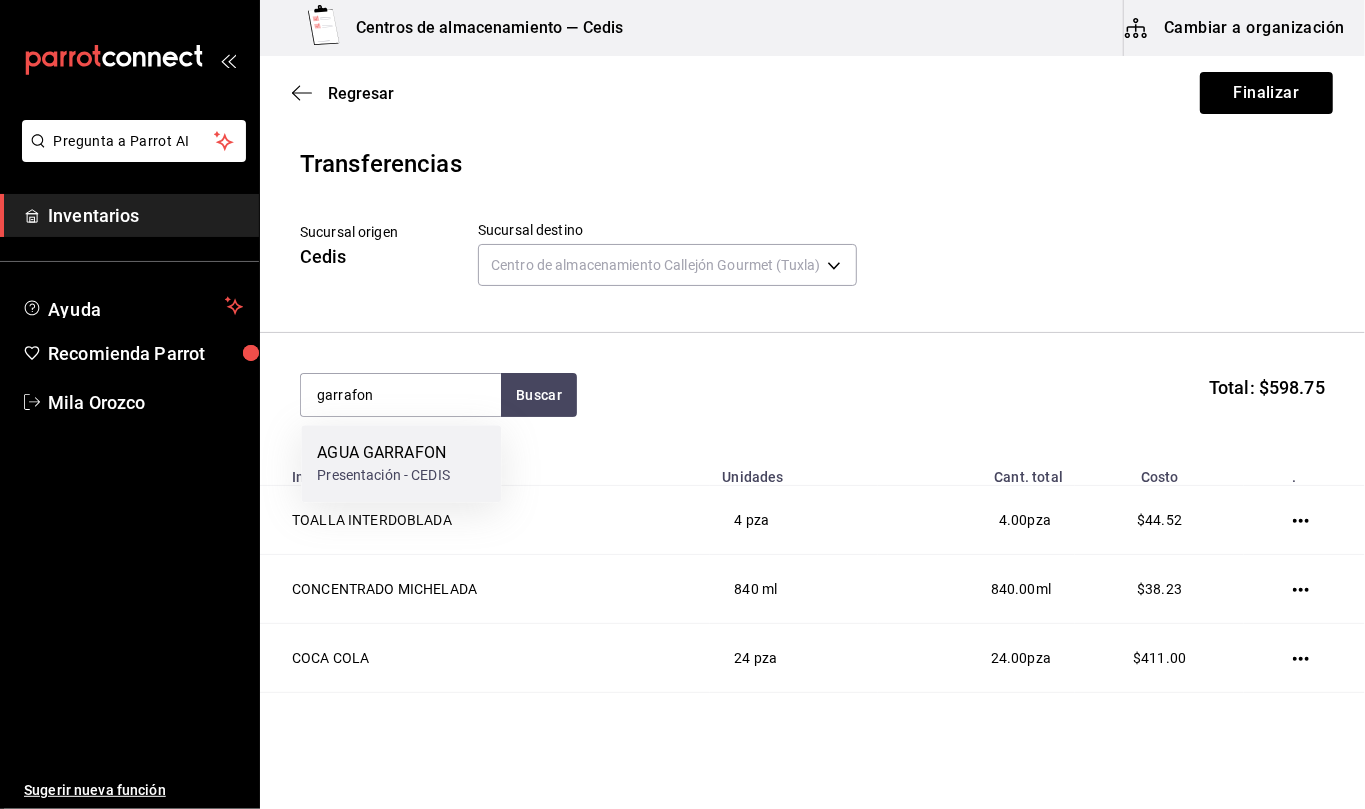 click on "Presentación - CEDIS" at bounding box center [383, 475] 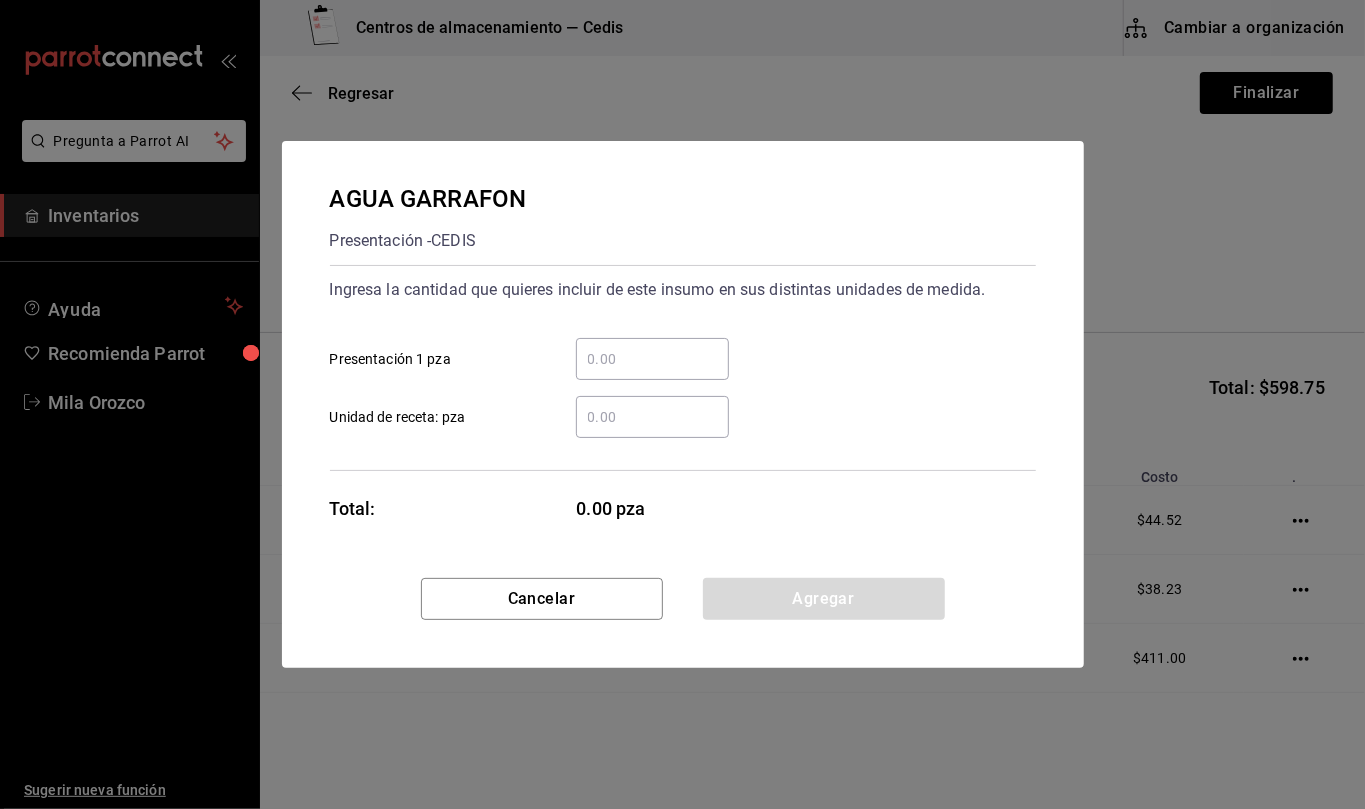 click on "​ Unidad de receta: pza" at bounding box center (652, 417) 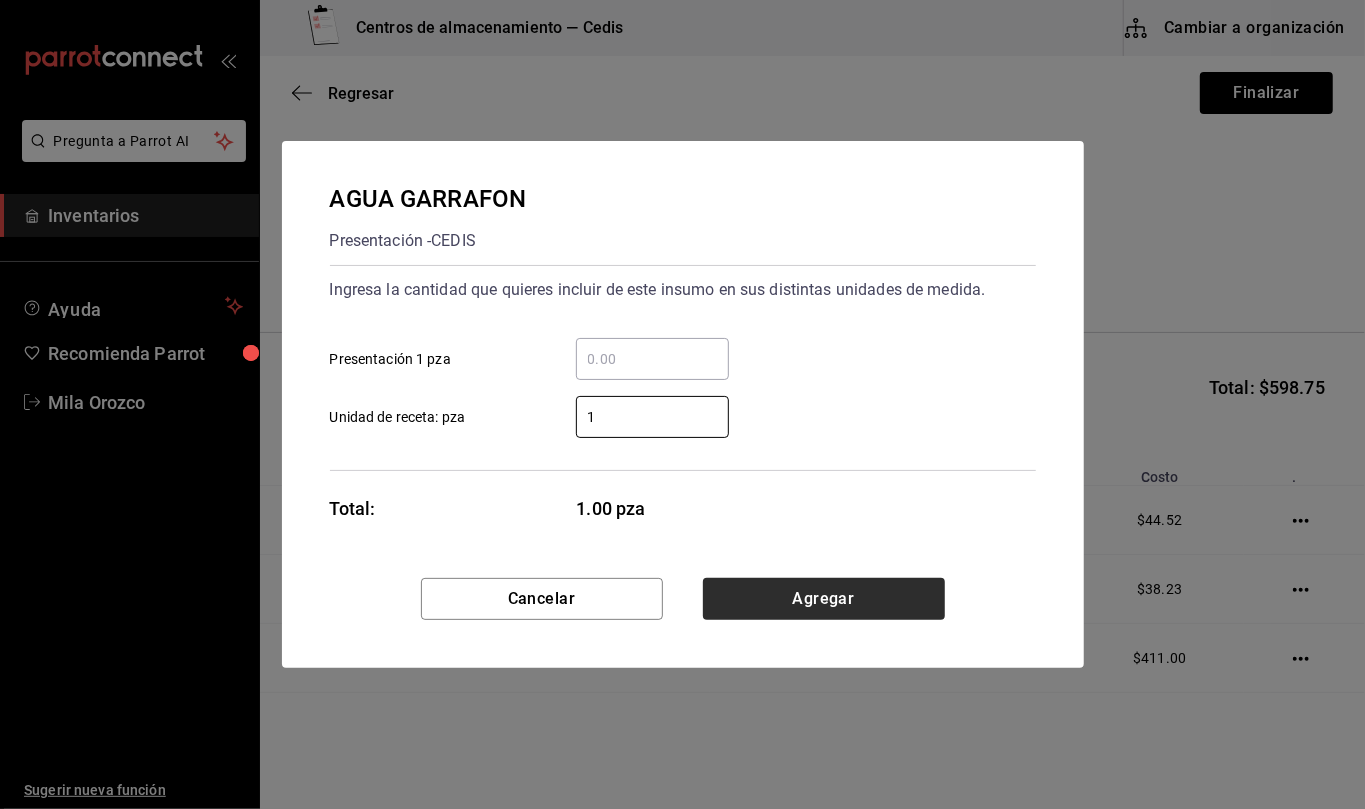 type on "1" 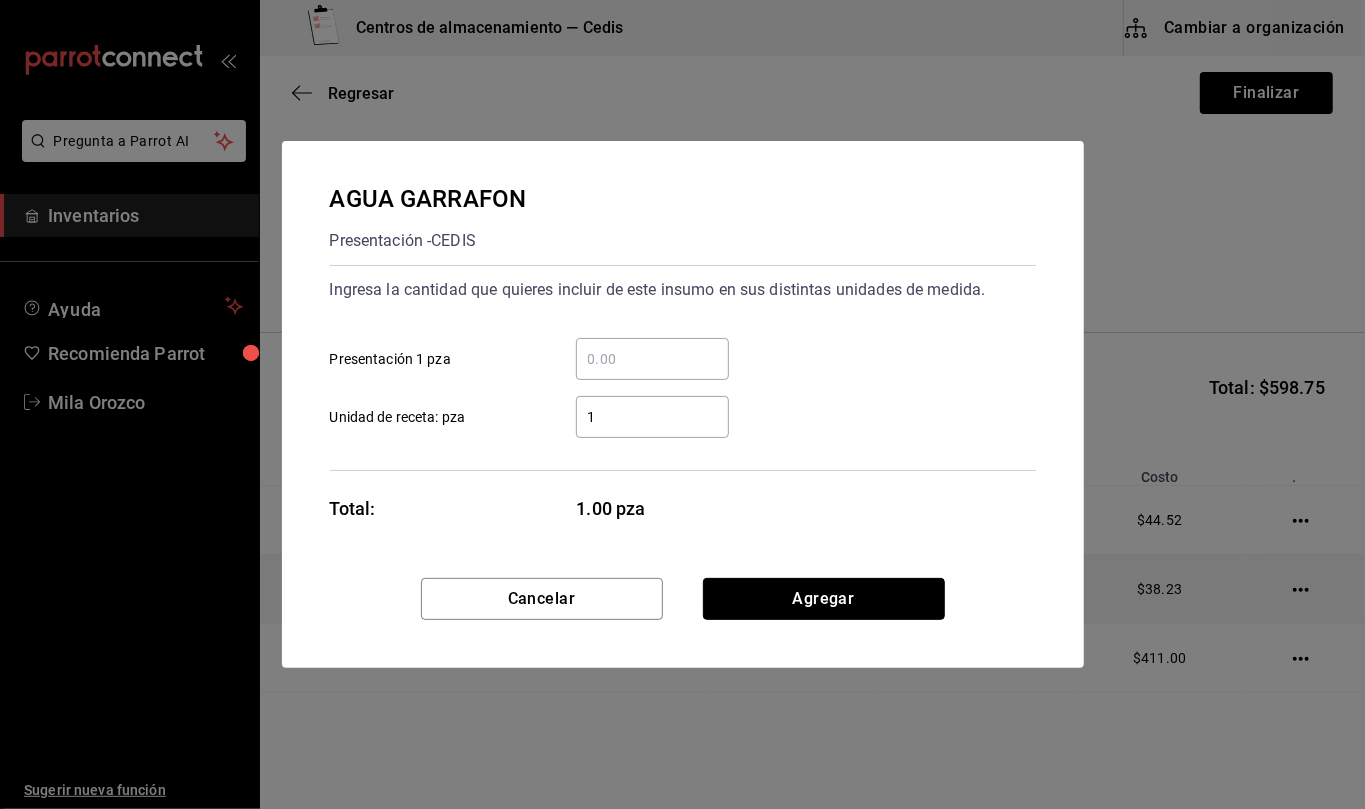 click on "Agregar" at bounding box center [824, 599] 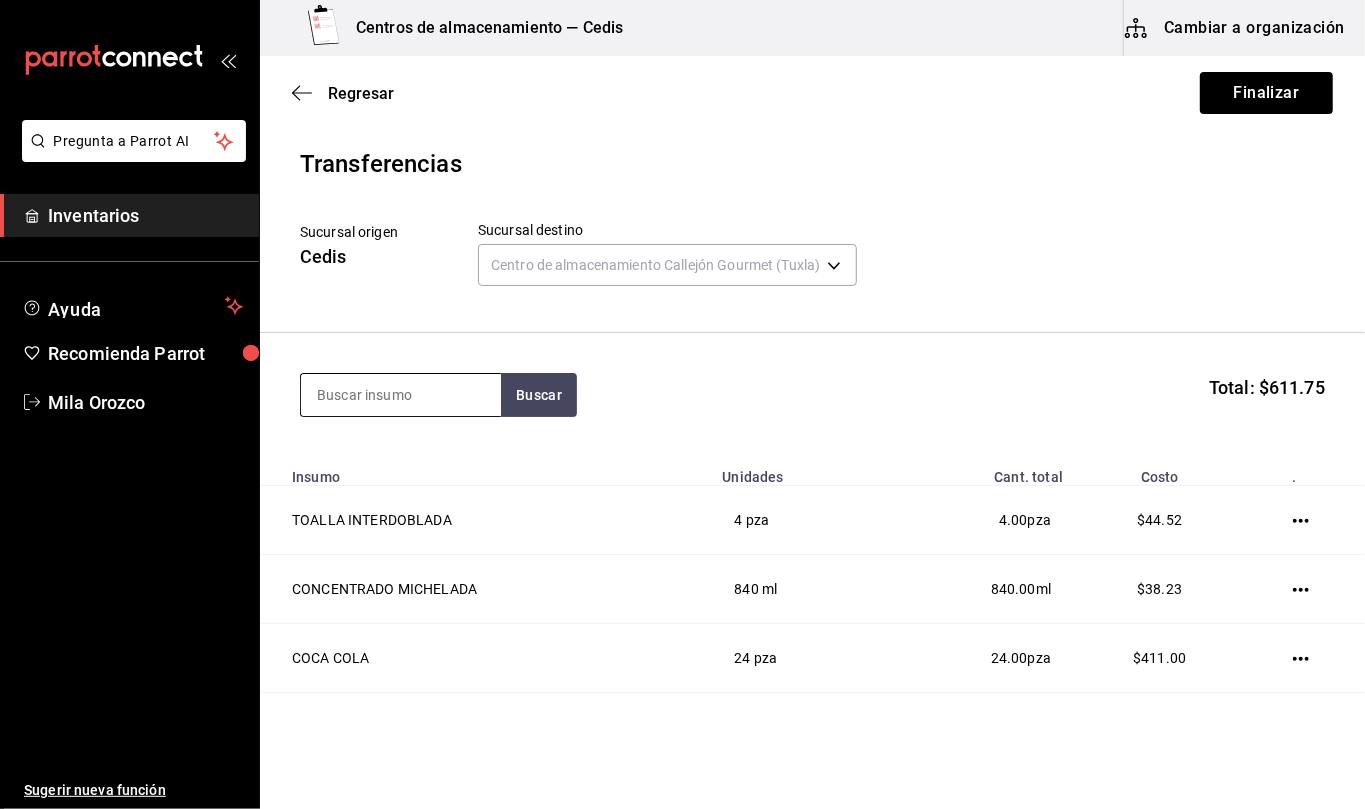 click at bounding box center [401, 395] 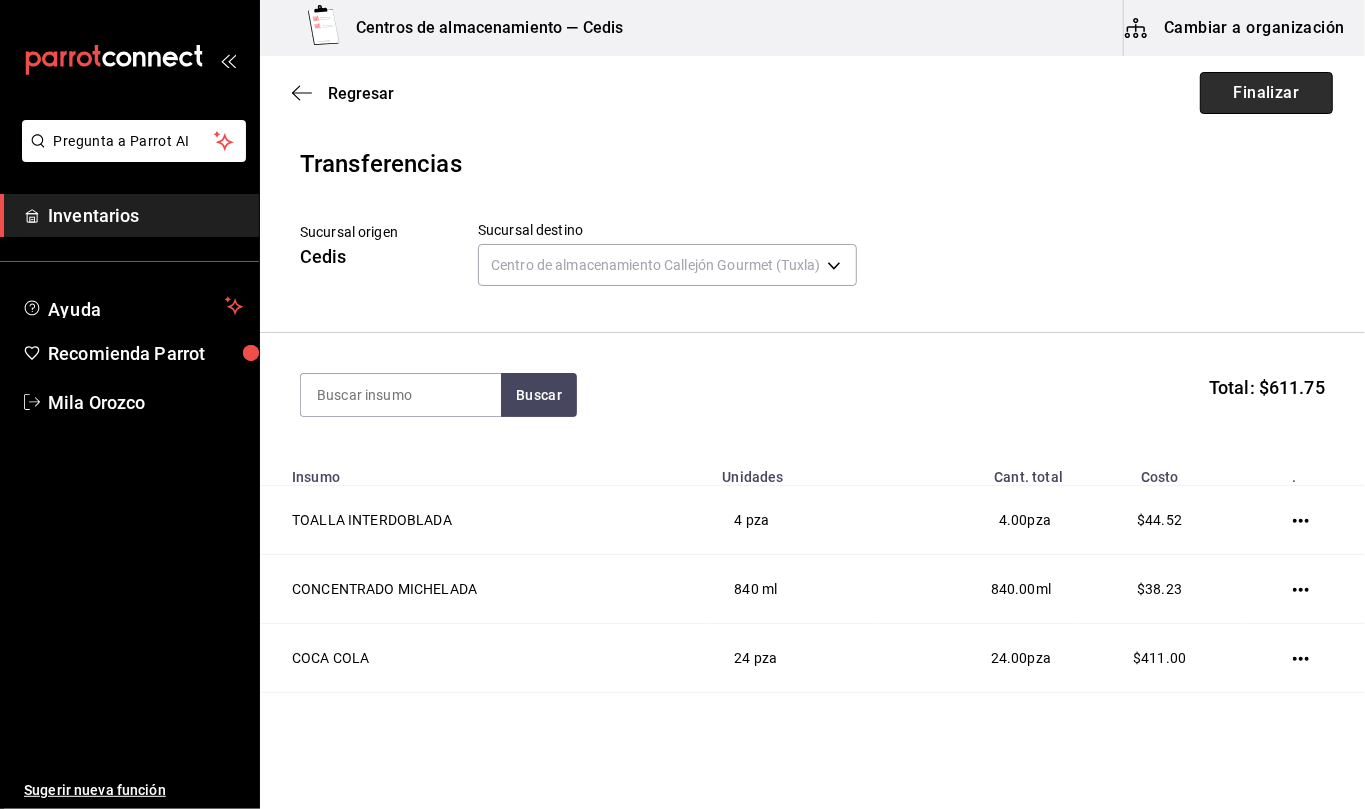 click on "Finalizar" at bounding box center [1266, 93] 